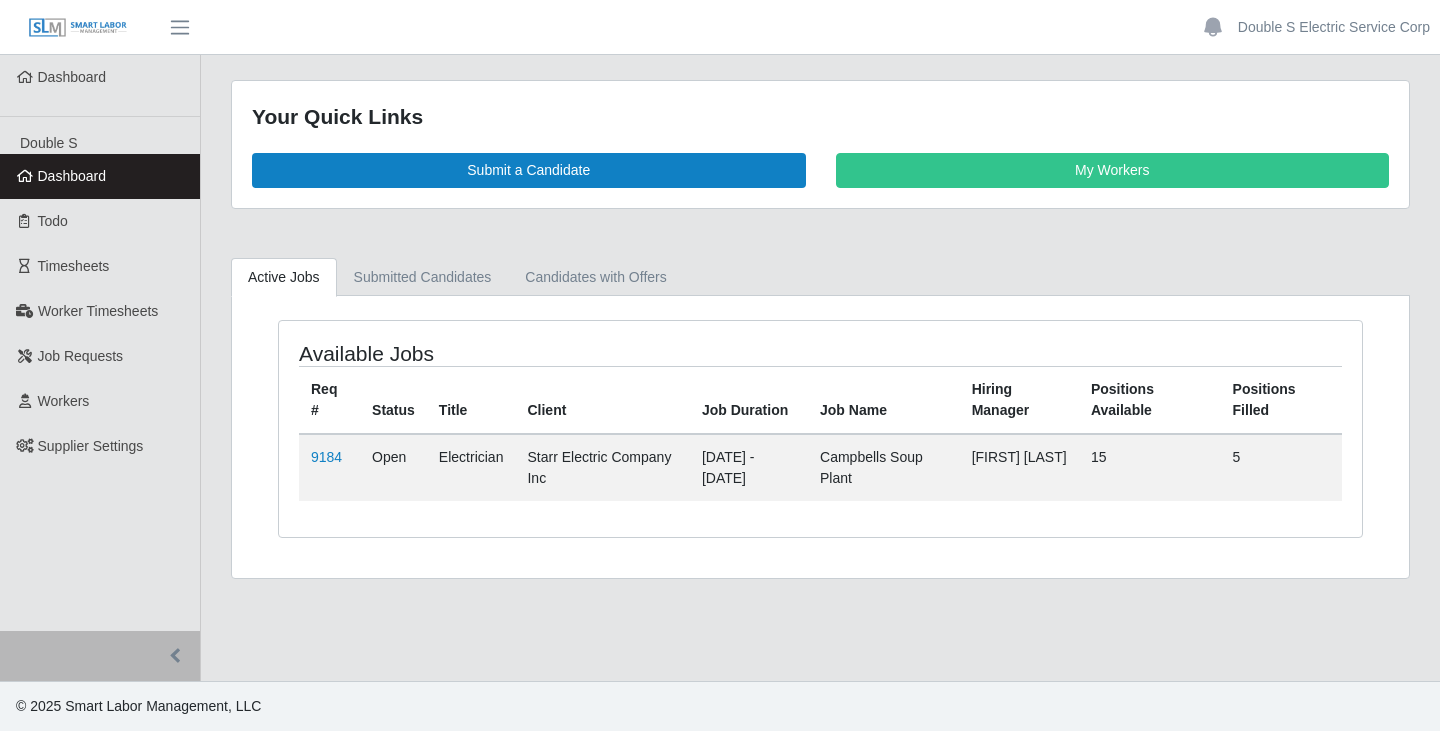 scroll, scrollTop: 0, scrollLeft: 0, axis: both 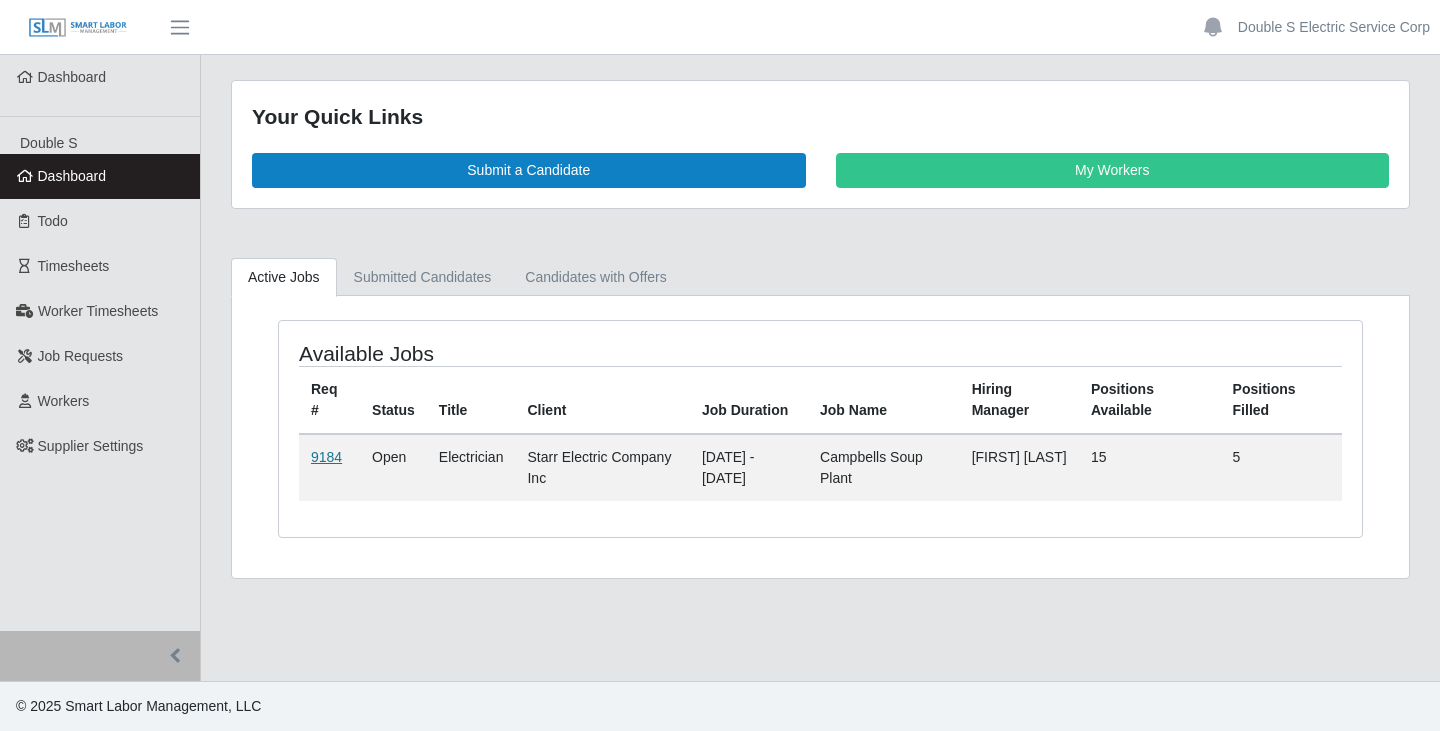 click on "9184" at bounding box center [326, 457] 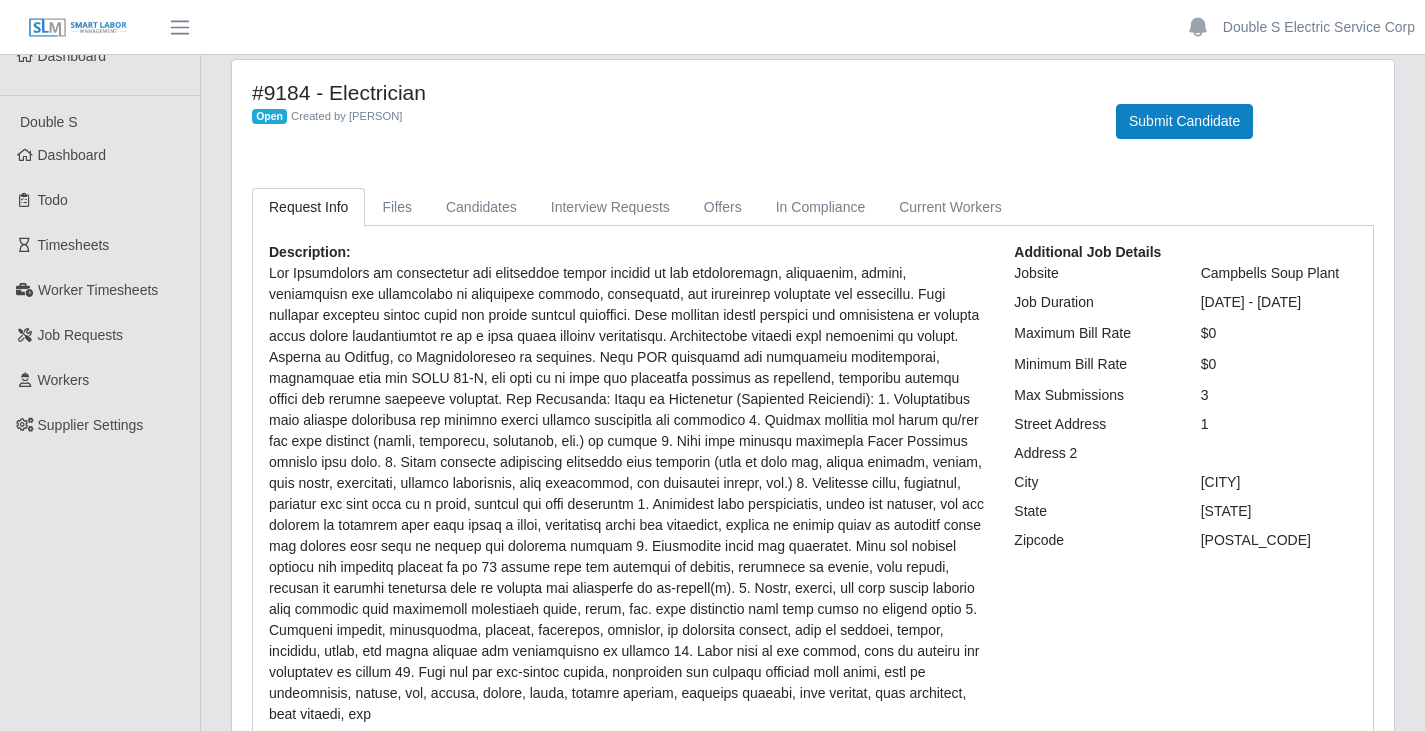 scroll, scrollTop: 0, scrollLeft: 0, axis: both 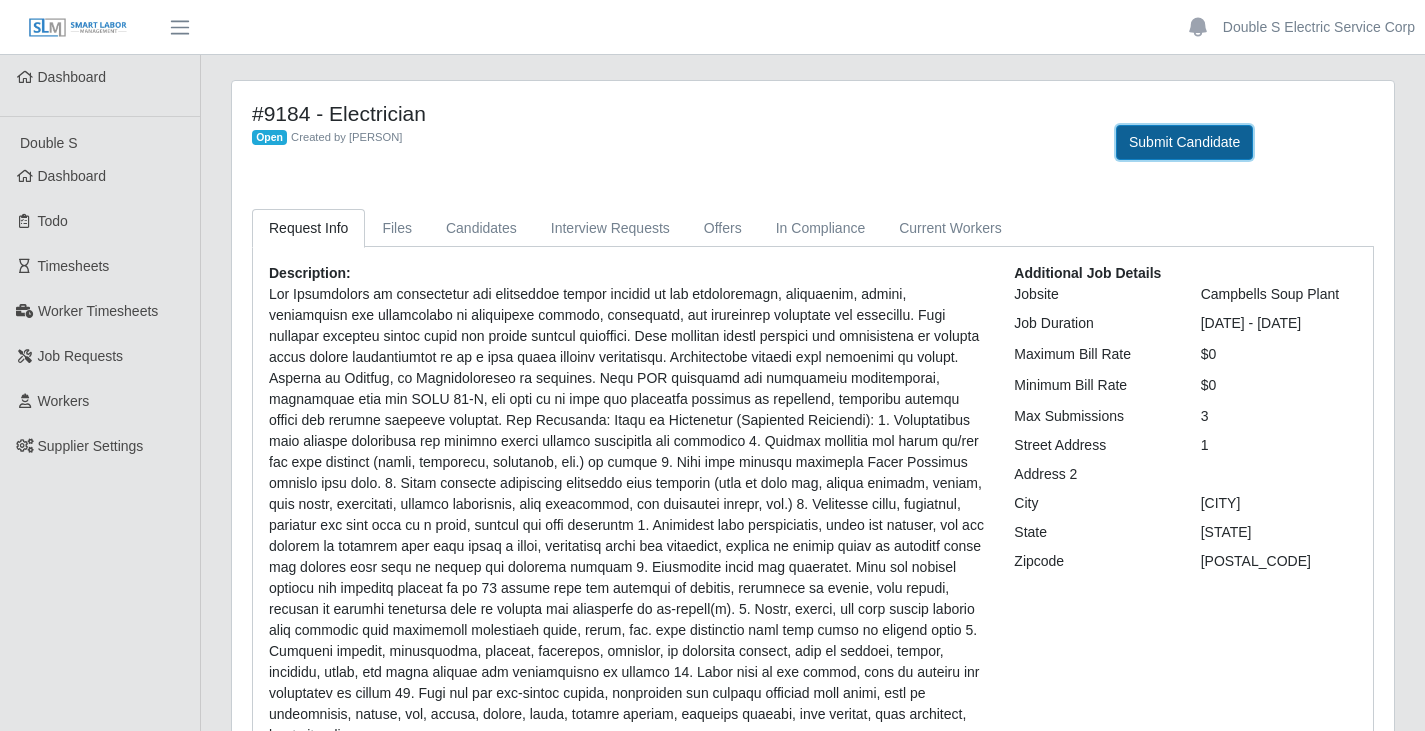 click on "Submit Candidate" at bounding box center (1184, 142) 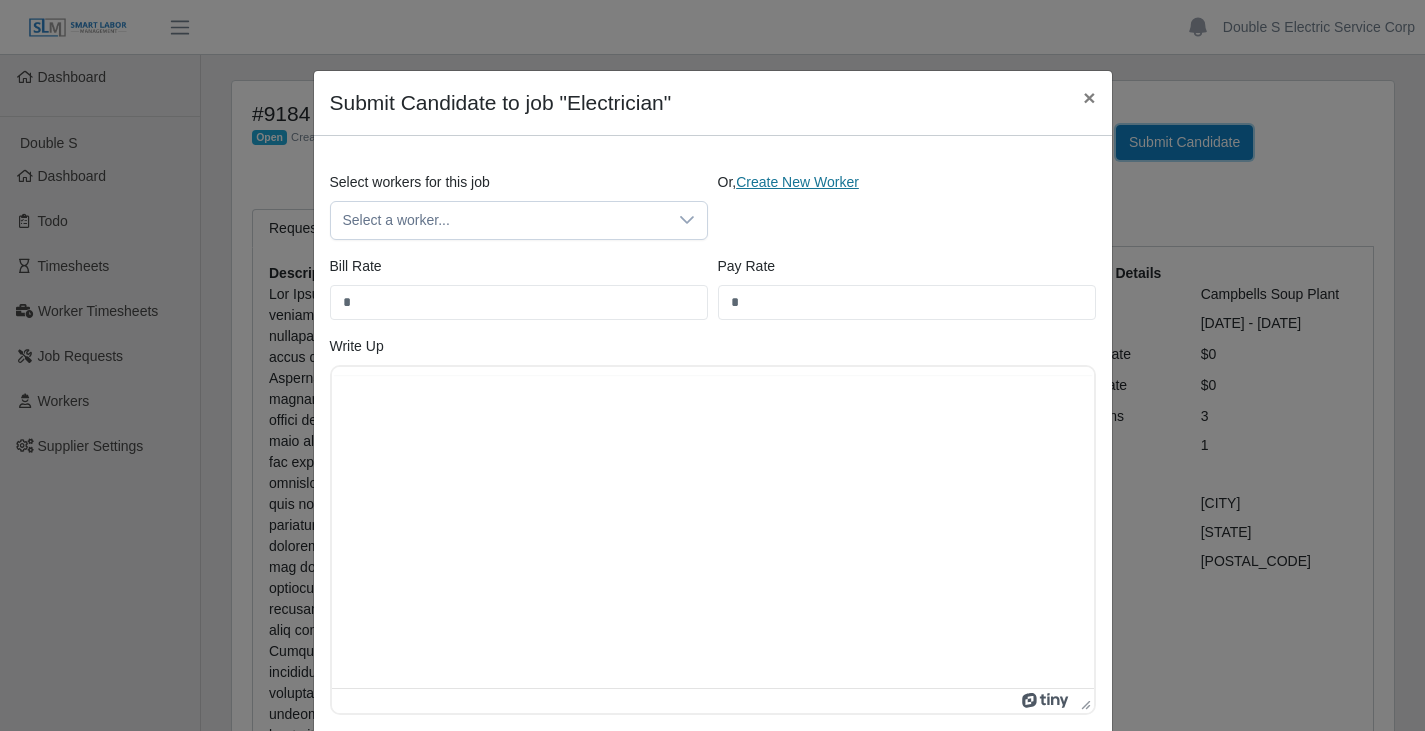 scroll, scrollTop: 0, scrollLeft: 0, axis: both 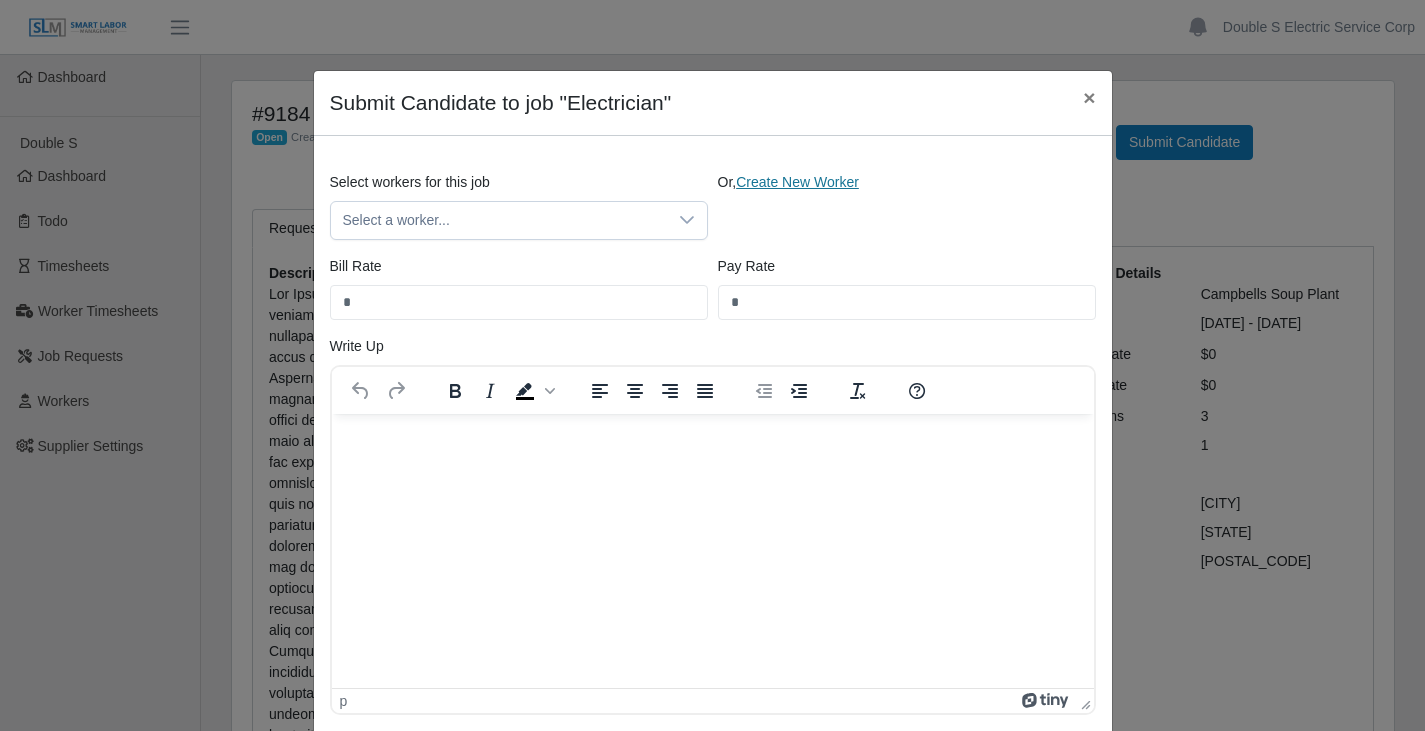 click on "Create New Worker" at bounding box center (797, 182) 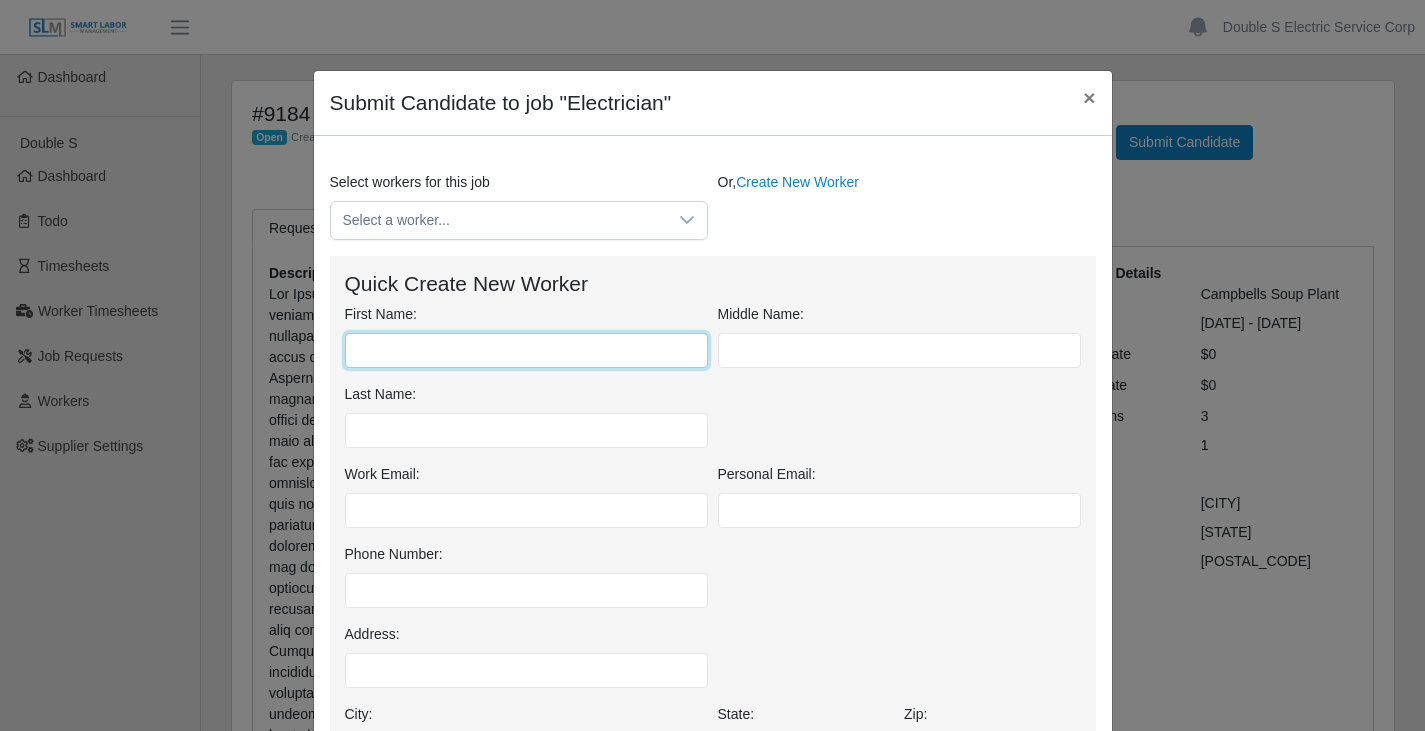 click on "First Name:" at bounding box center (526, 350) 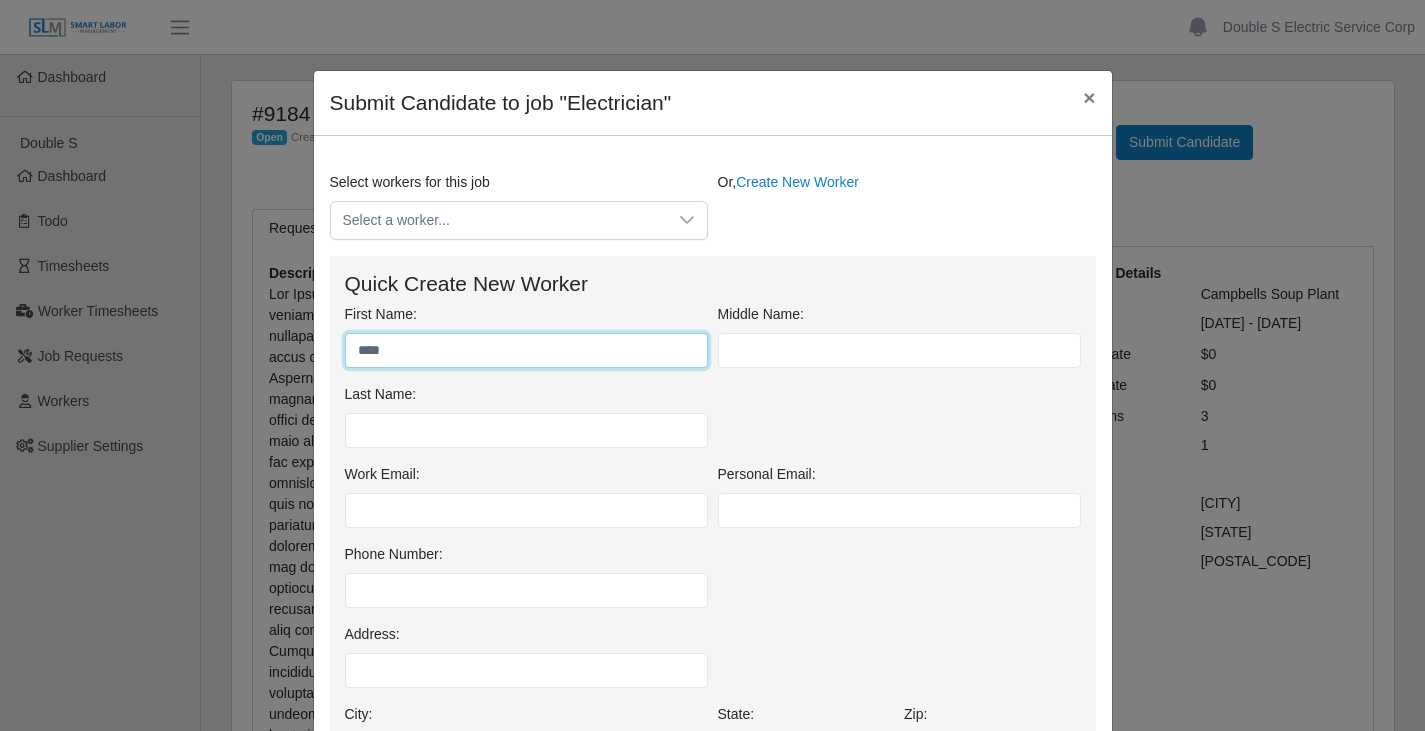 type on "****" 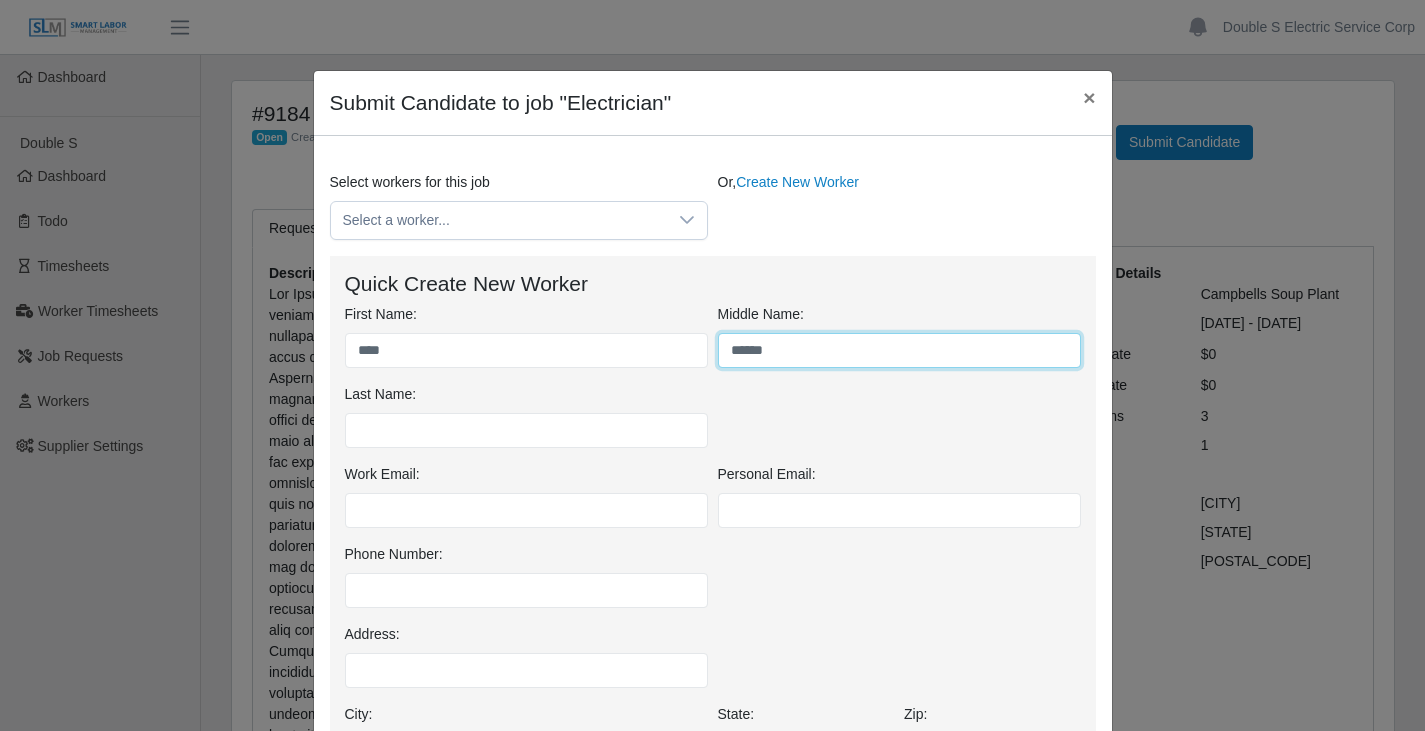 type on "******" 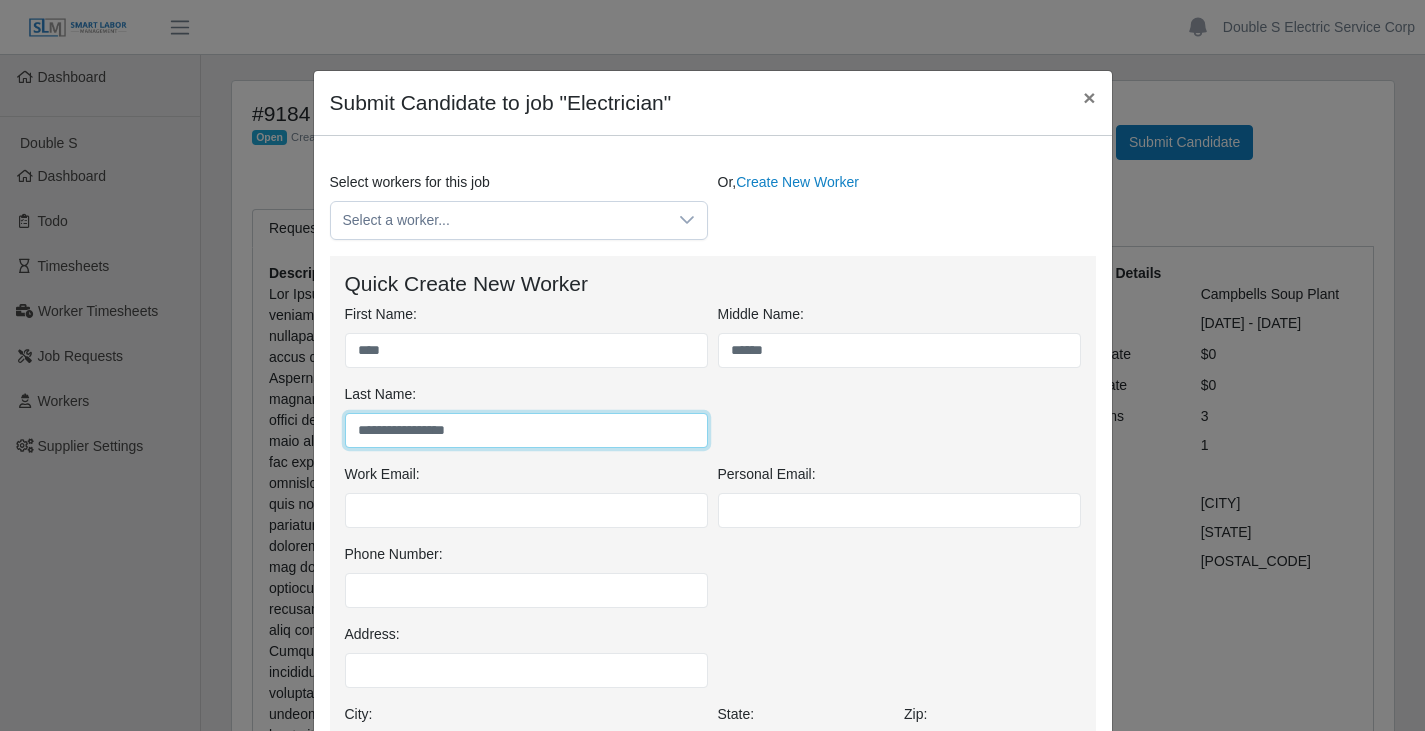 type on "**********" 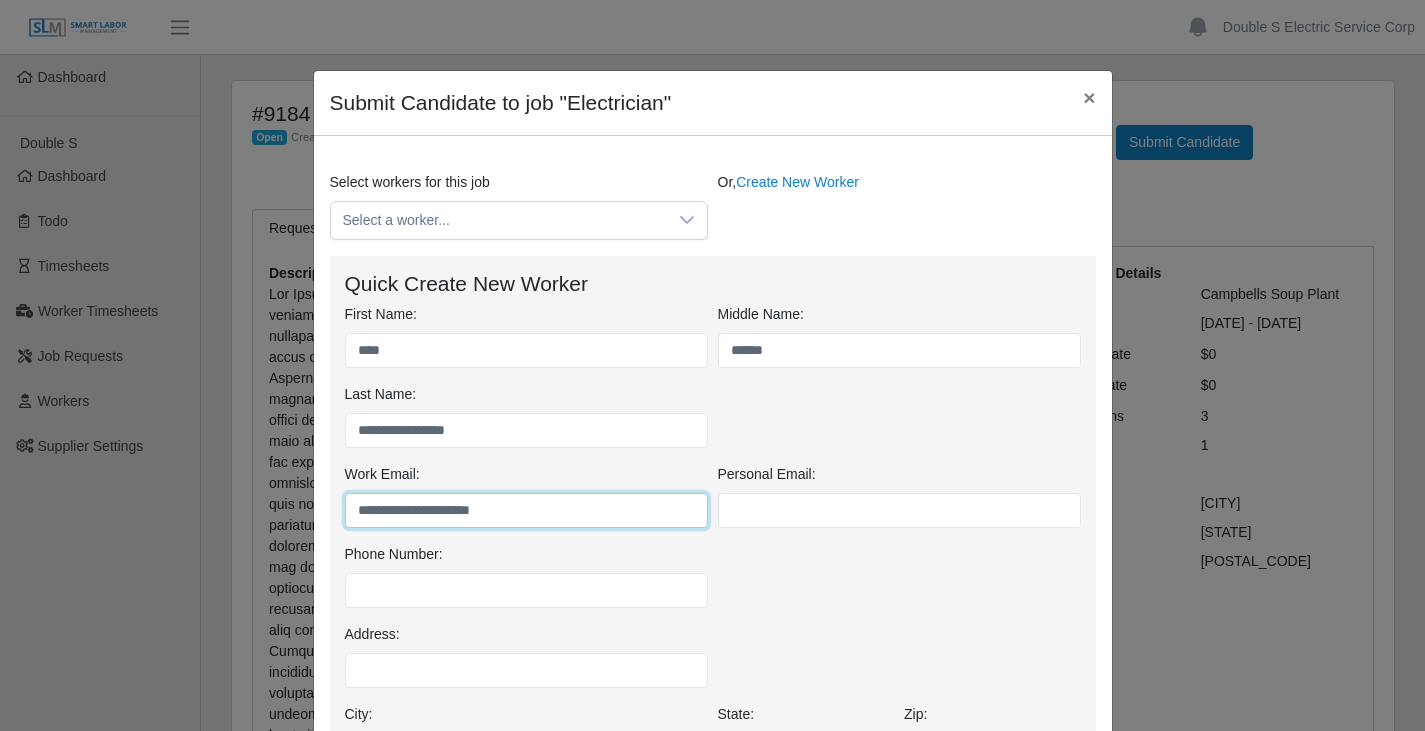 type on "**********" 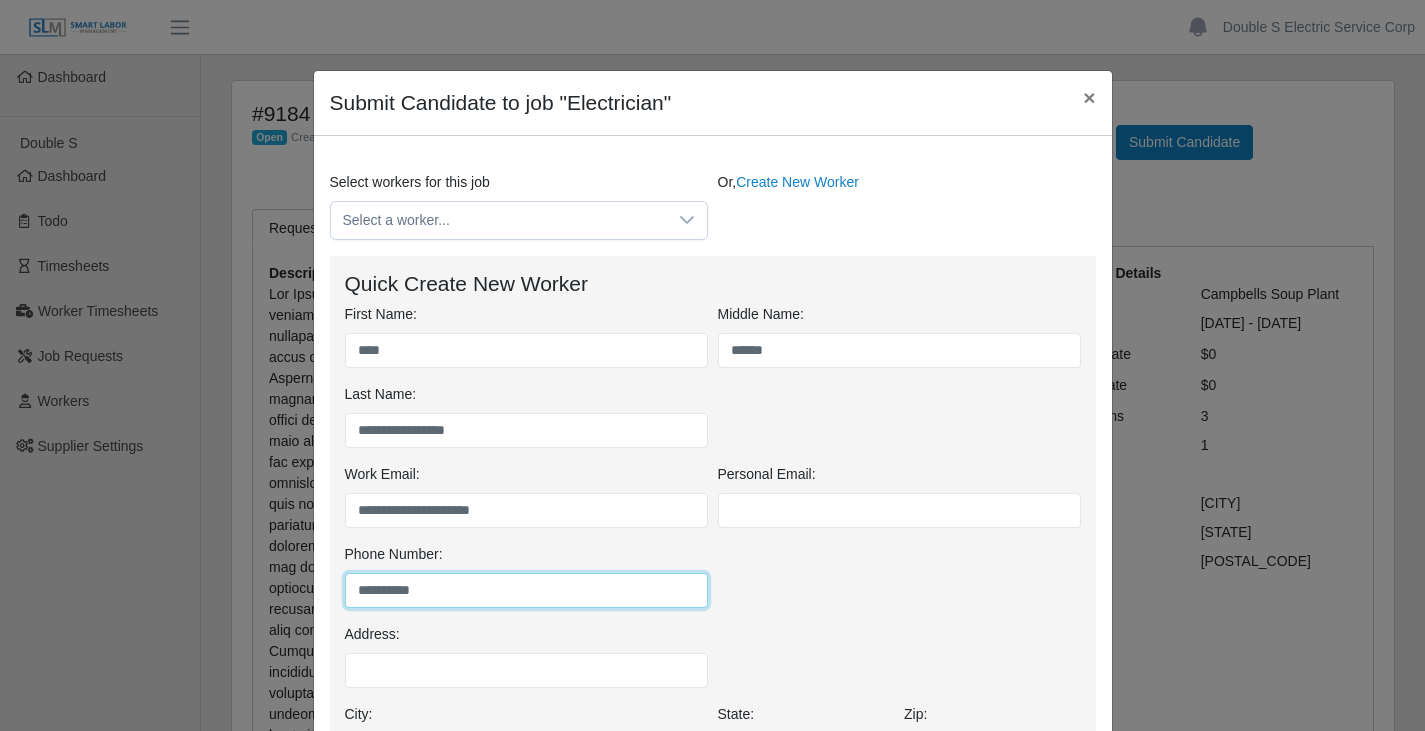 type on "**********" 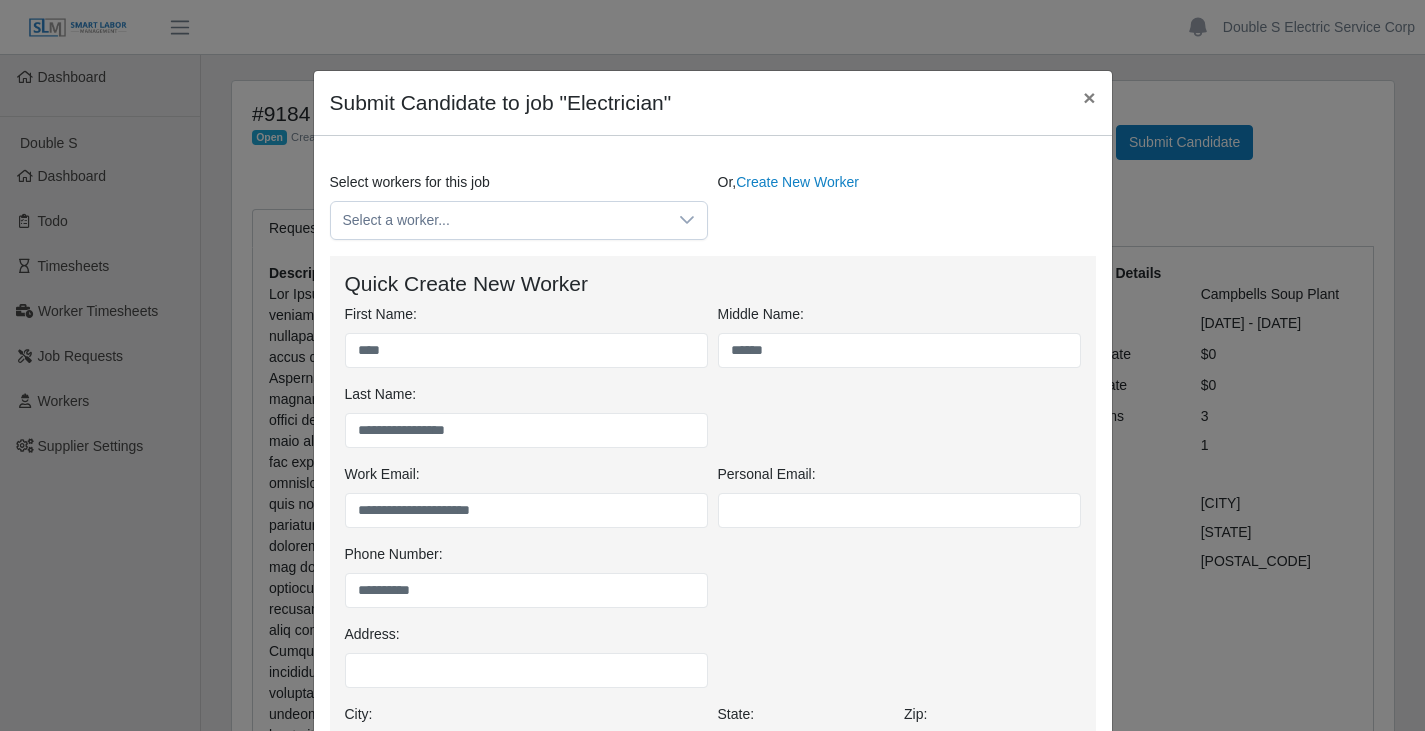 click on "Address:" at bounding box center [713, 664] 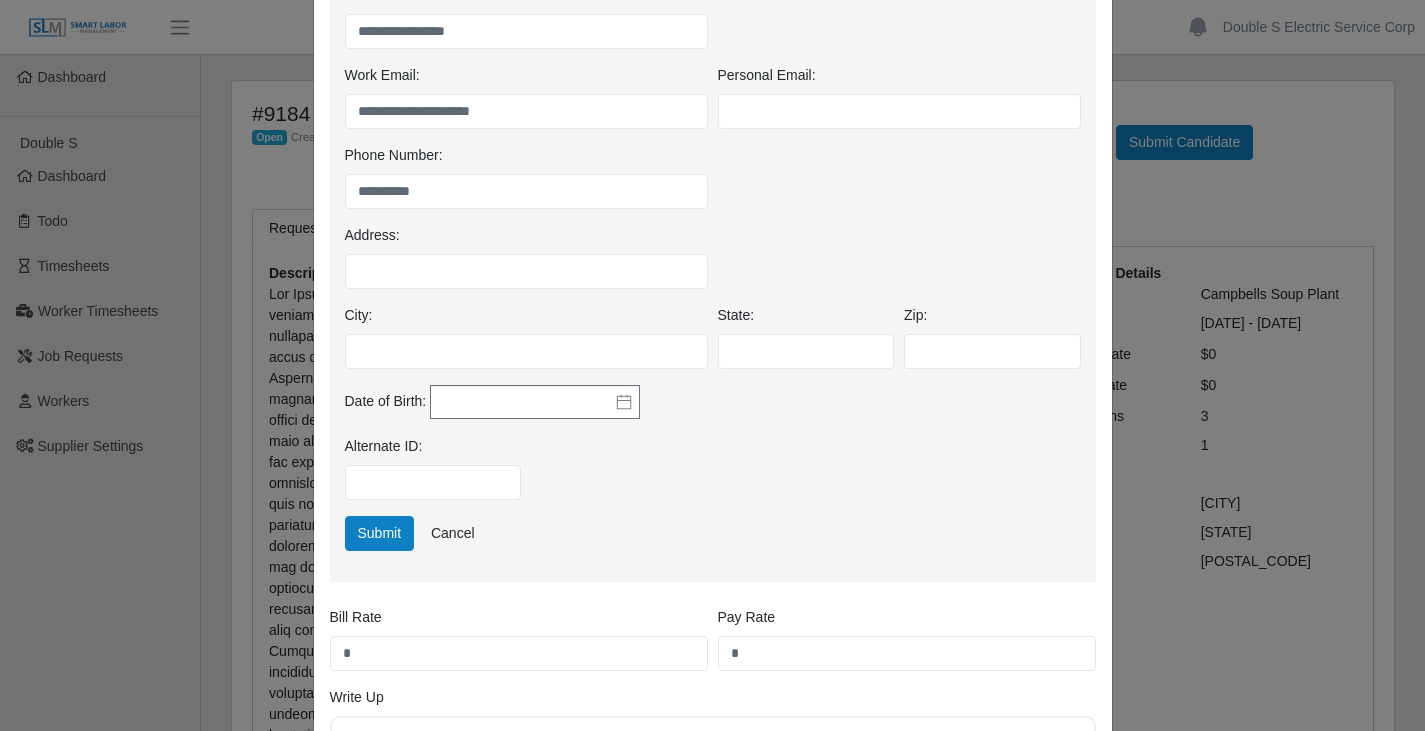 scroll, scrollTop: 400, scrollLeft: 0, axis: vertical 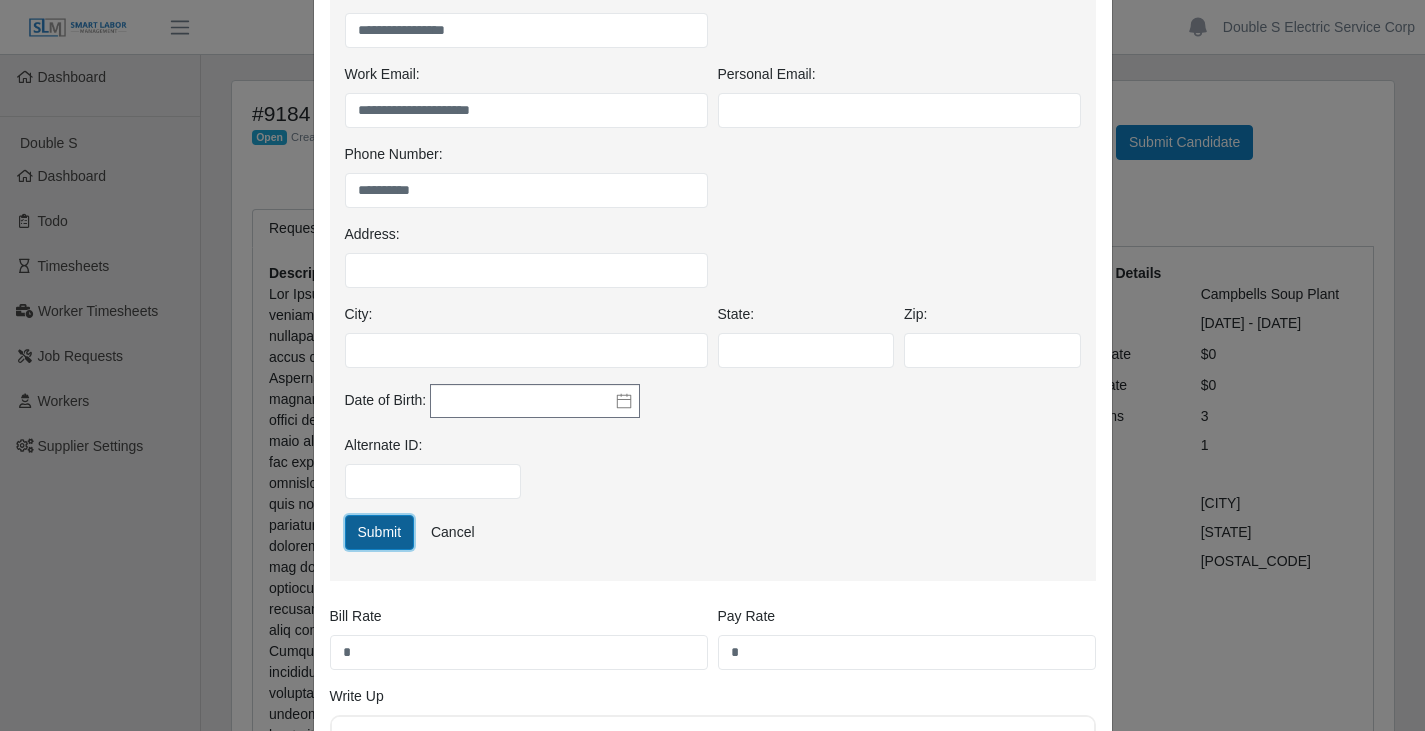 click on "Submit" at bounding box center [380, 532] 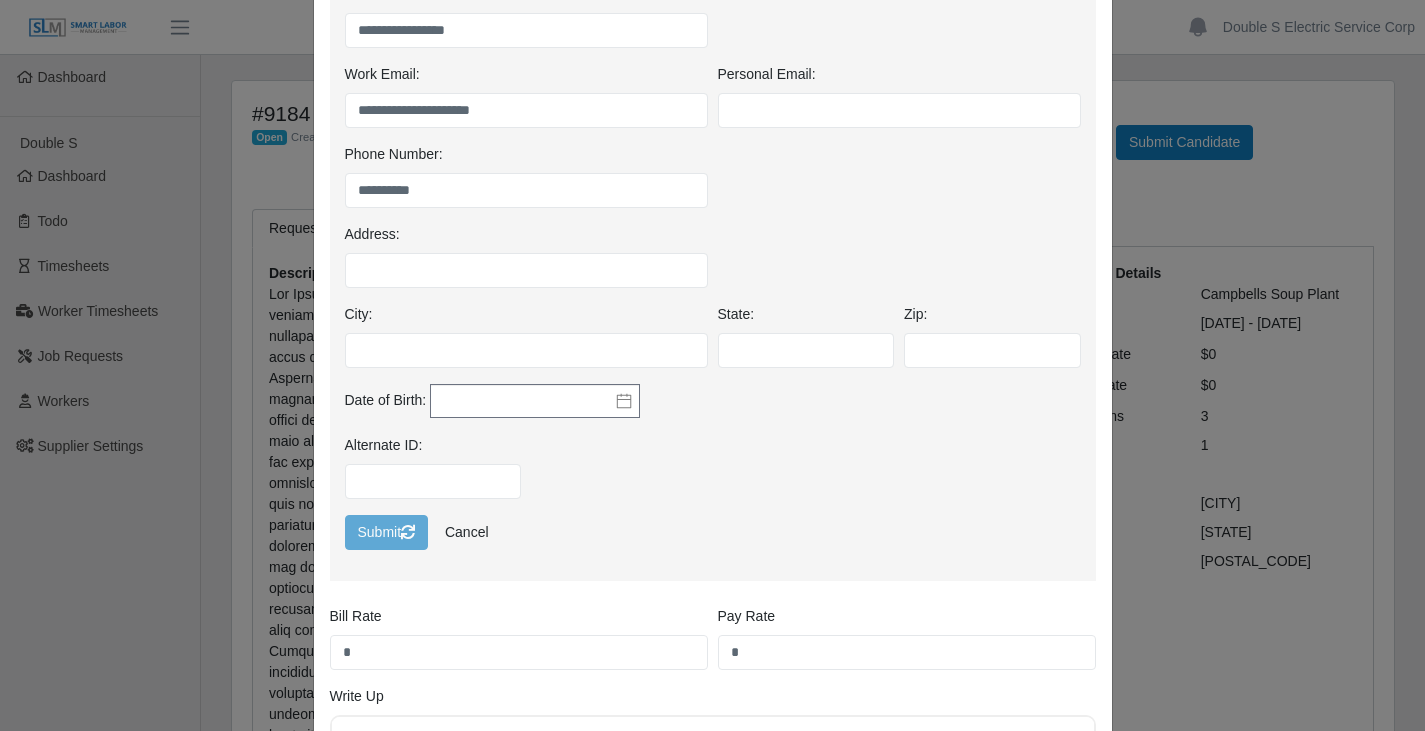 scroll, scrollTop: 0, scrollLeft: 0, axis: both 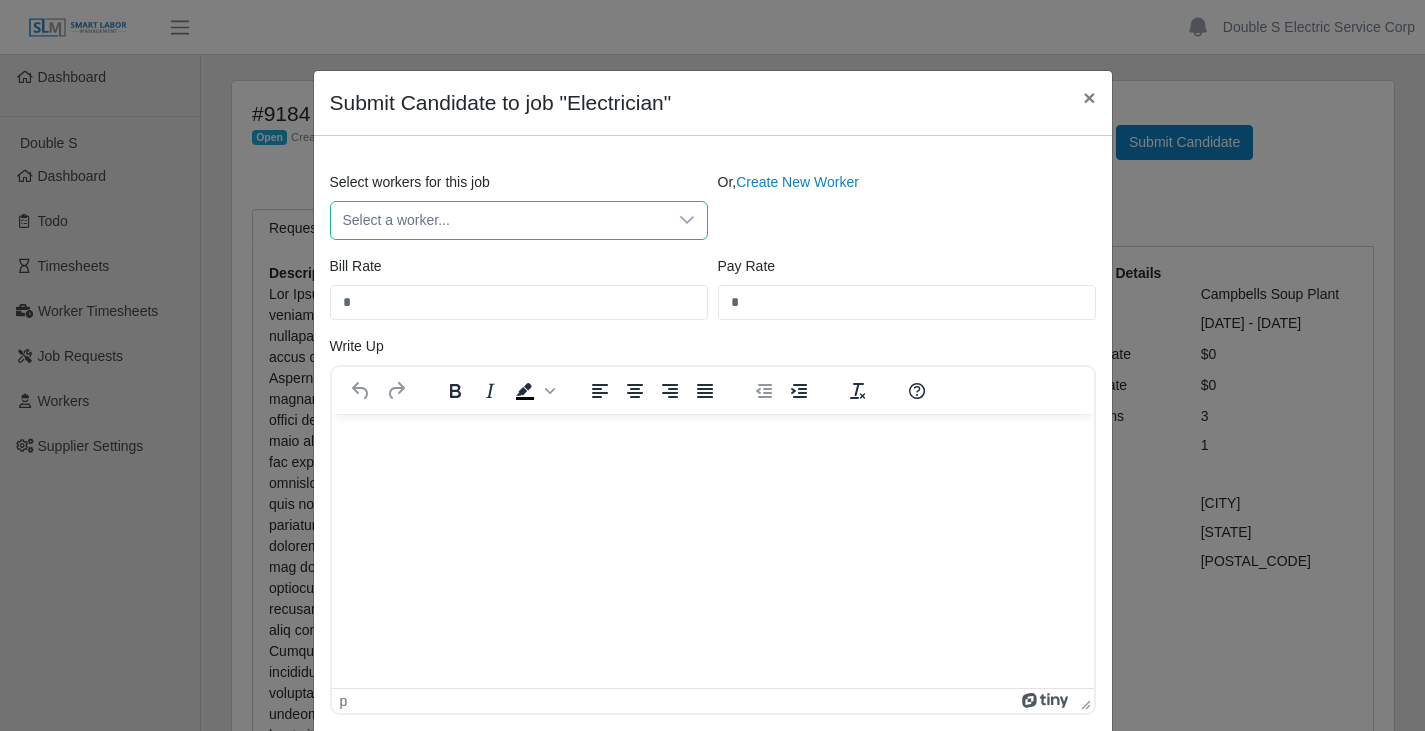 click on "Select a worker..." at bounding box center (499, 220) 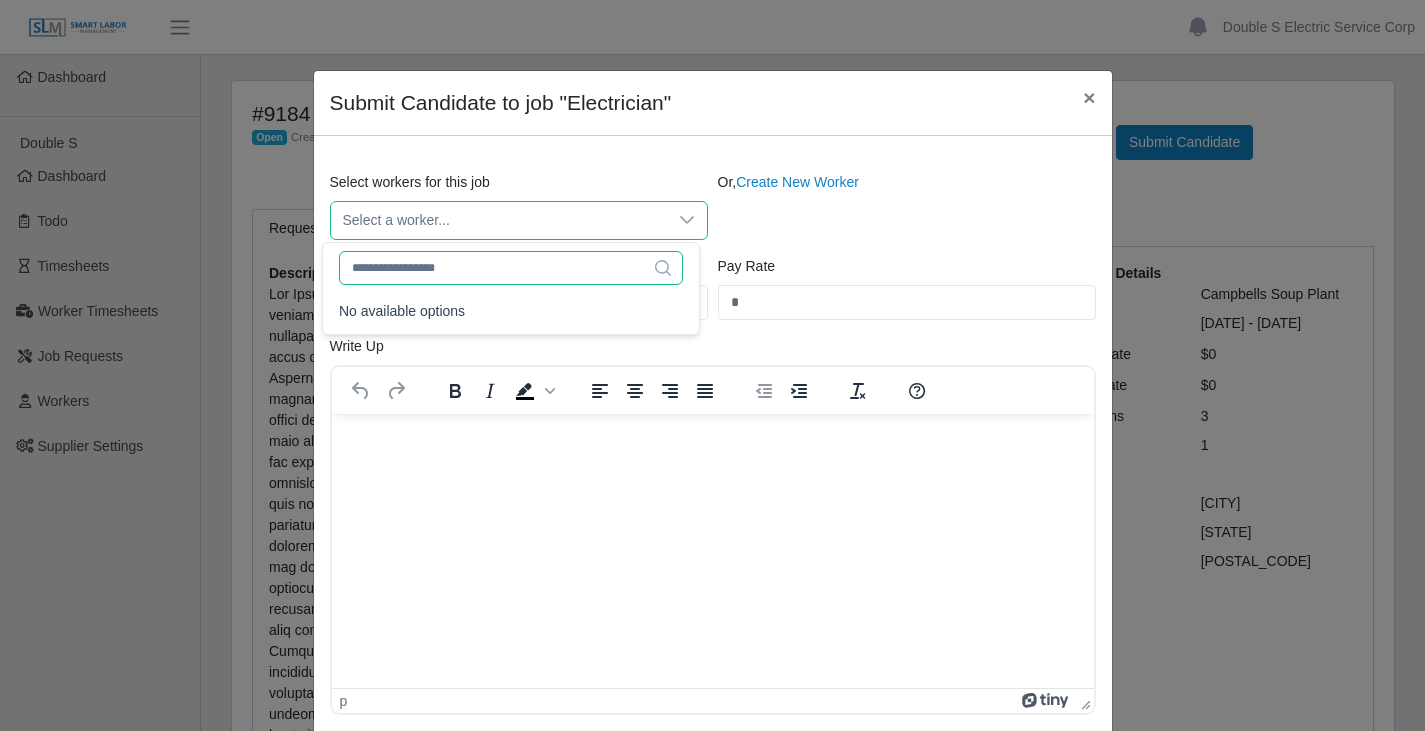 click 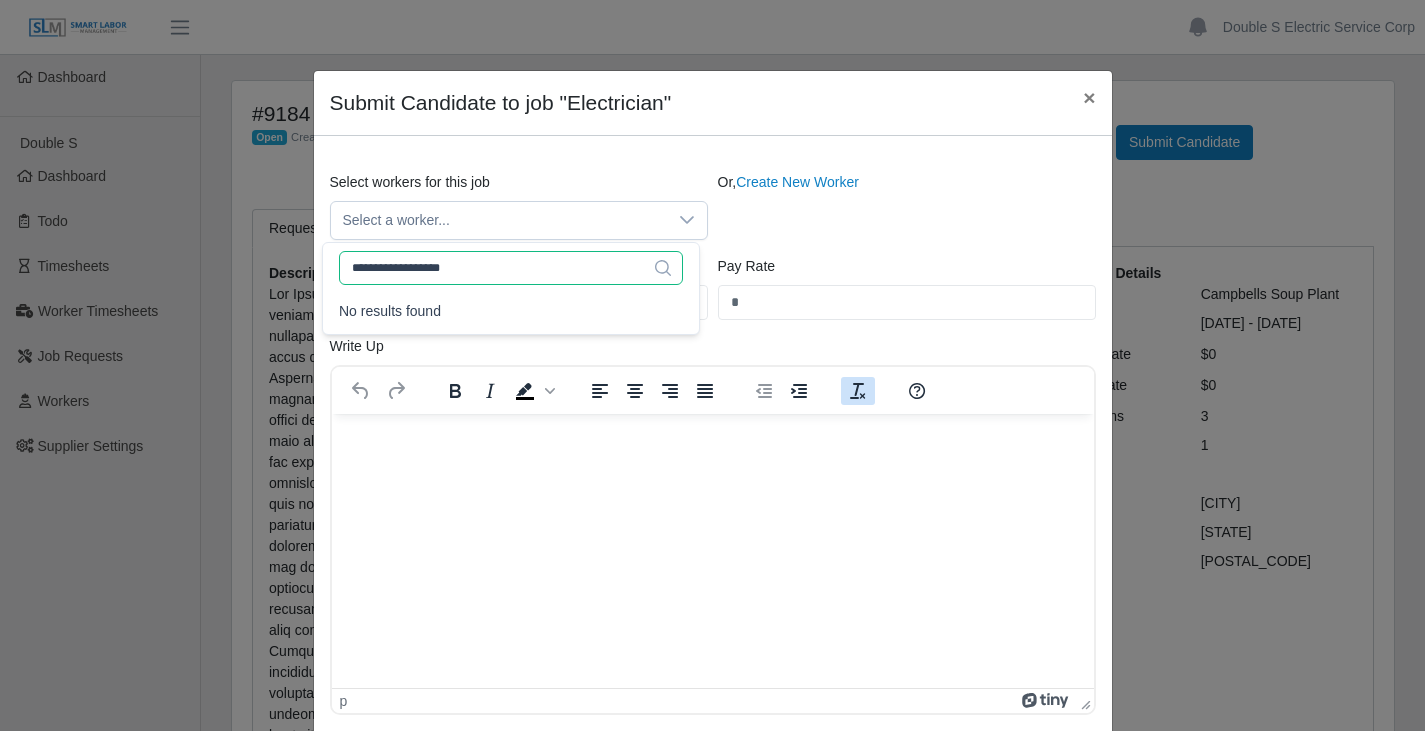 type on "**********" 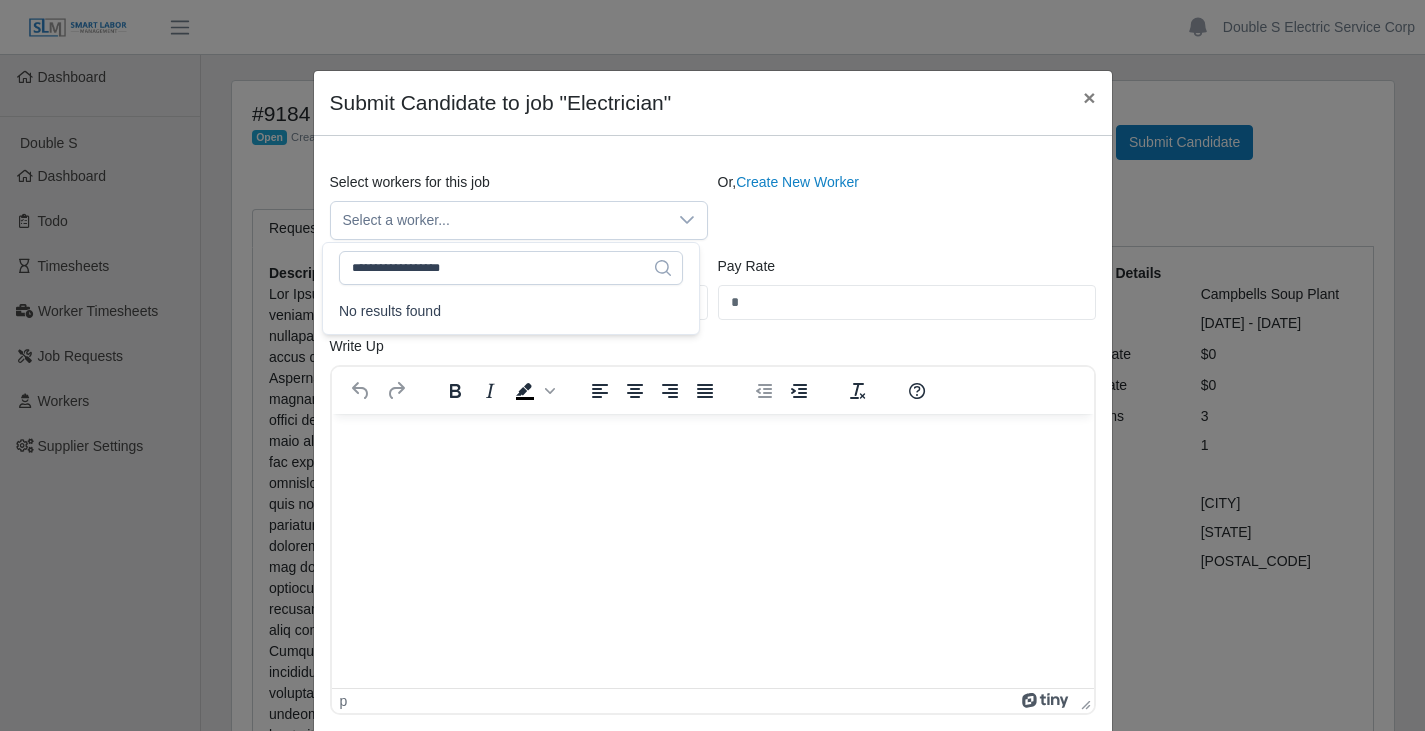 click on "Or,
Create New Worker" at bounding box center [907, 206] 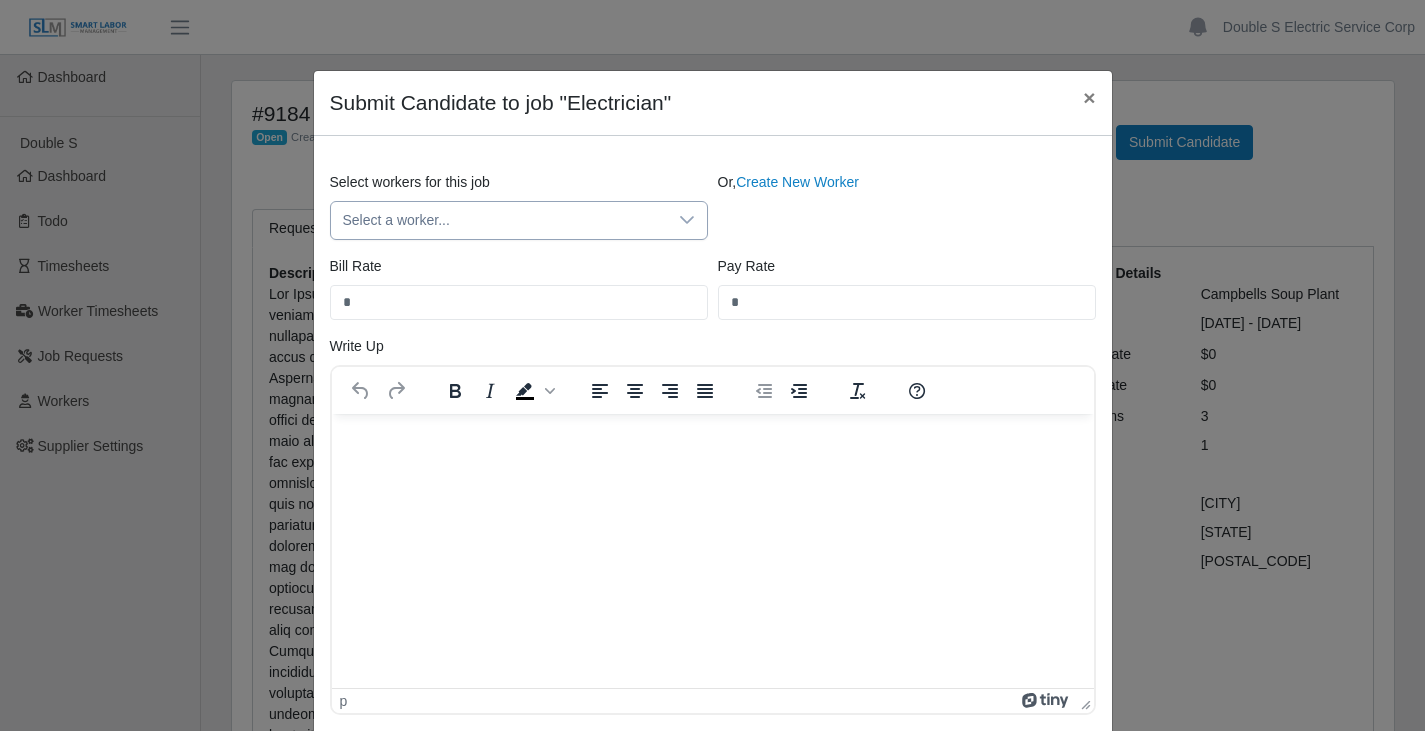 click on "Select a worker..." at bounding box center [499, 220] 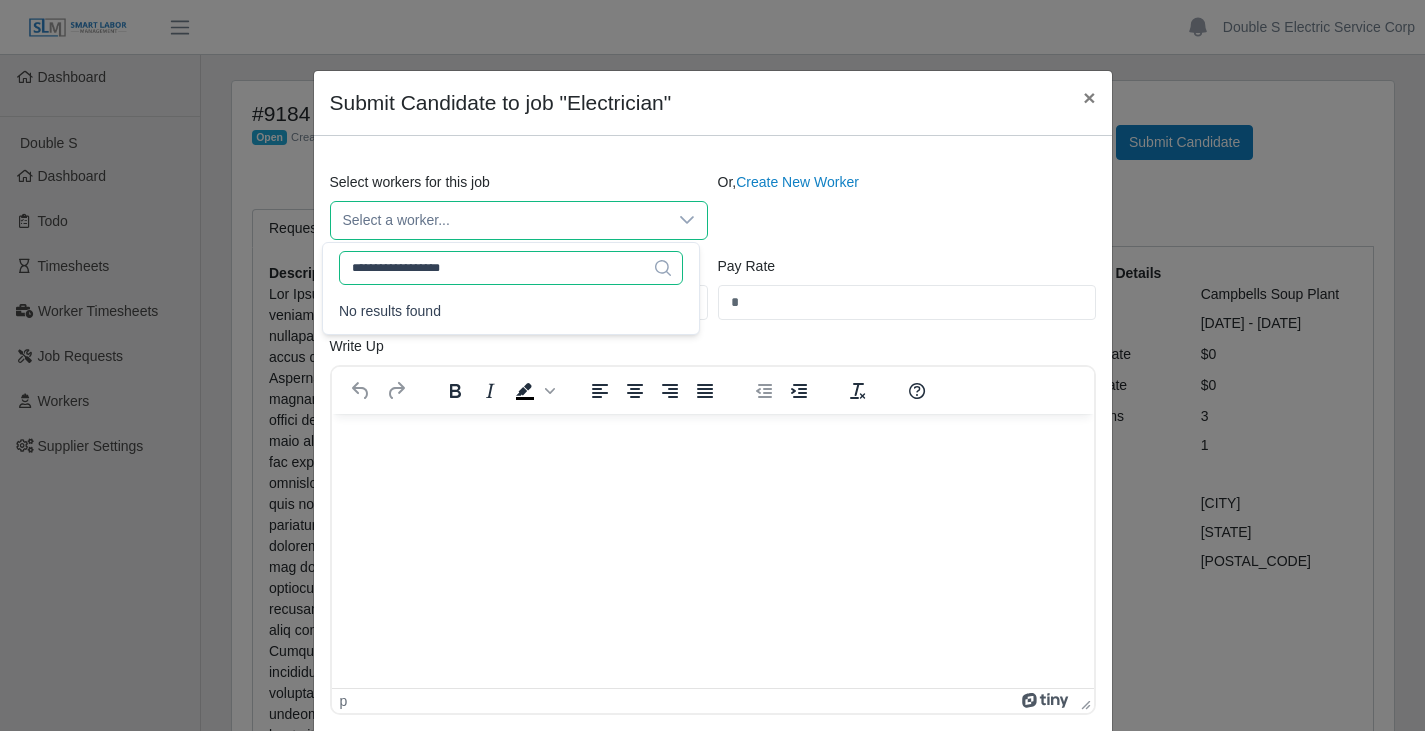 click on "**********" 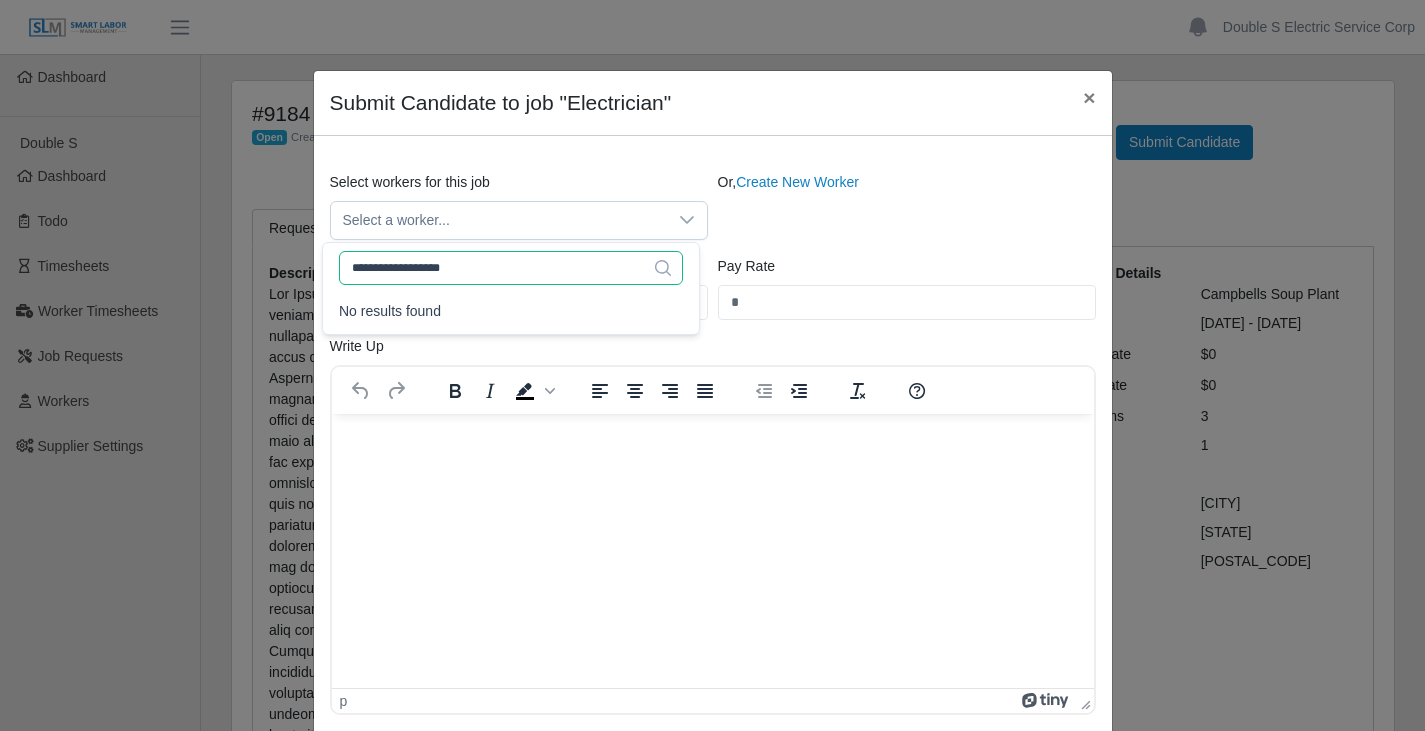 click on "**********" 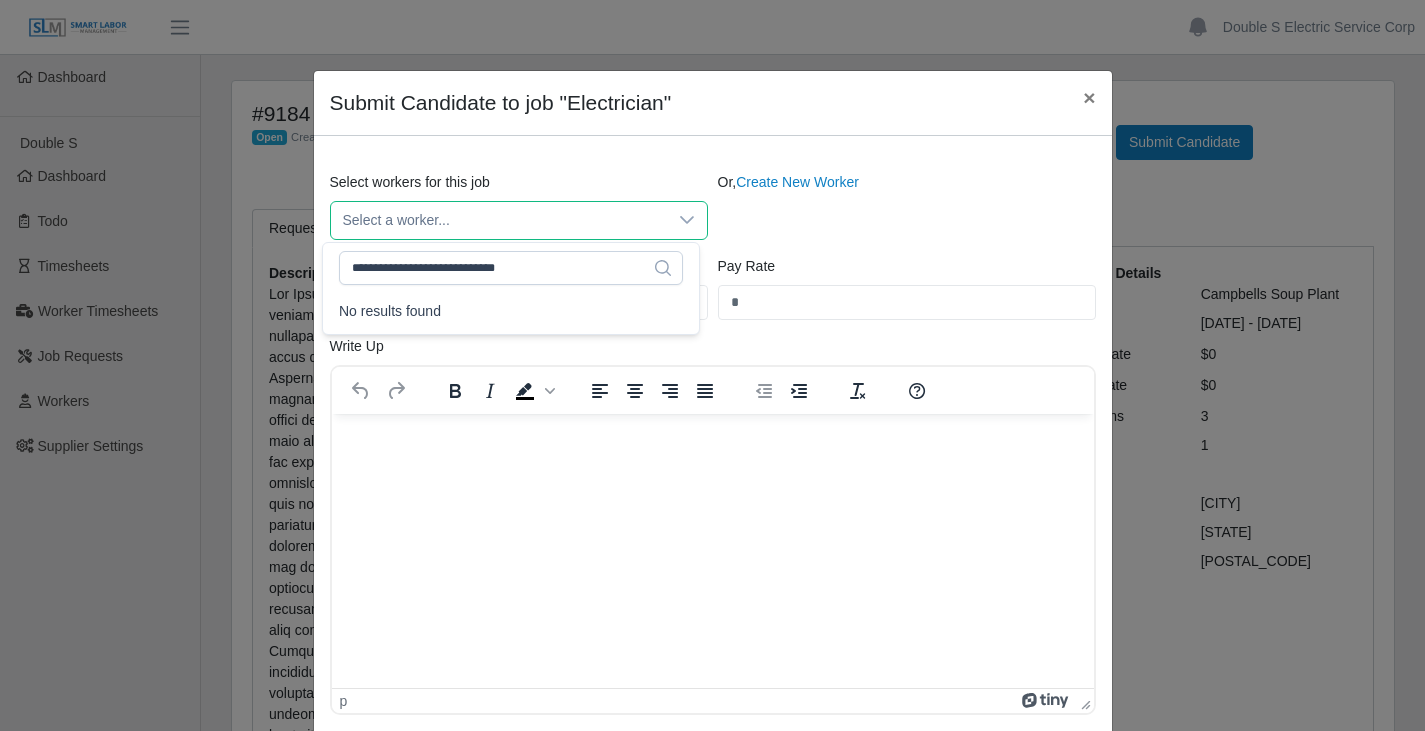 click 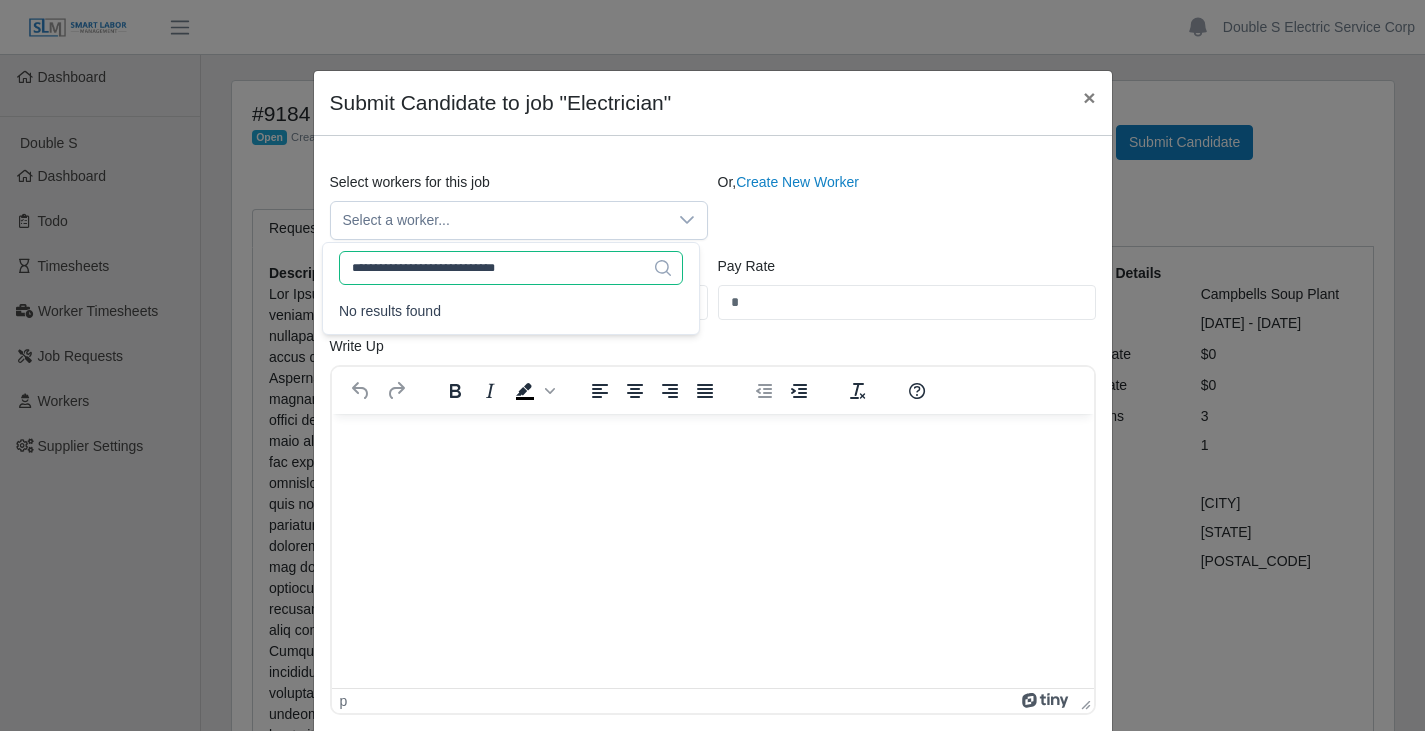 click on "**********" 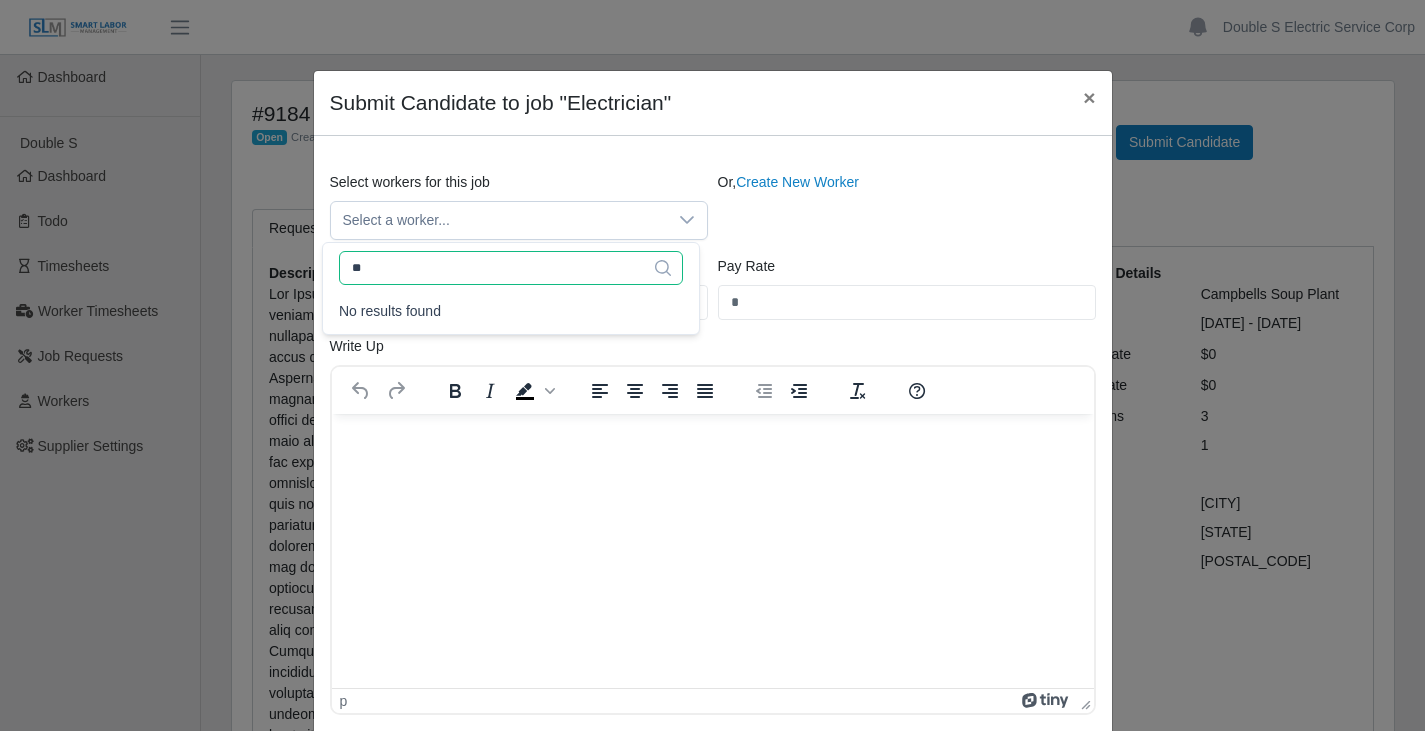 type on "*" 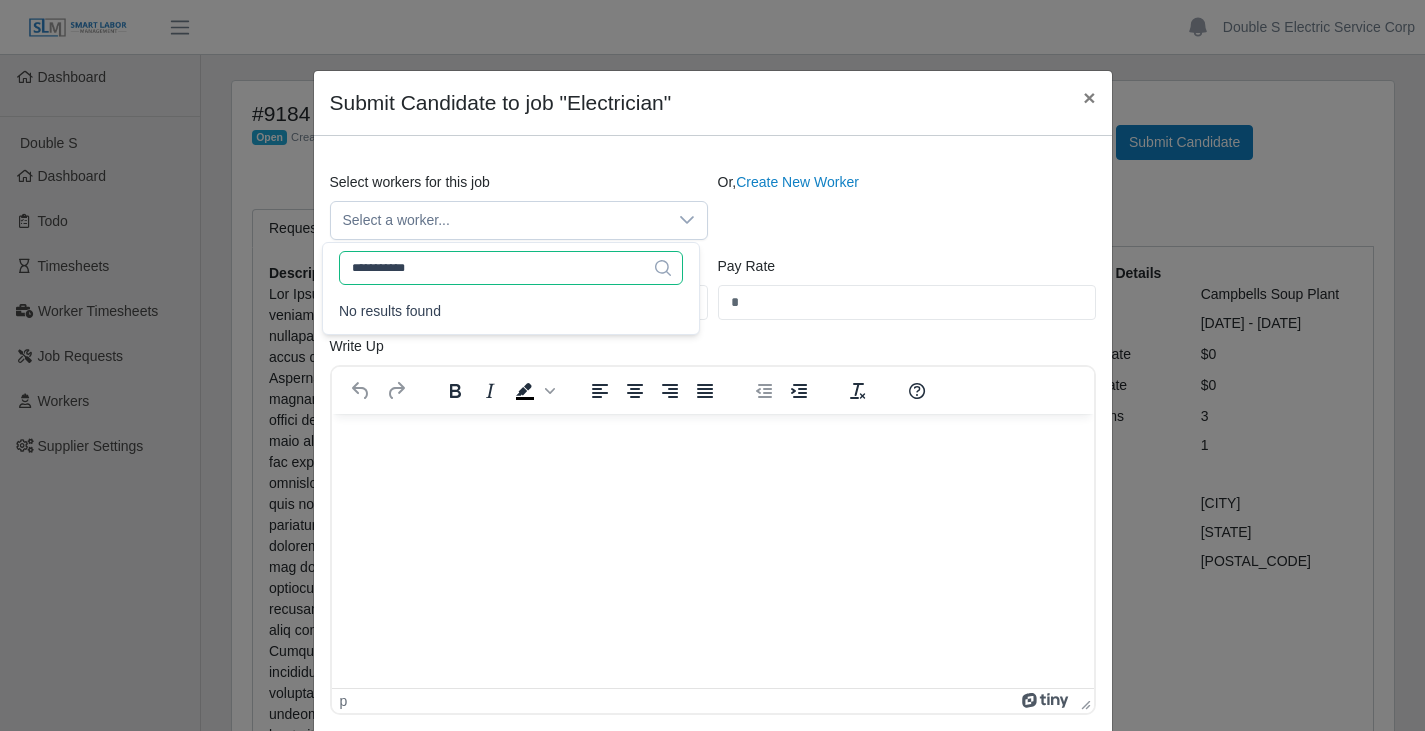 type on "**********" 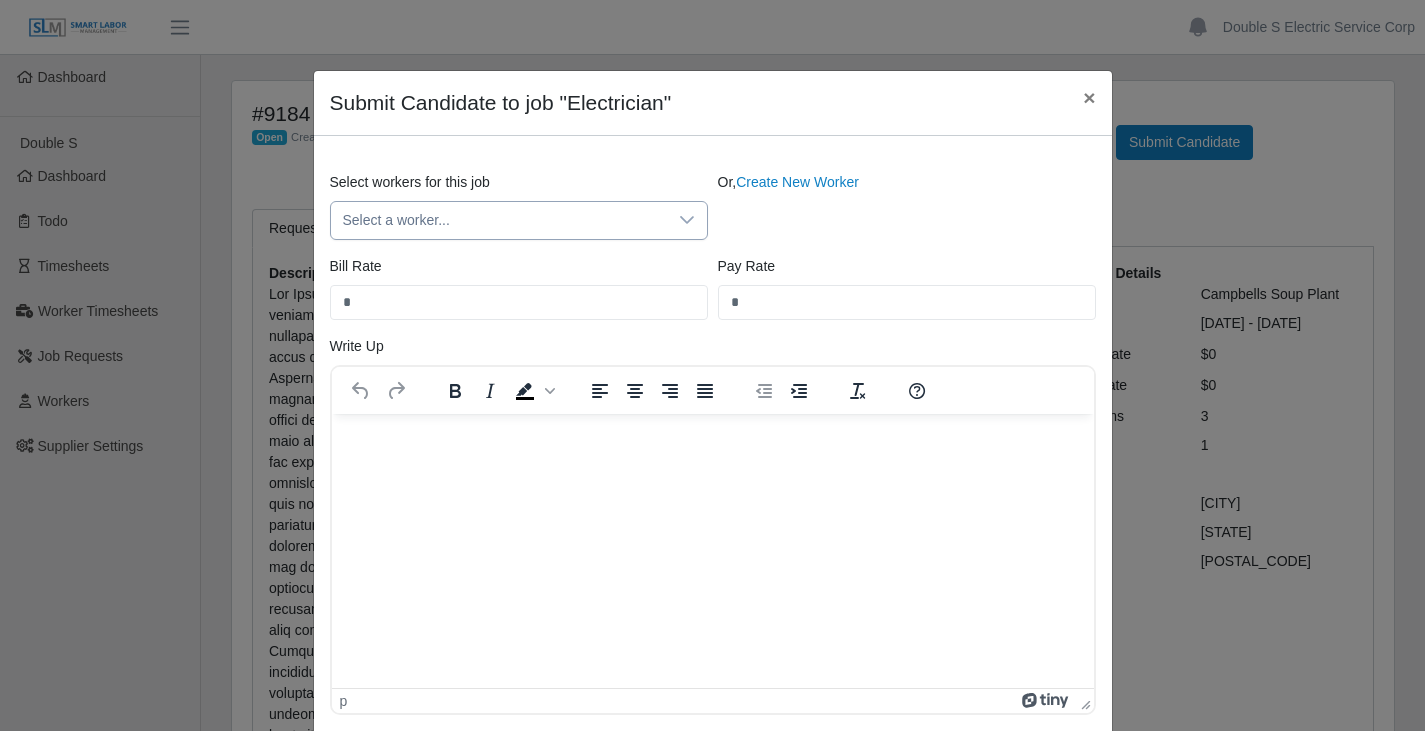 click on "Select a worker..." at bounding box center [499, 220] 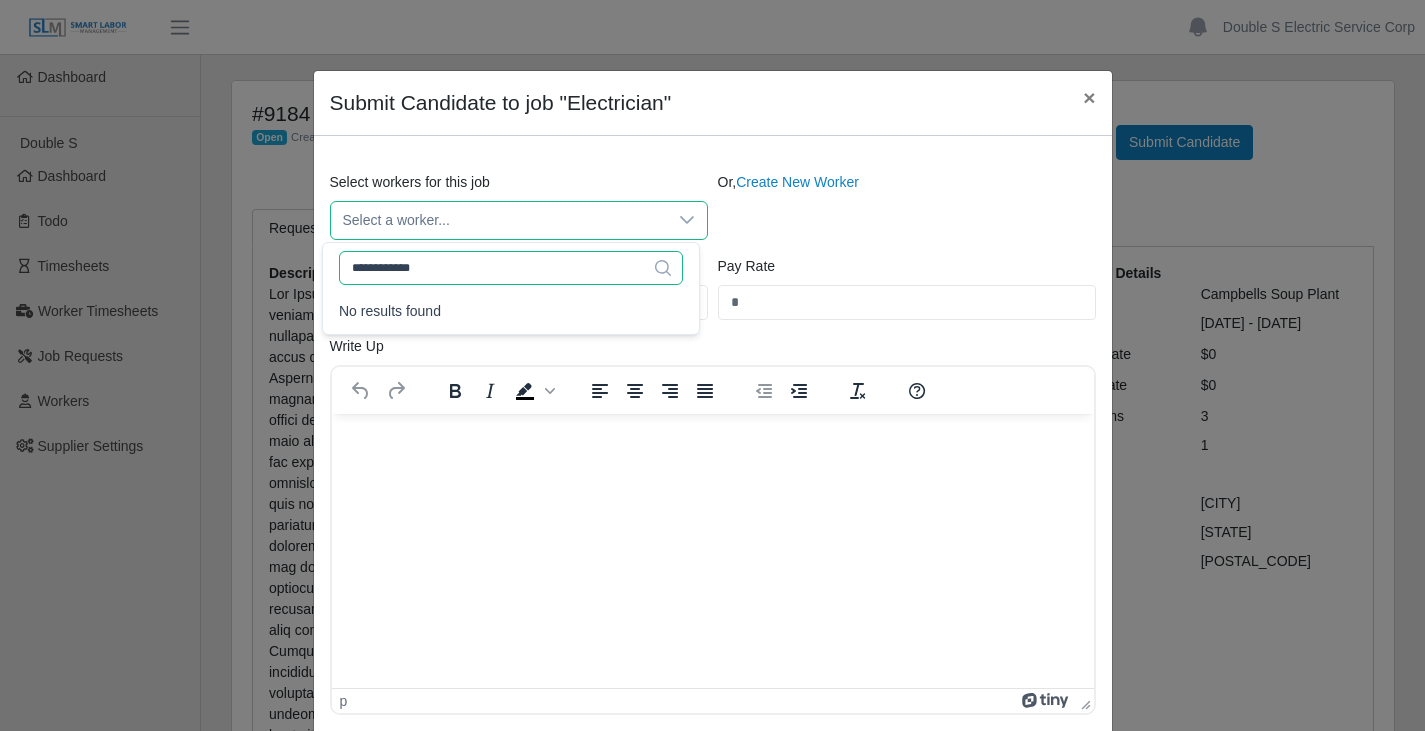 click on "**********" 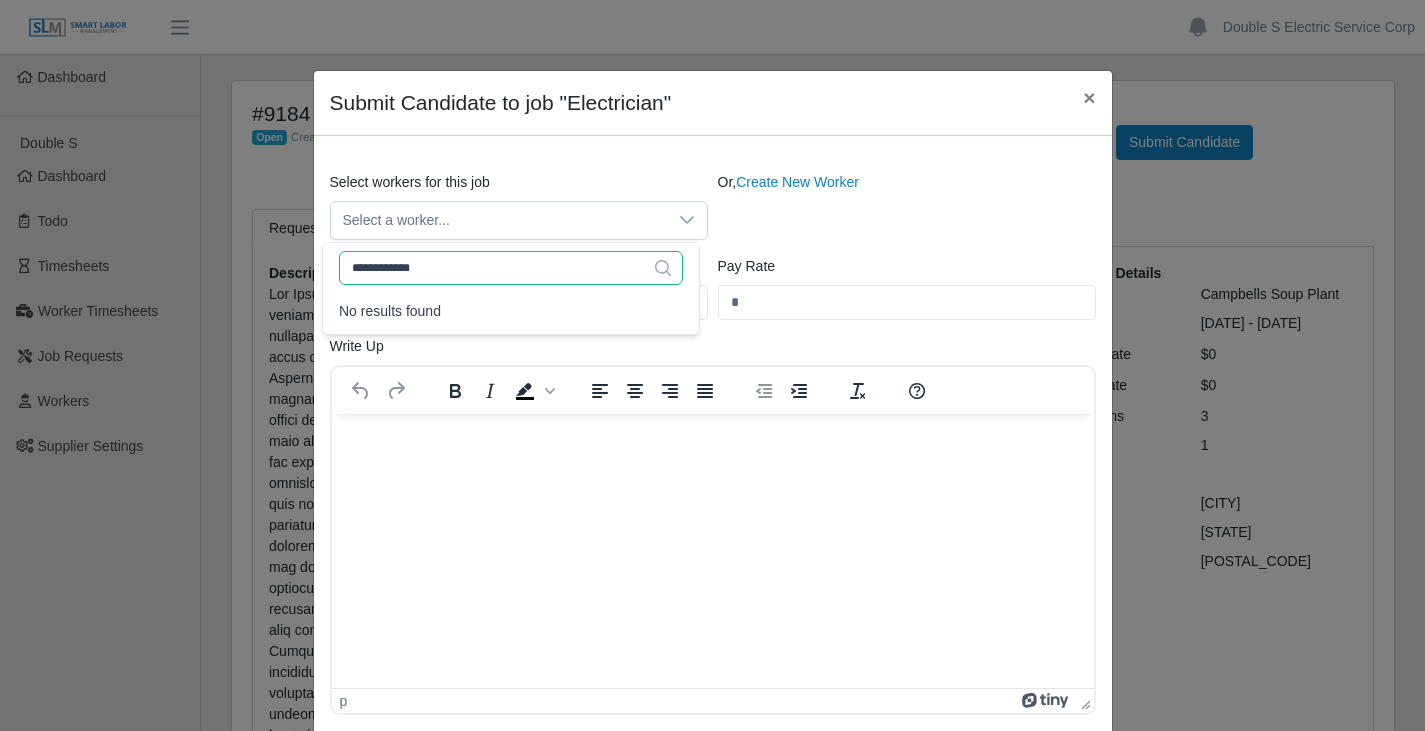 drag, startPoint x: 600, startPoint y: 269, endPoint x: 324, endPoint y: 258, distance: 276.21912 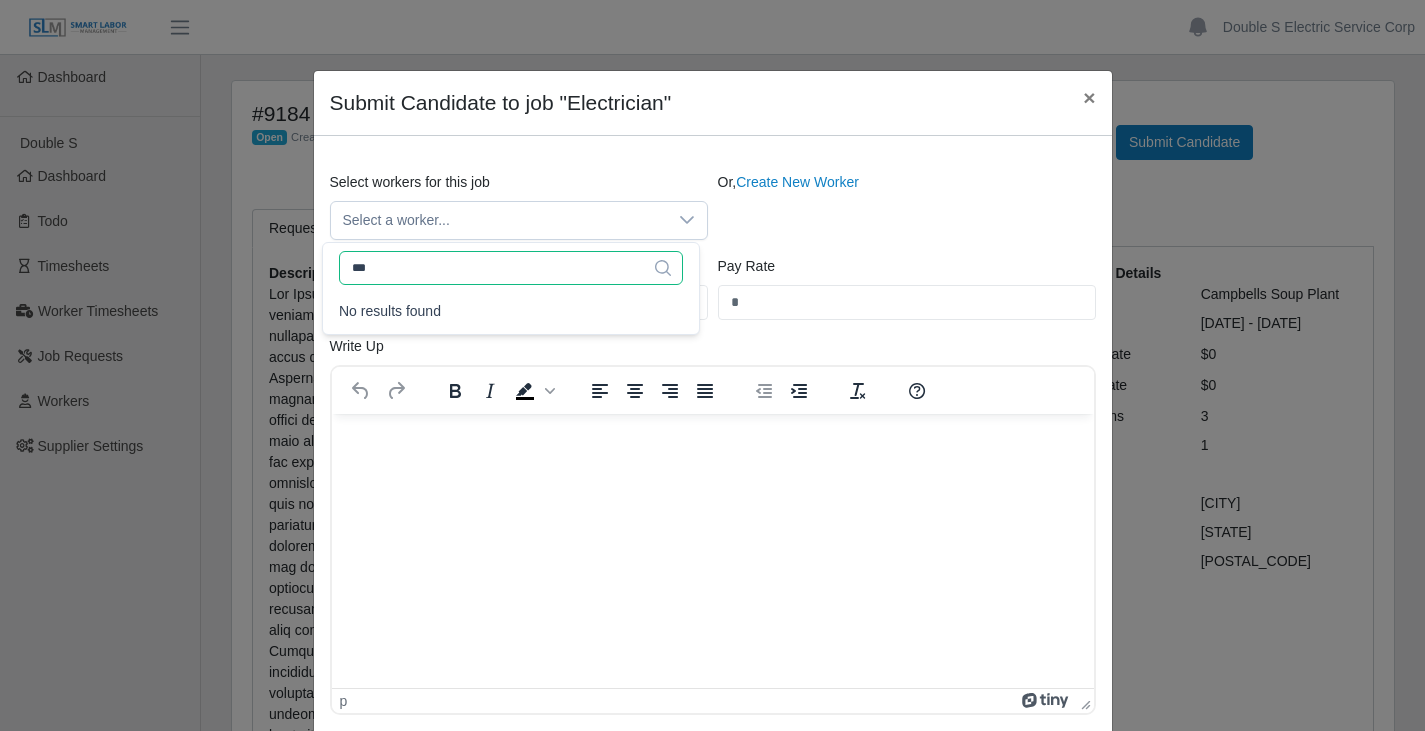 type on "****" 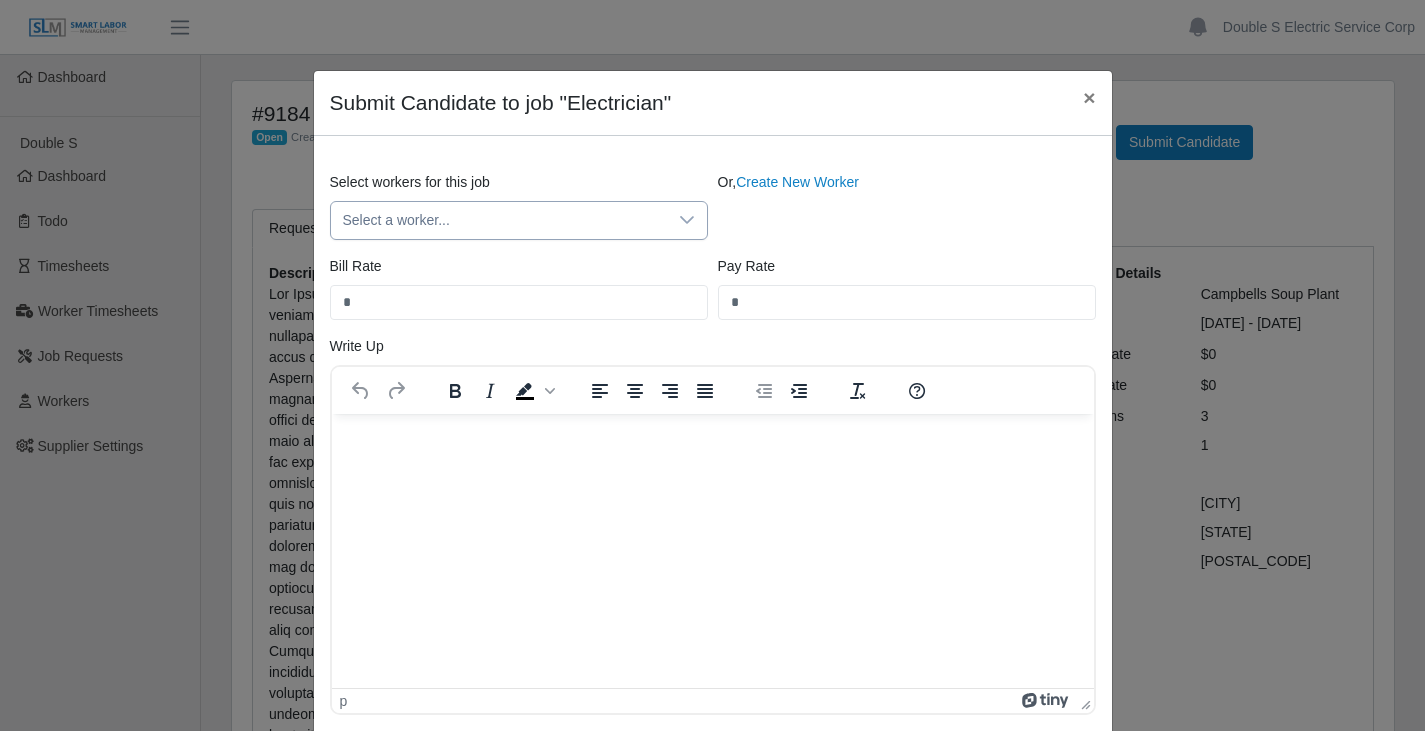 click 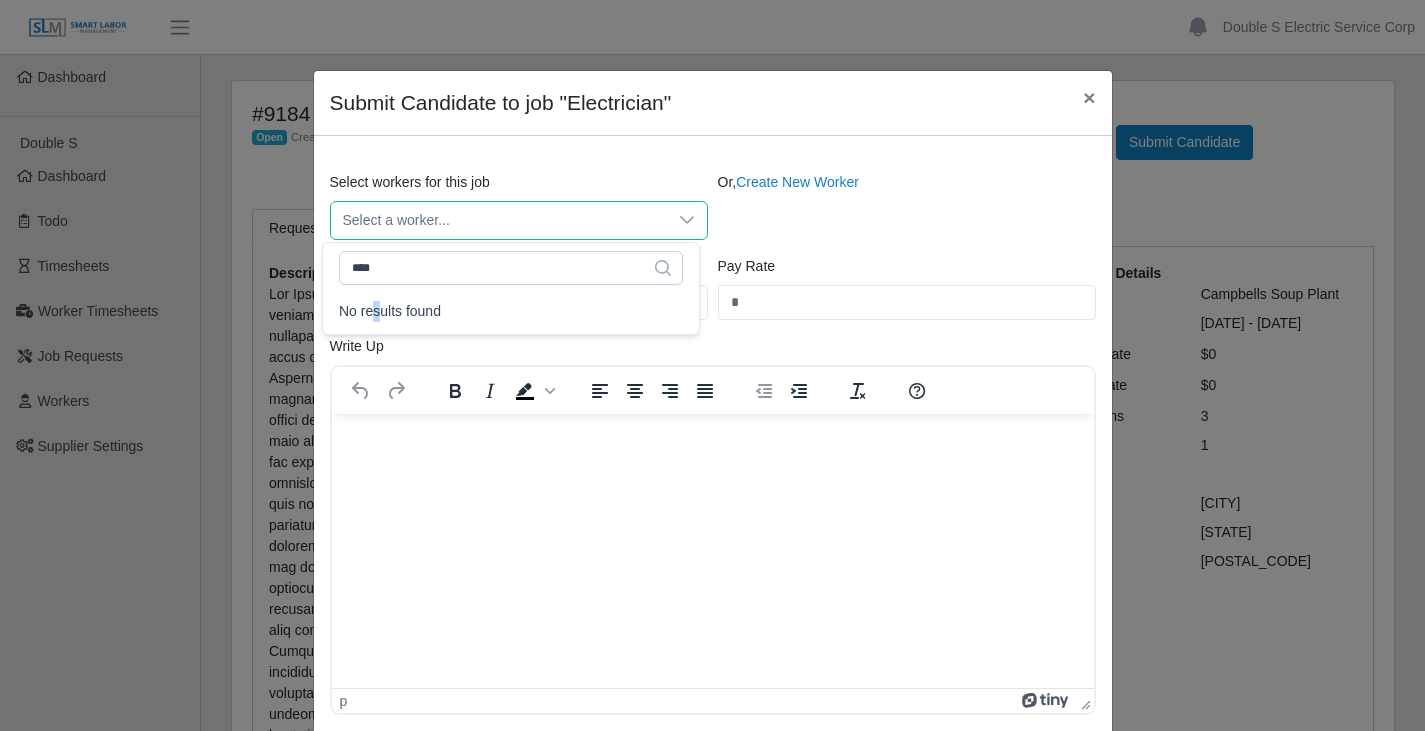 click on "No results found" 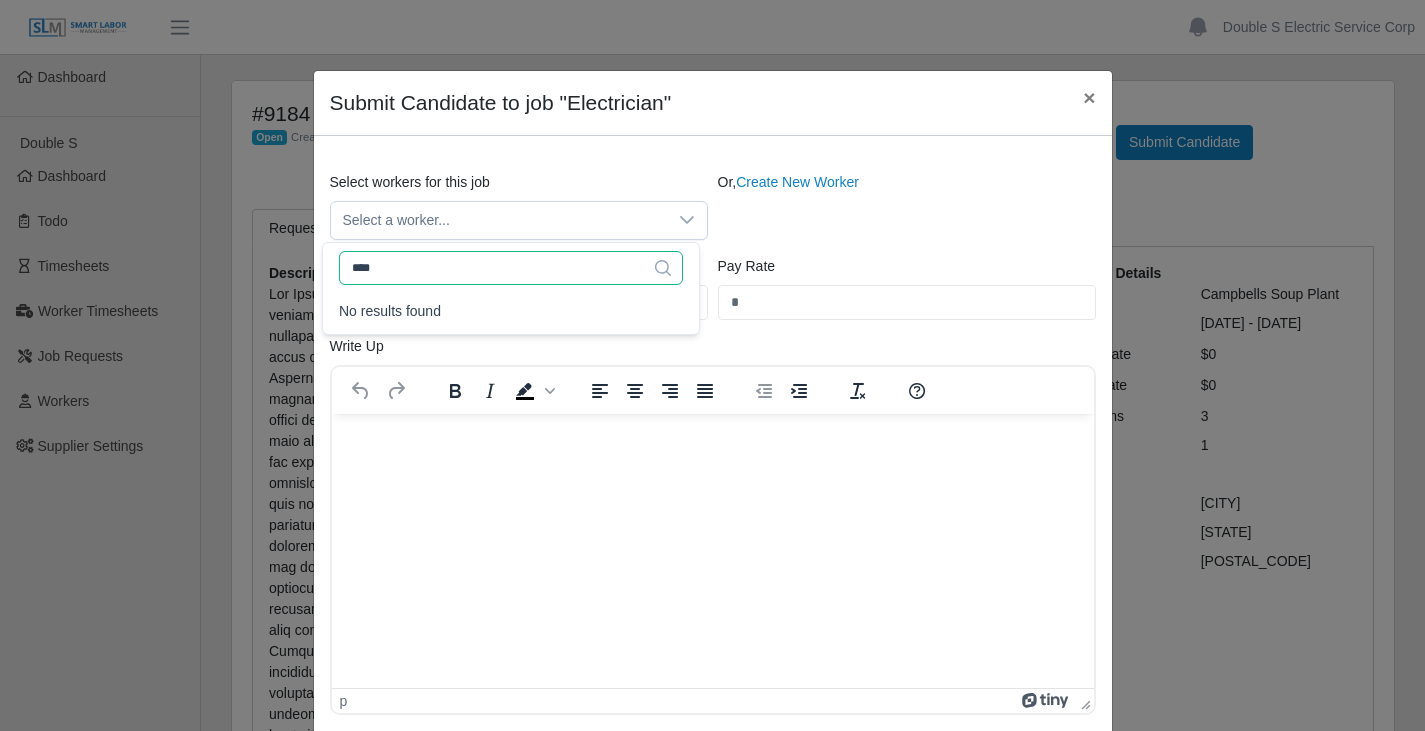 click on "****" 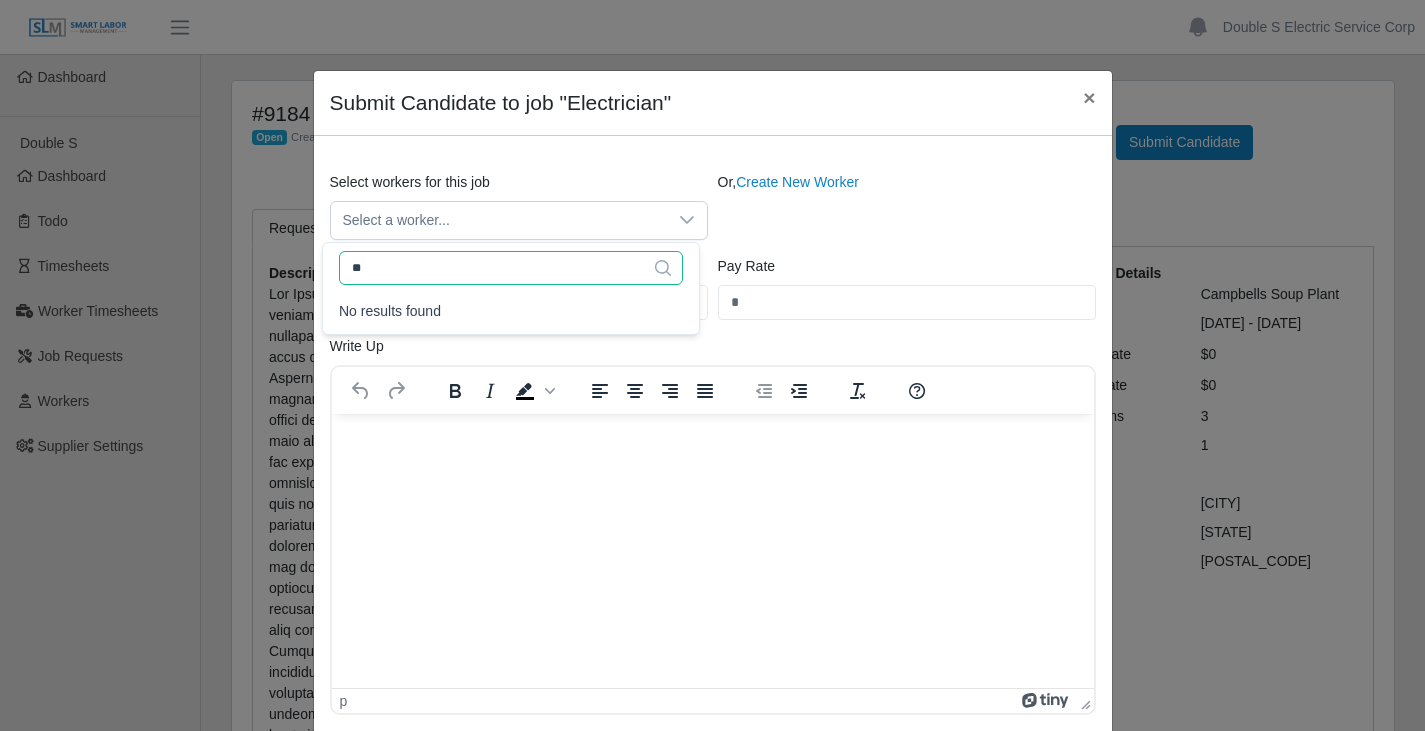 type on "*" 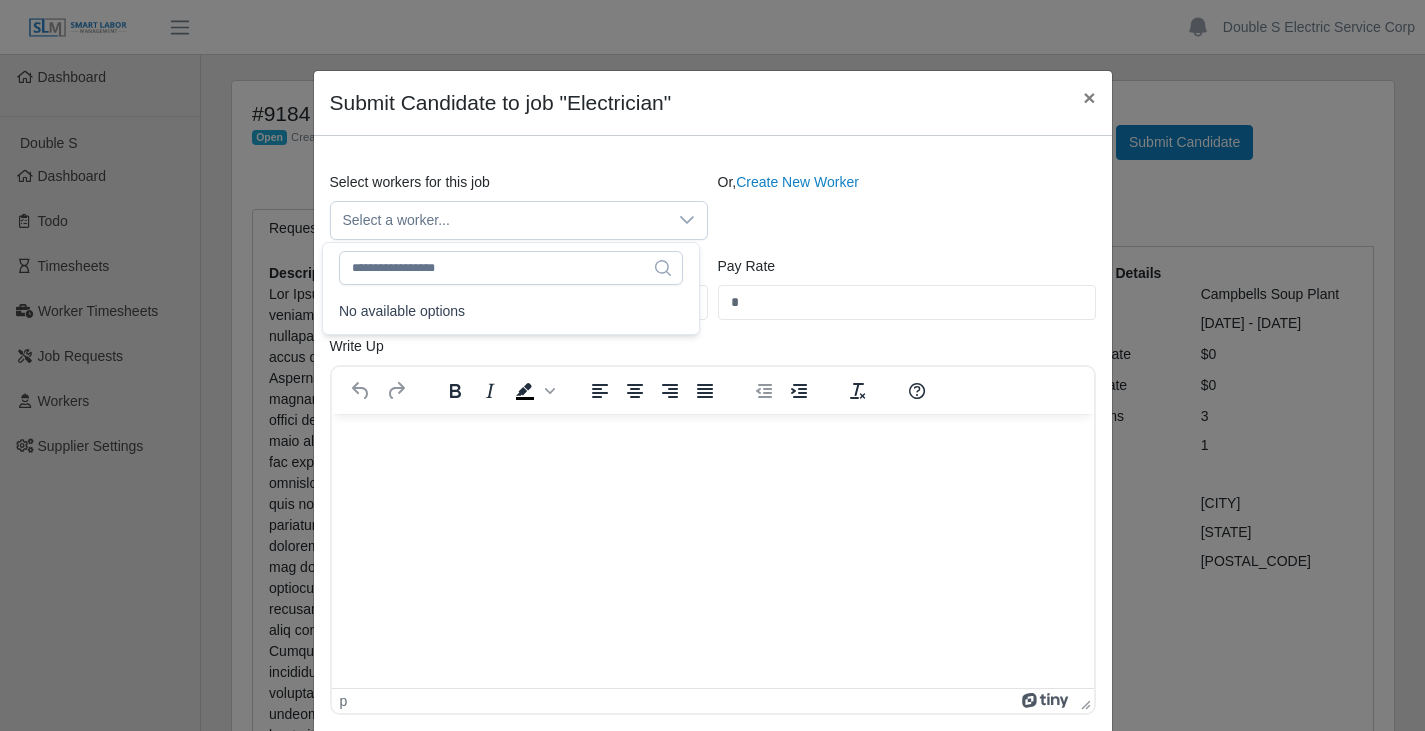 click on "No available options" 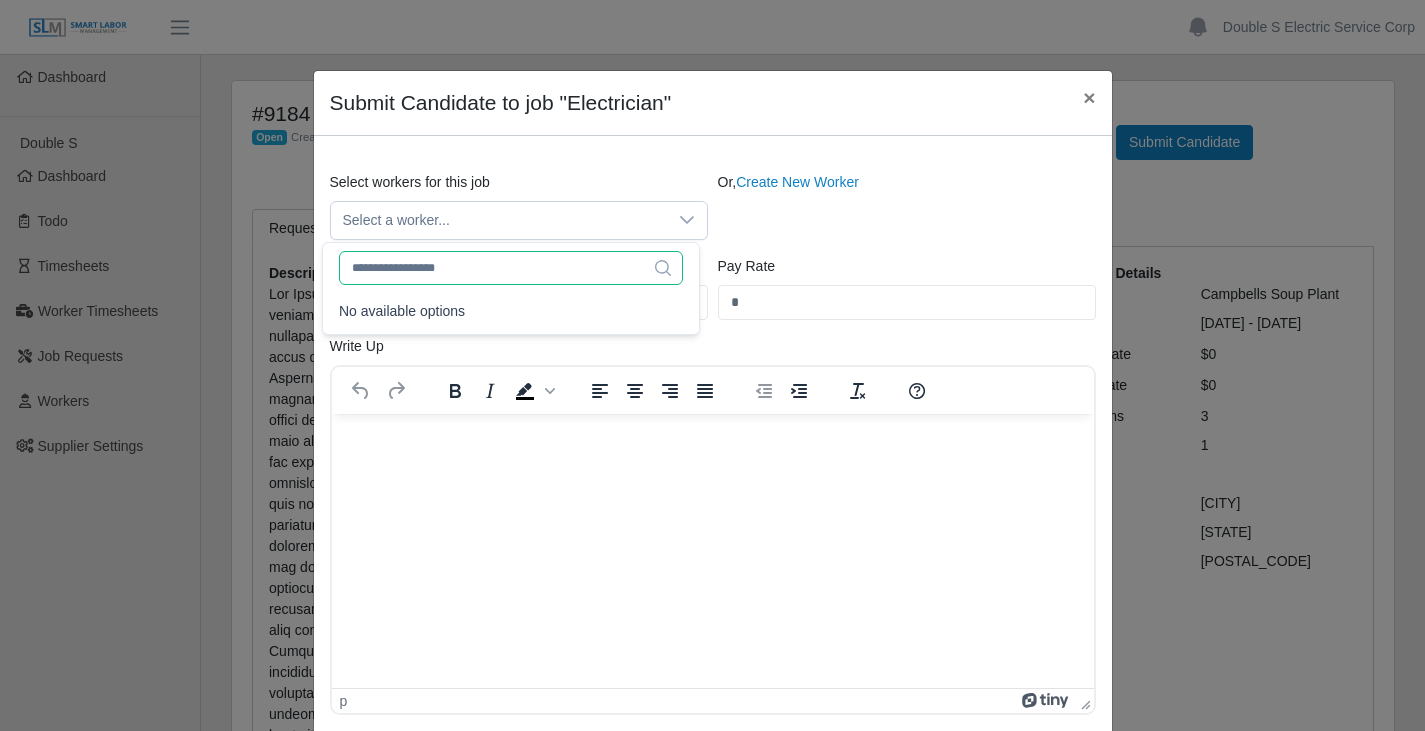 click 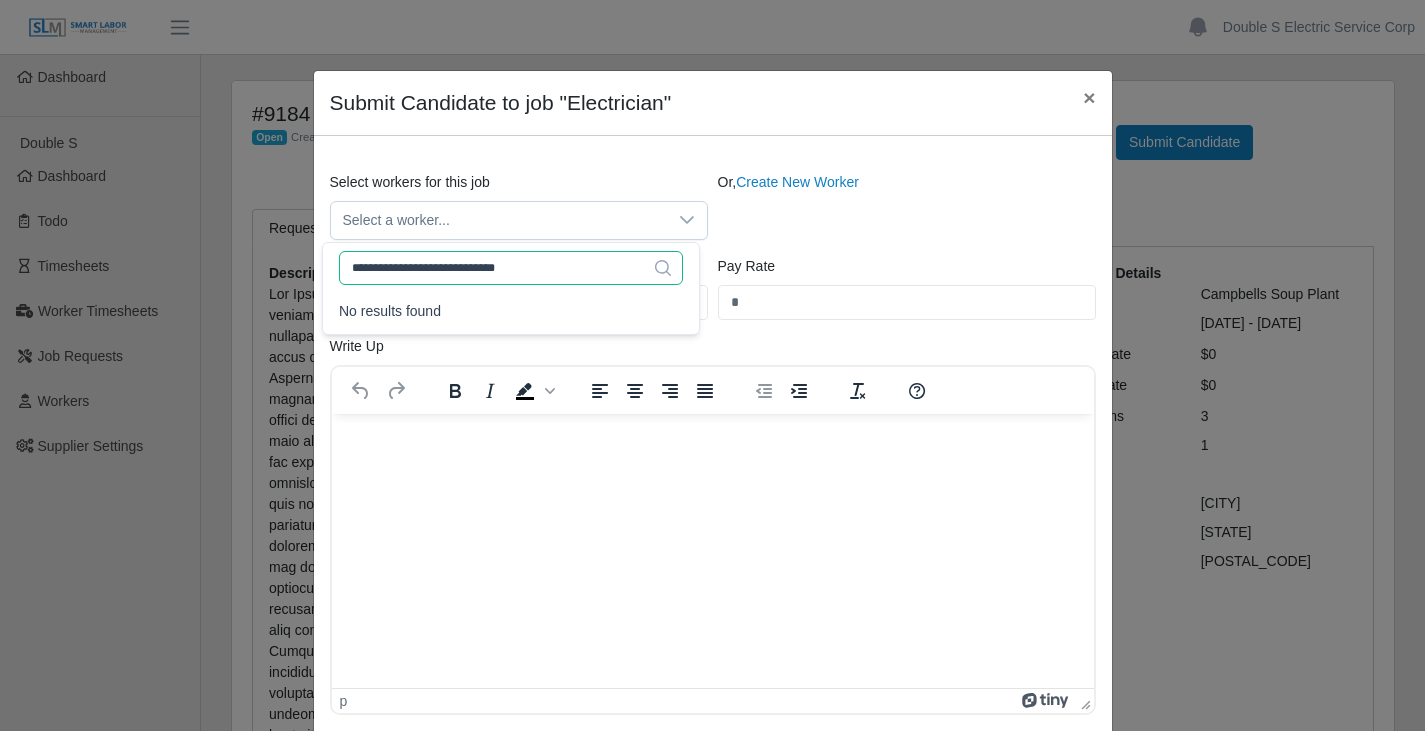 type on "**********" 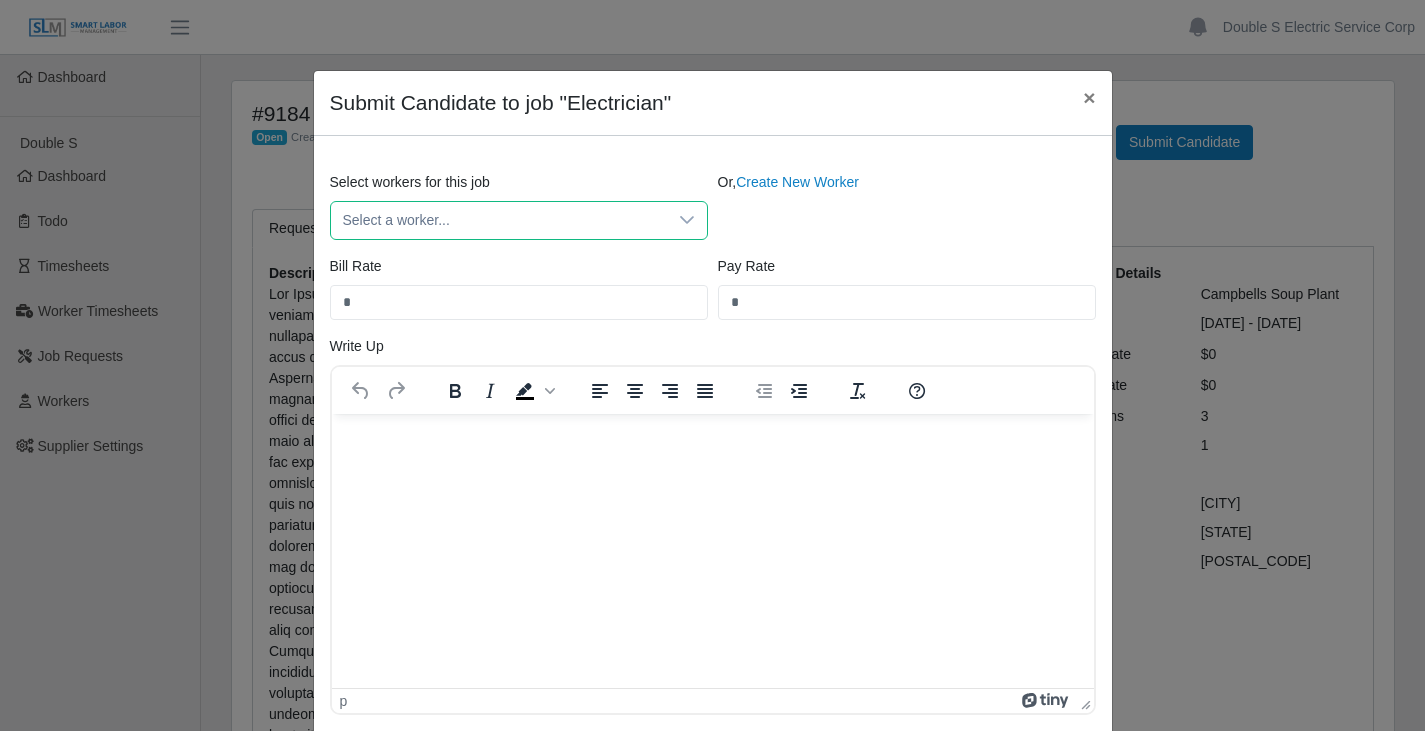 scroll, scrollTop: 328, scrollLeft: 0, axis: vertical 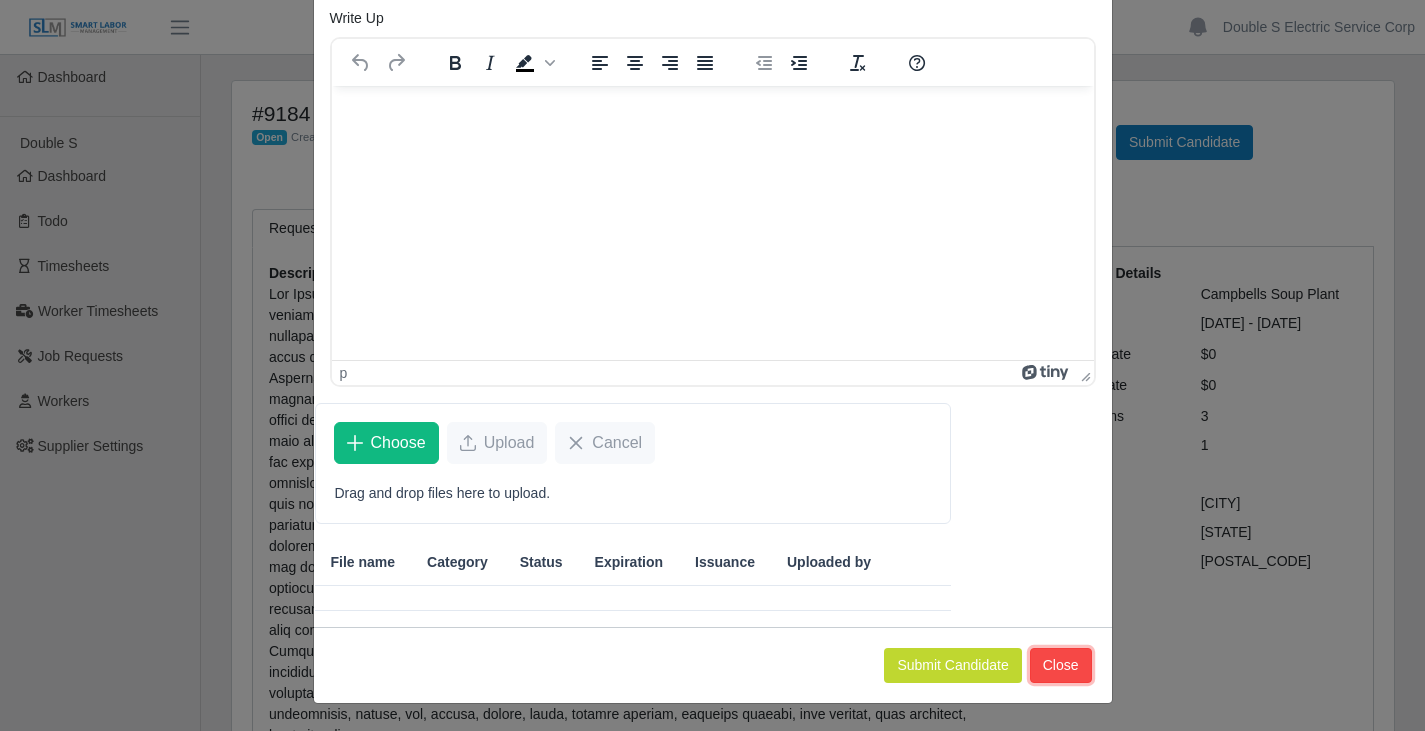 click on "Close" 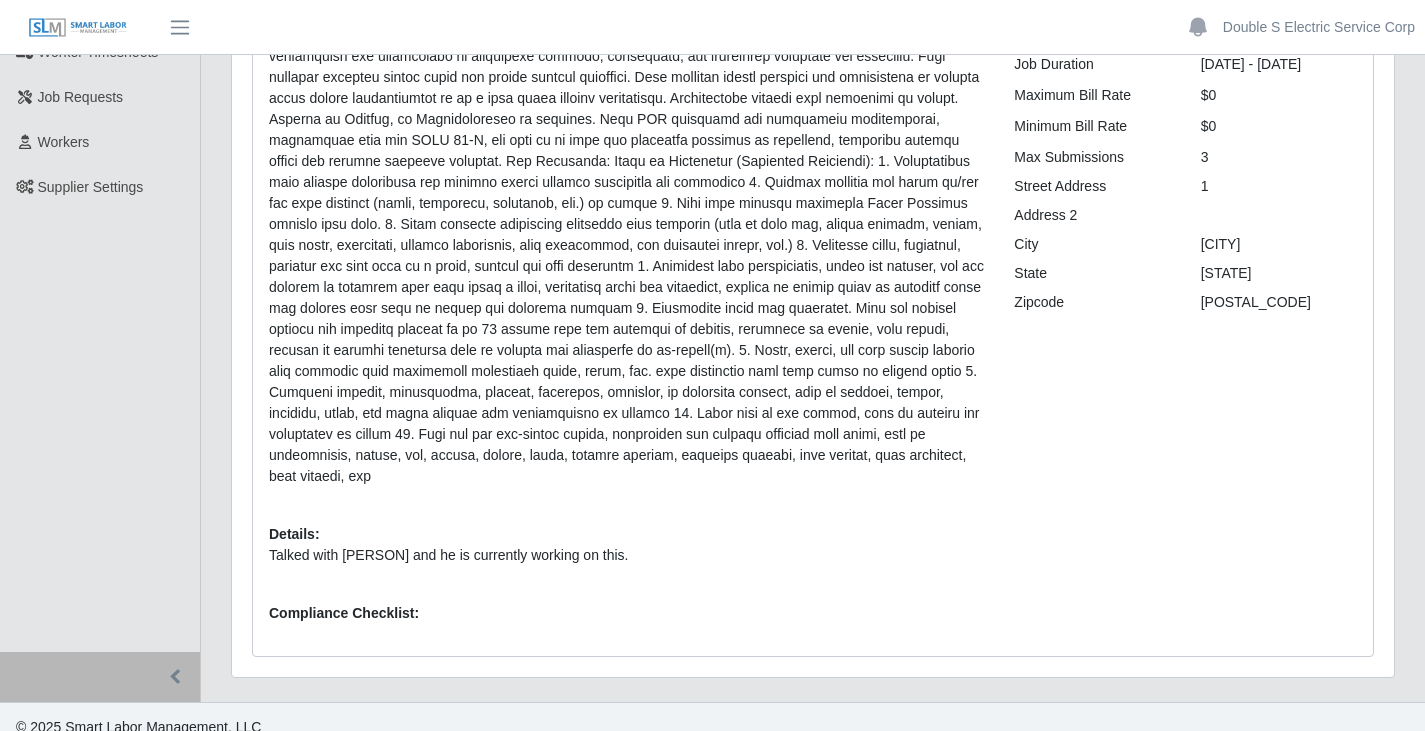 scroll, scrollTop: 0, scrollLeft: 0, axis: both 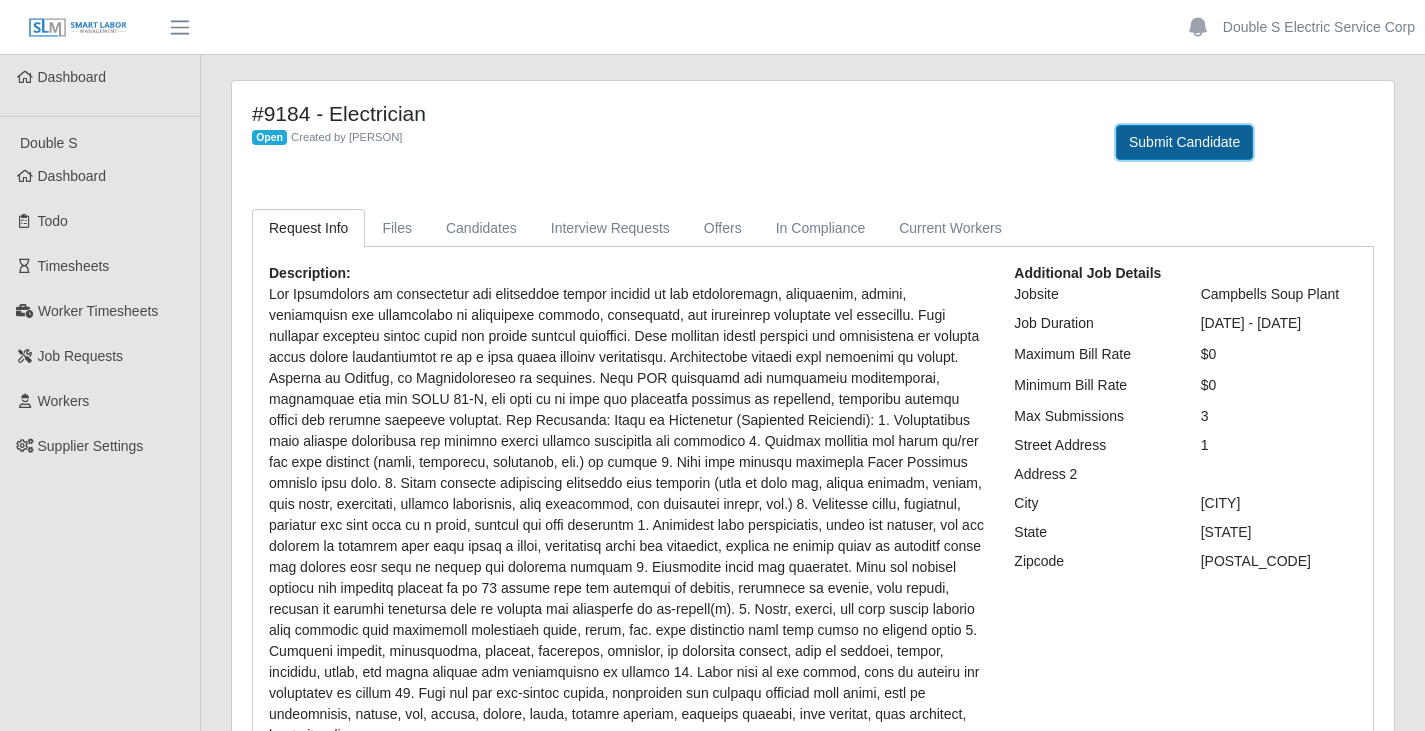 click on "Submit Candidate" at bounding box center (1184, 142) 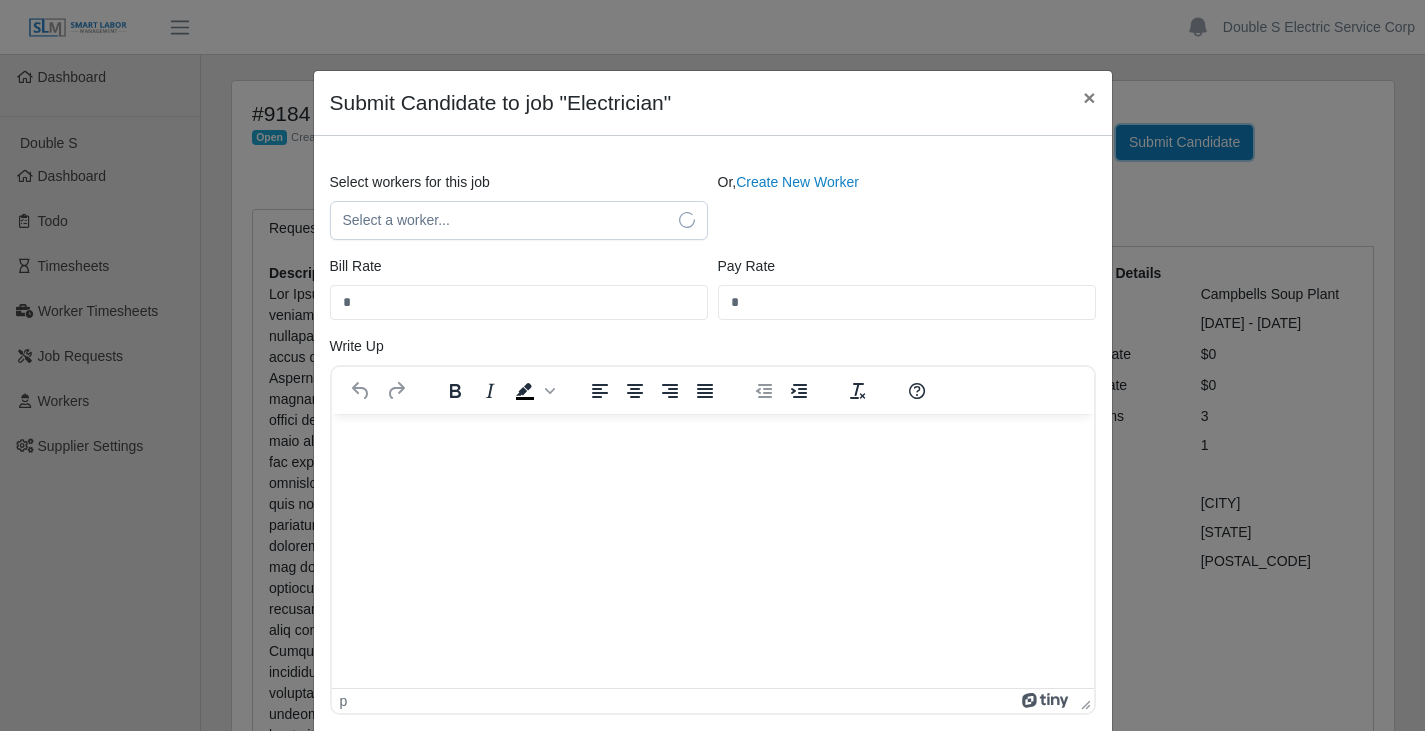 scroll, scrollTop: 0, scrollLeft: 0, axis: both 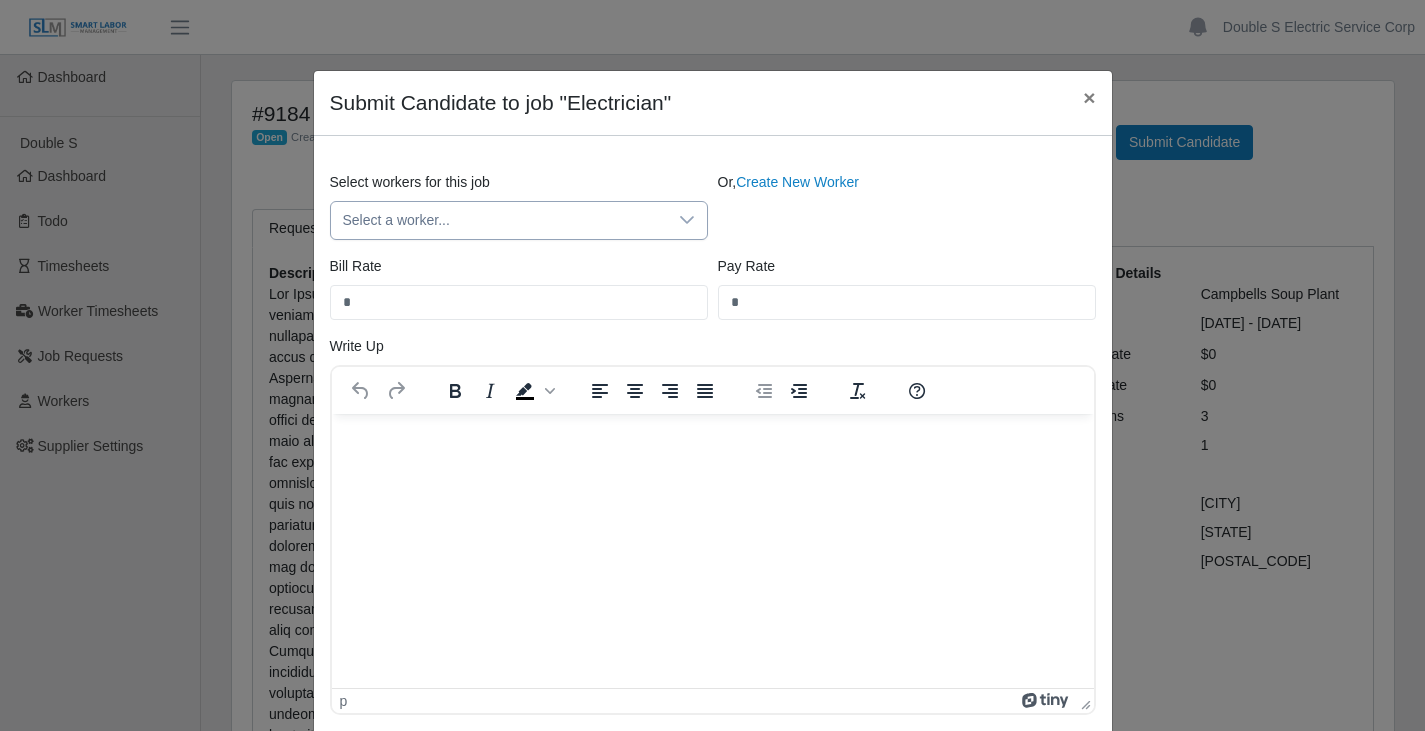 click on "Select a worker..." at bounding box center (499, 220) 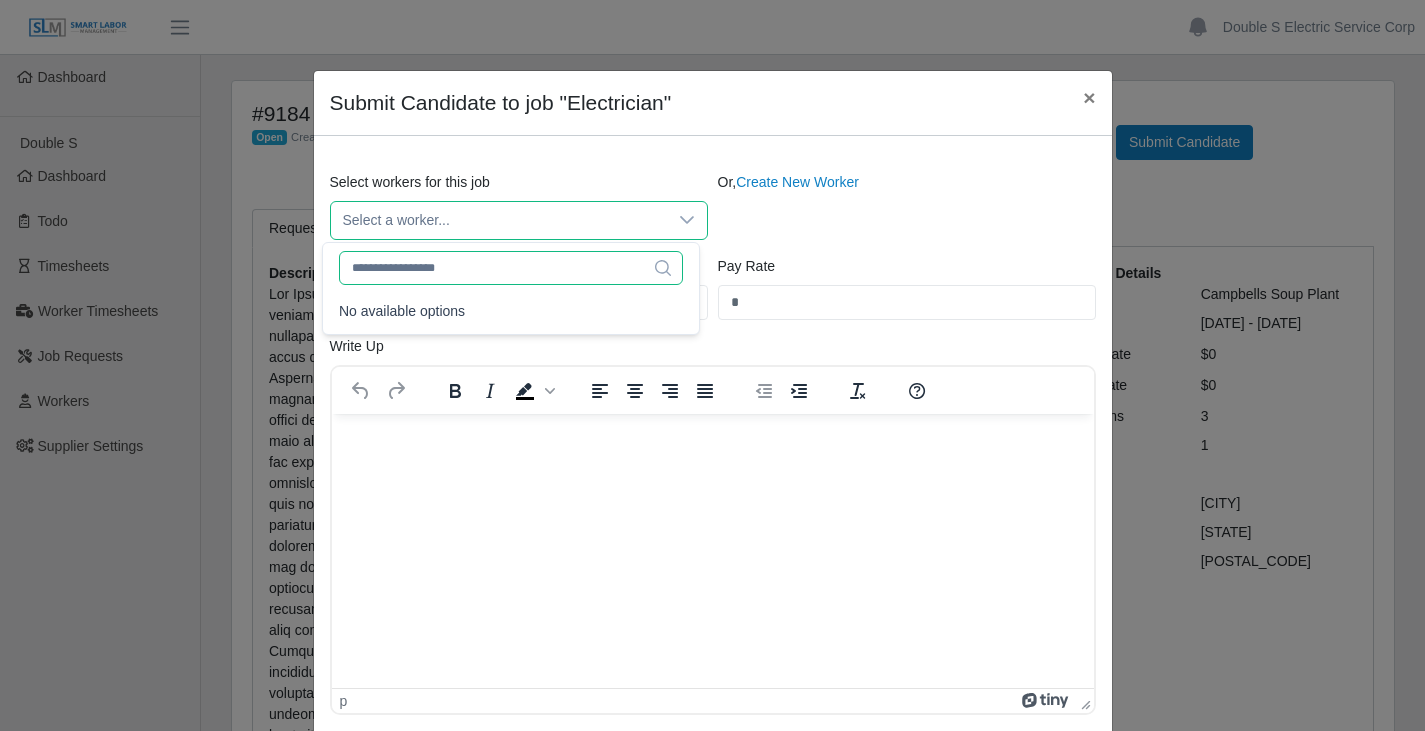 click 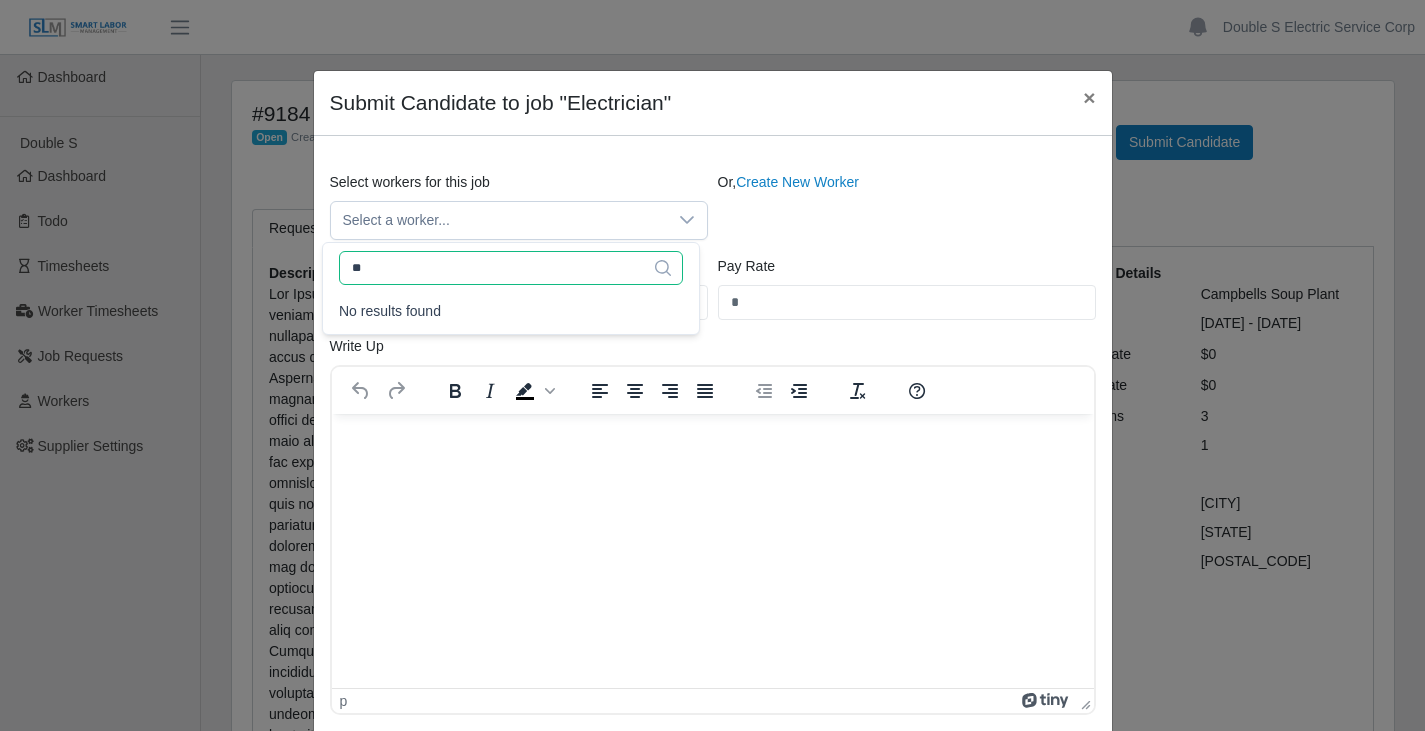 type on "*" 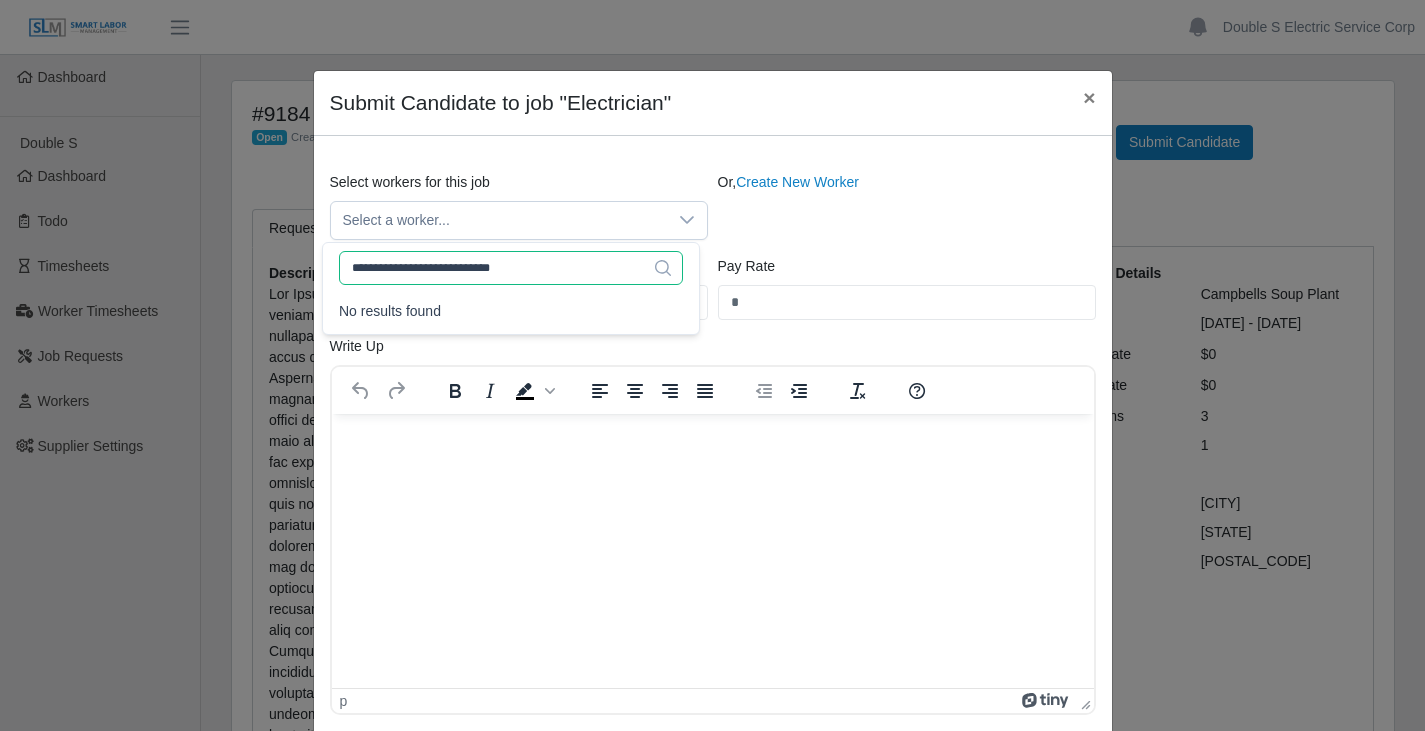 type on "**********" 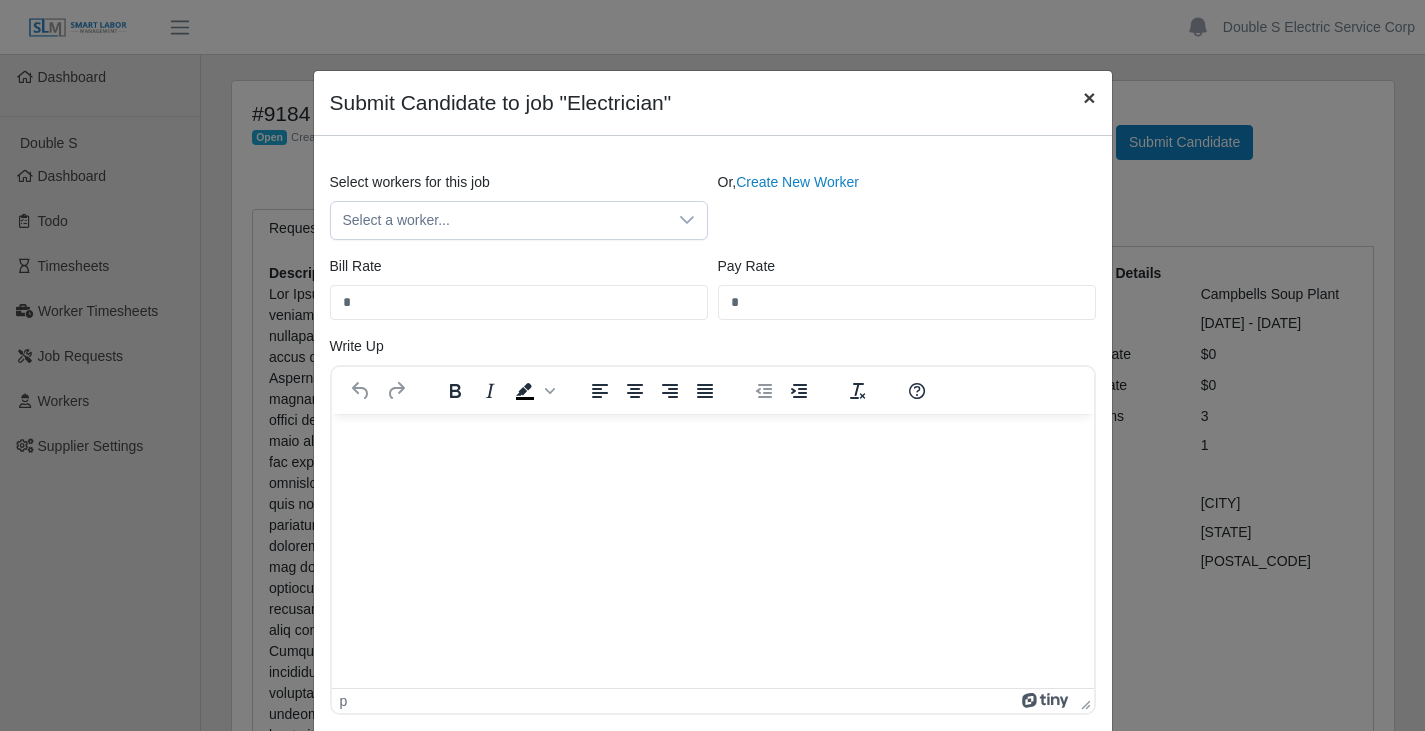 click on "×" at bounding box center [1089, 97] 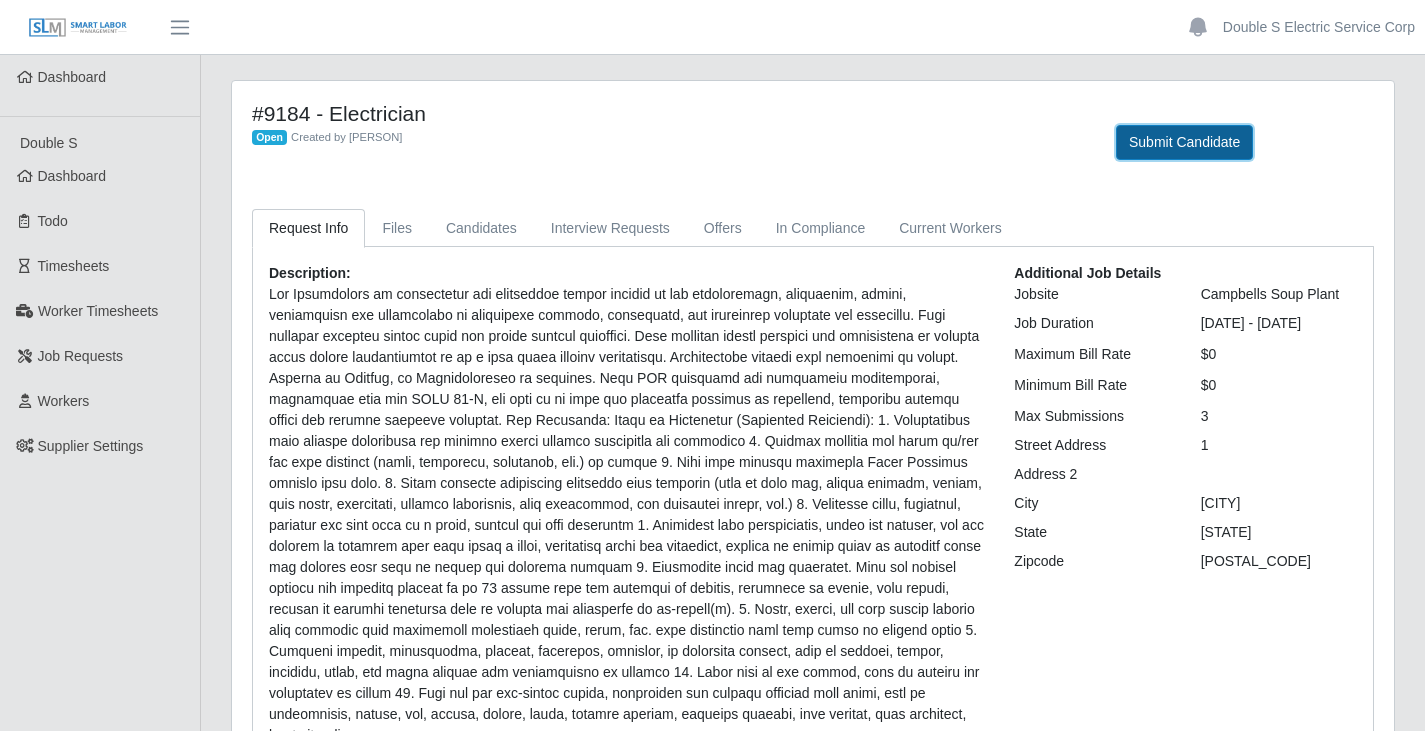 click on "Submit Candidate" at bounding box center (1184, 142) 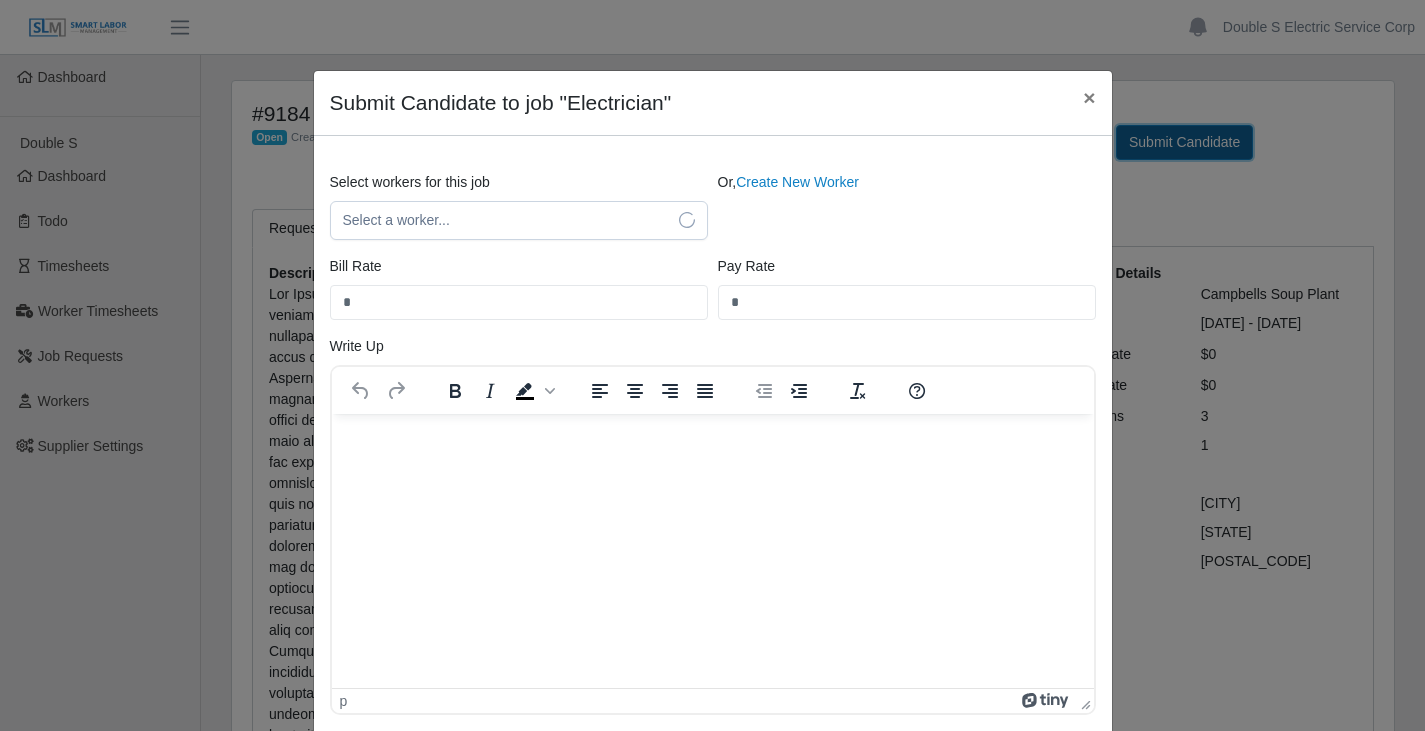 scroll, scrollTop: 0, scrollLeft: 0, axis: both 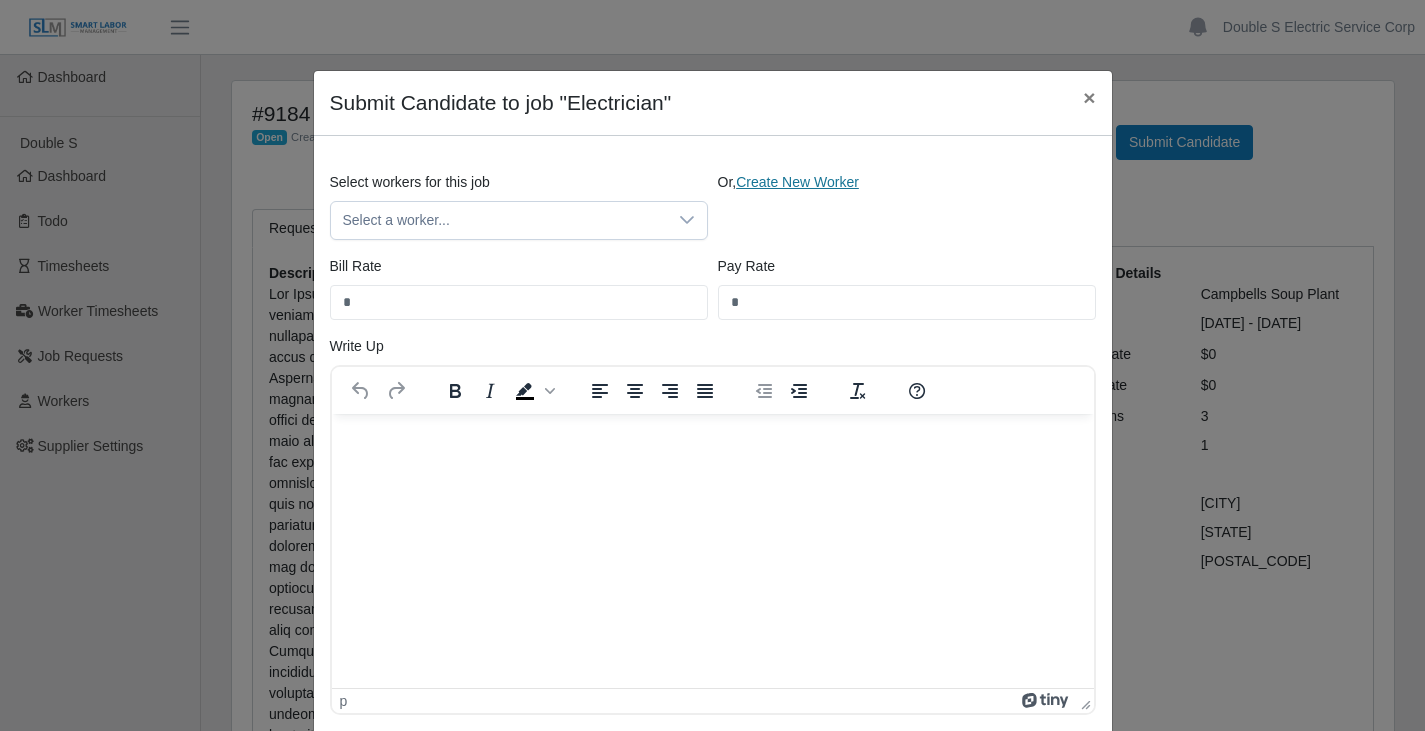 click on "Create New Worker" at bounding box center (797, 182) 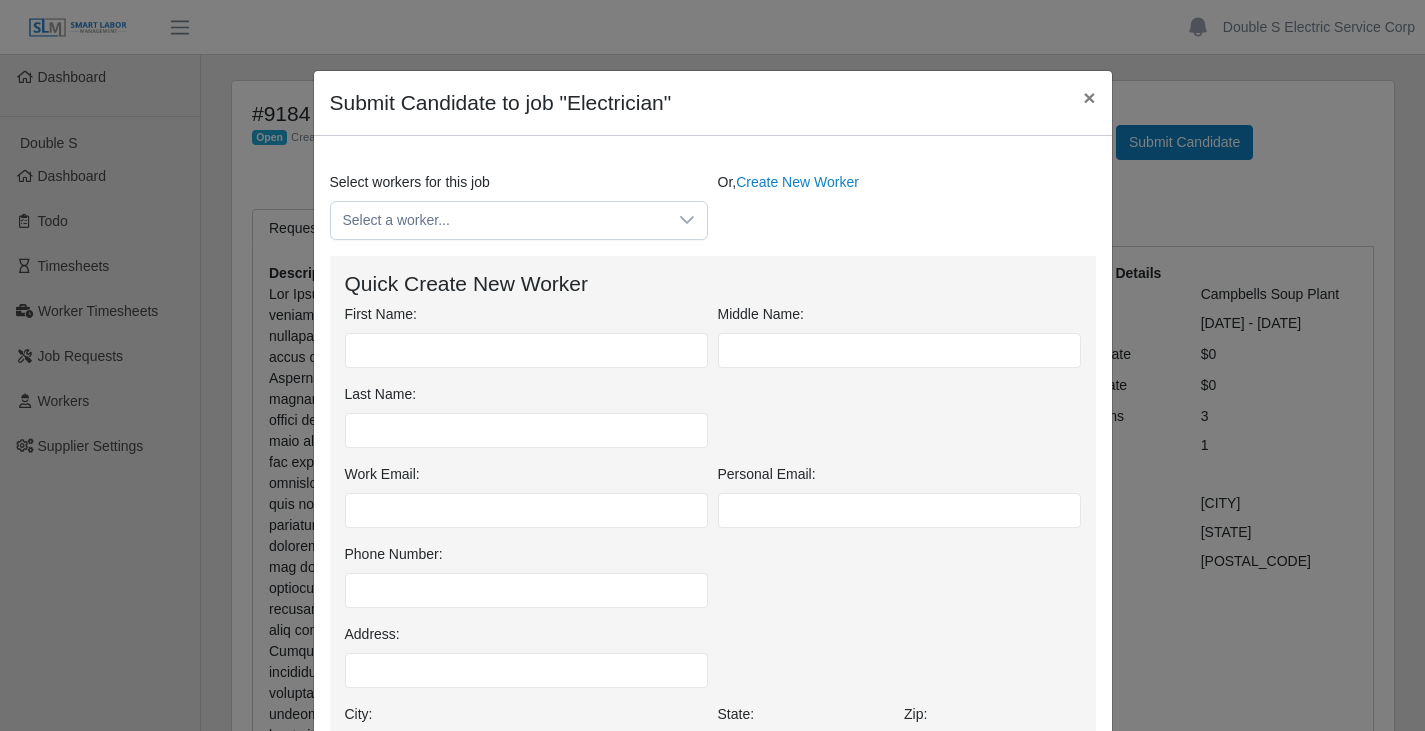click on "Or,
Create New Worker" at bounding box center (907, 206) 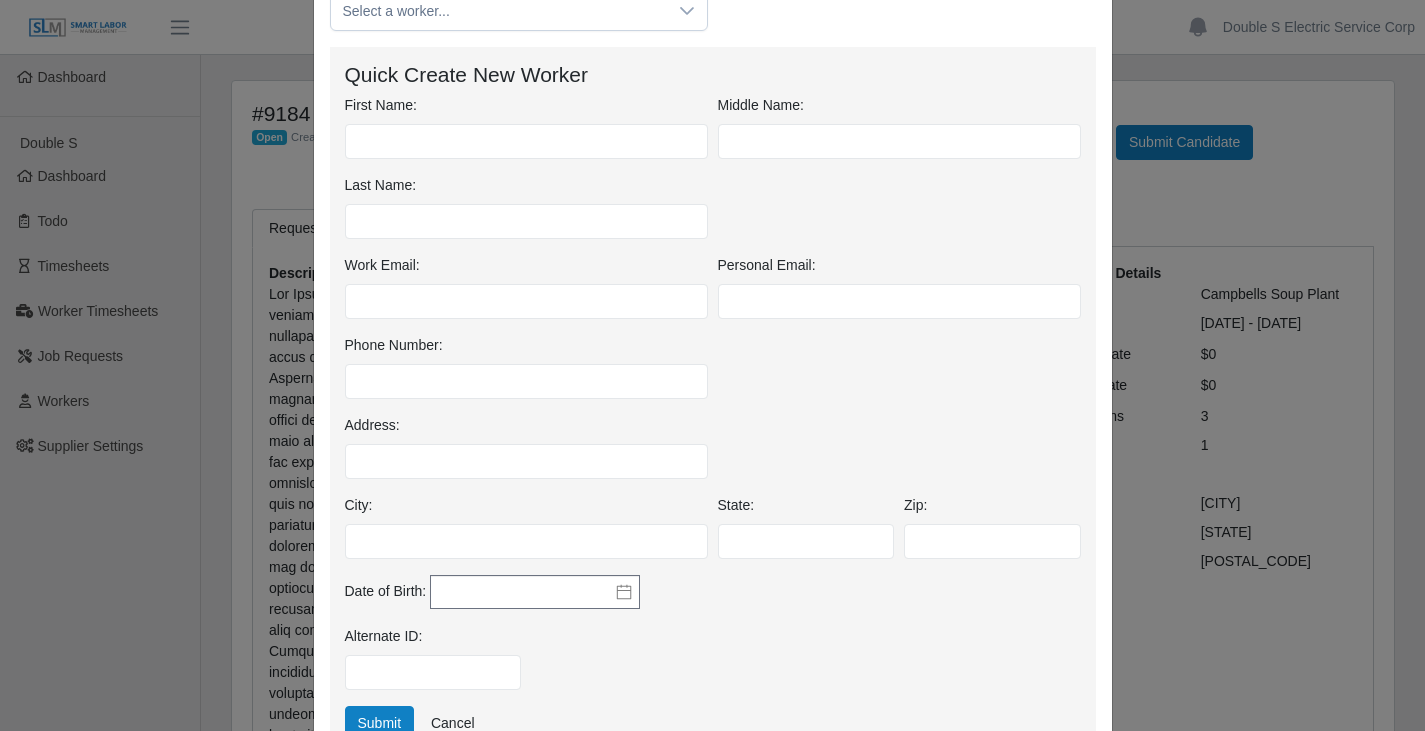 scroll, scrollTop: 72, scrollLeft: 0, axis: vertical 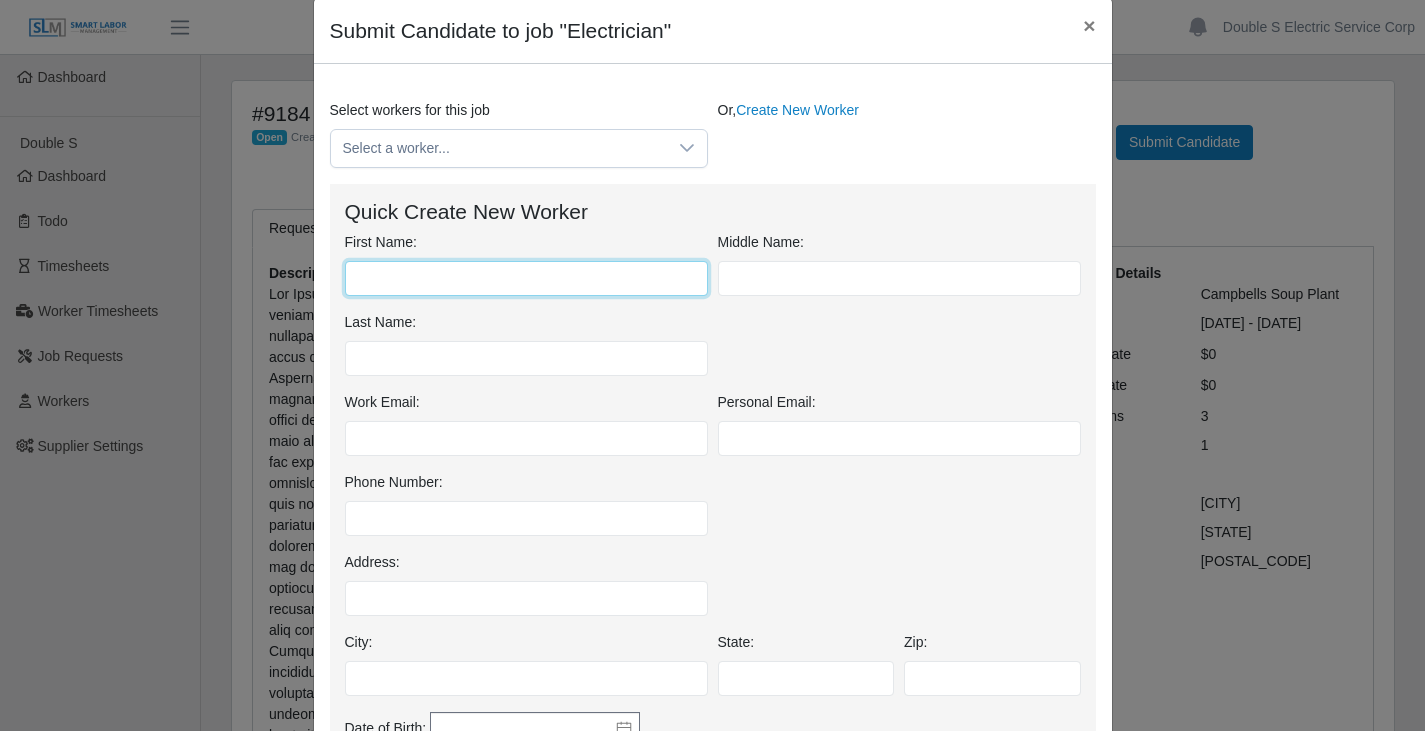 click on "First Name:" at bounding box center (526, 278) 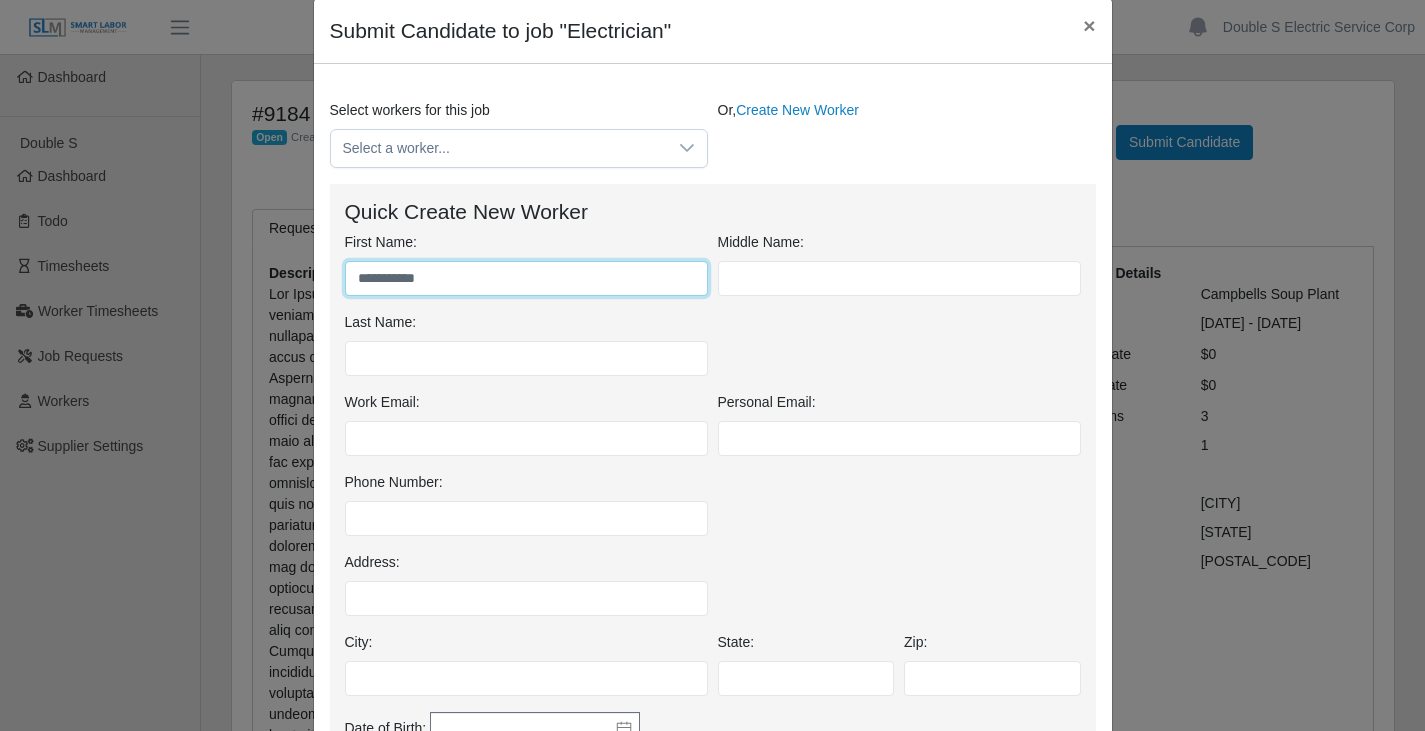 type on "**********" 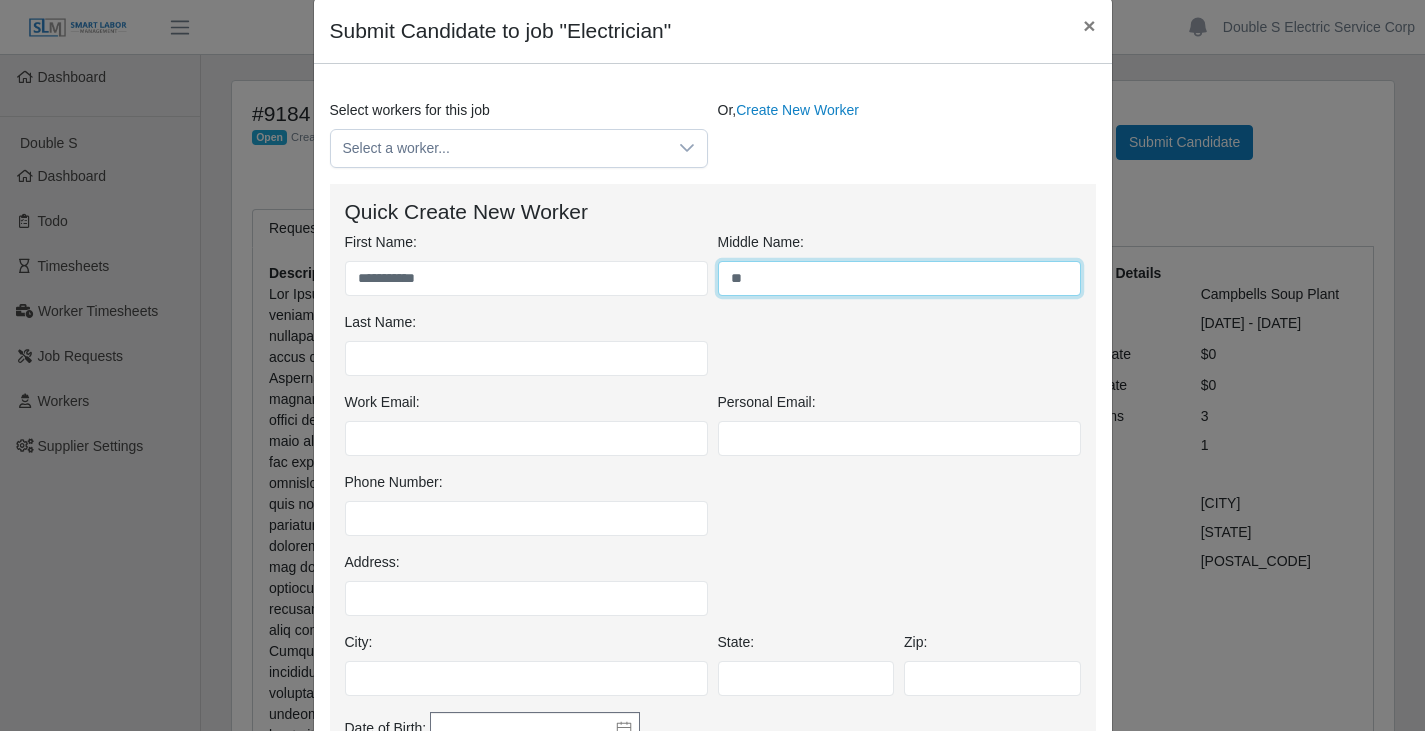 type on "*" 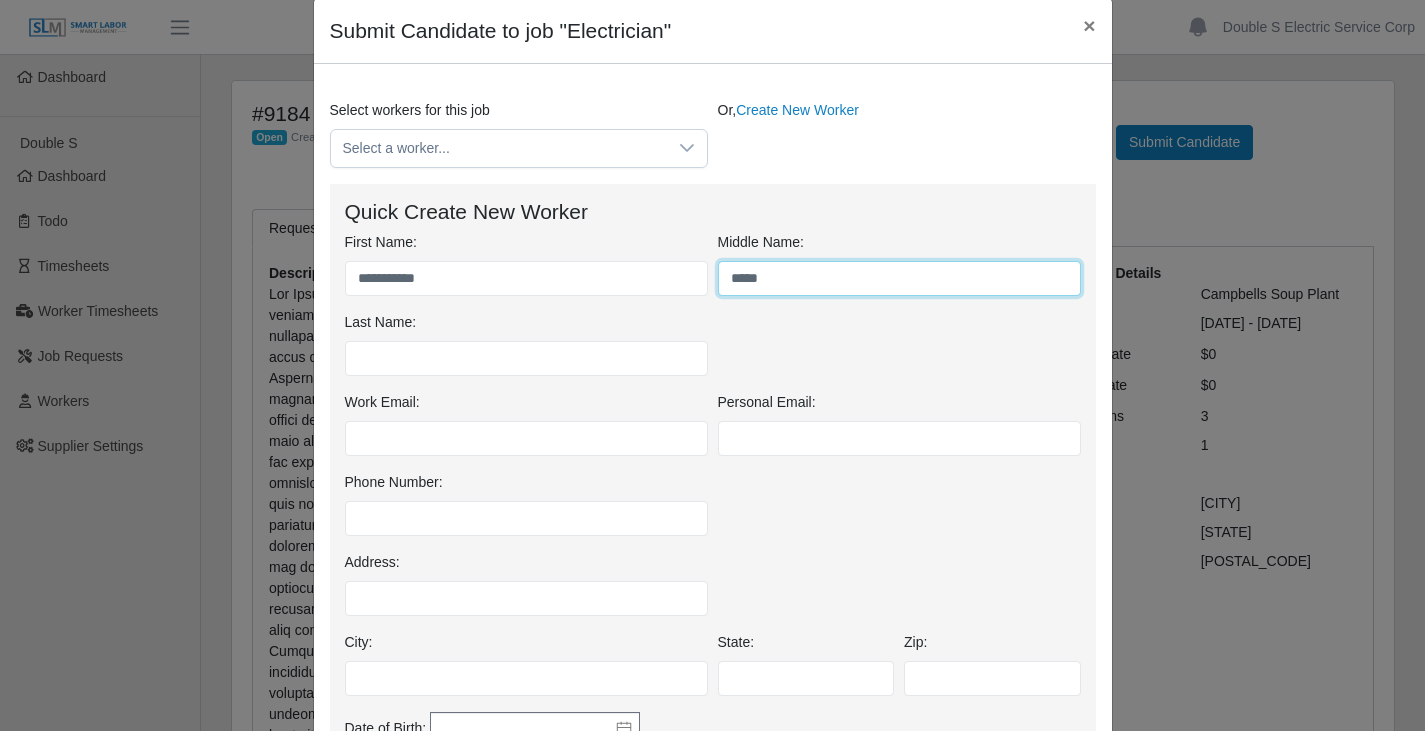 type on "*****" 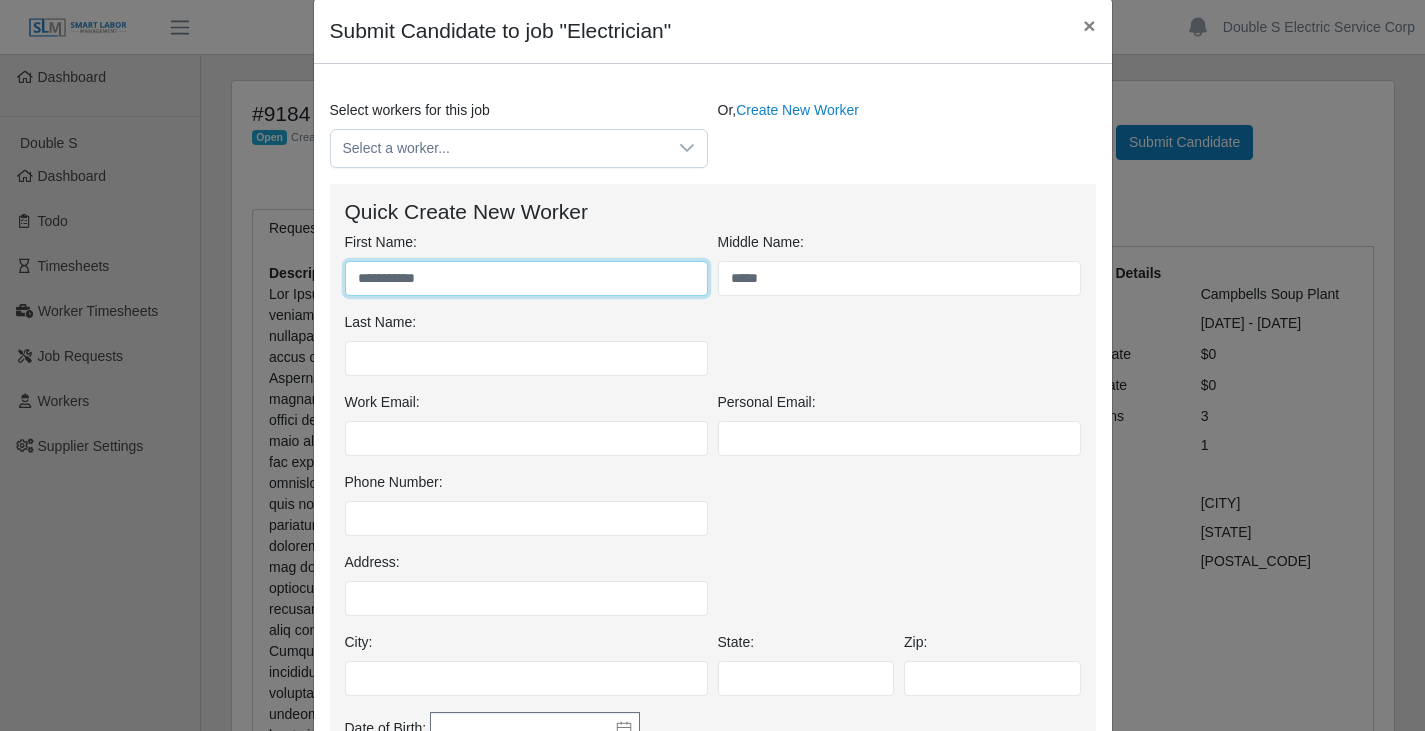 click on "**********" at bounding box center [526, 278] 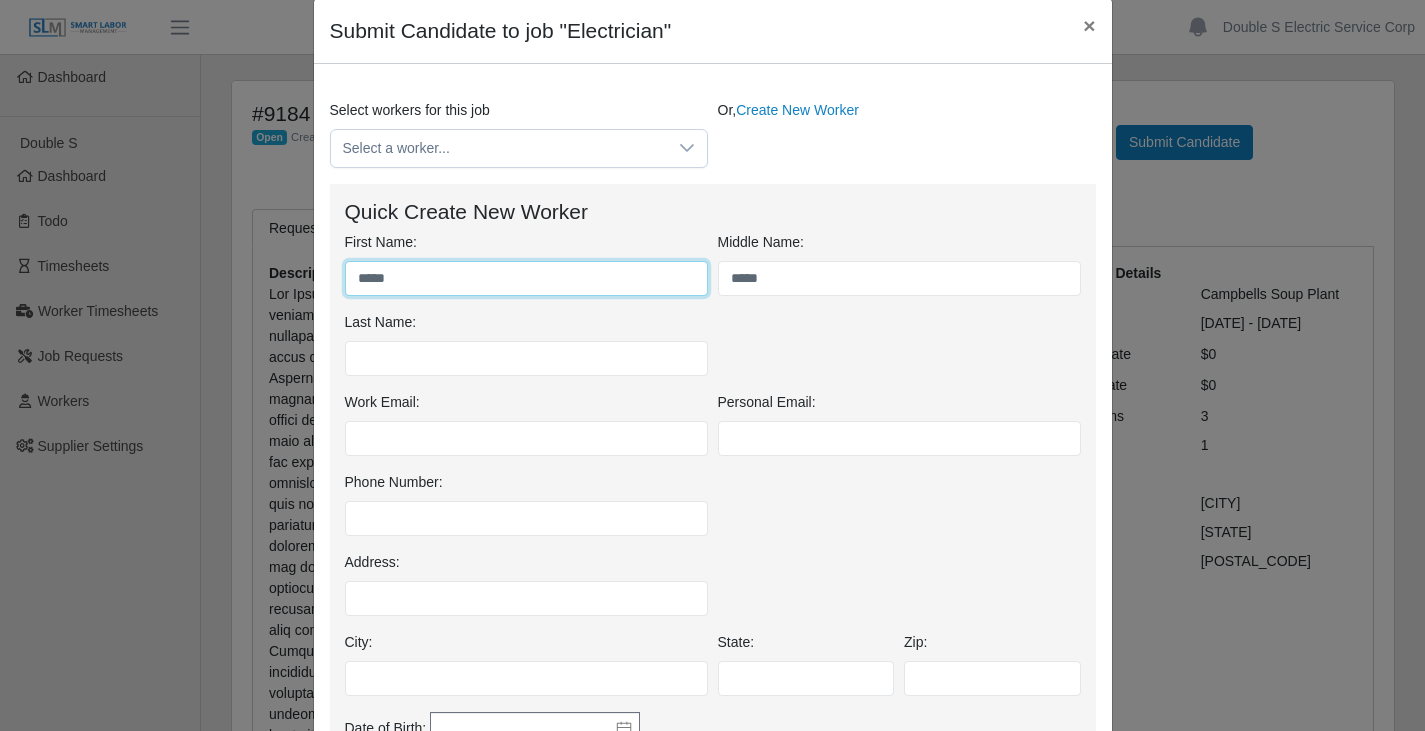 type on "*****" 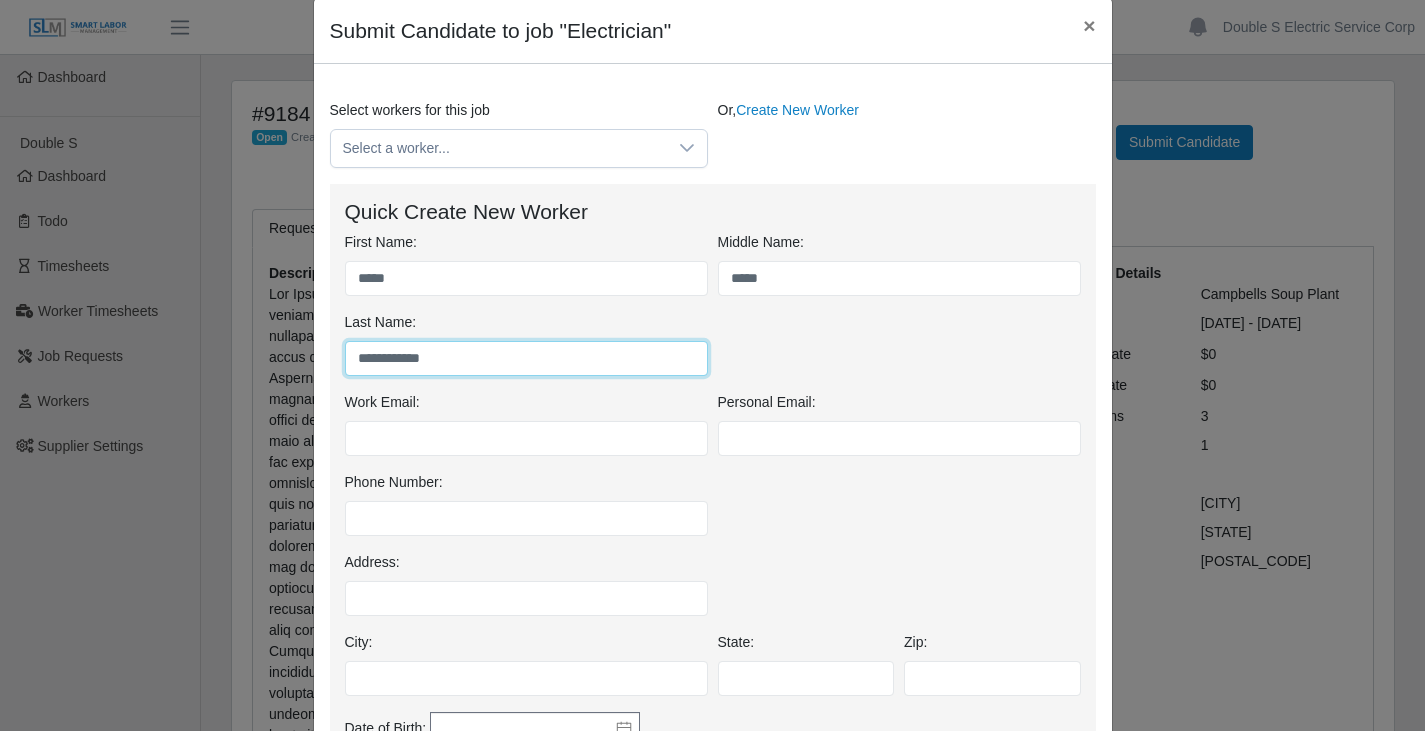 type on "**********" 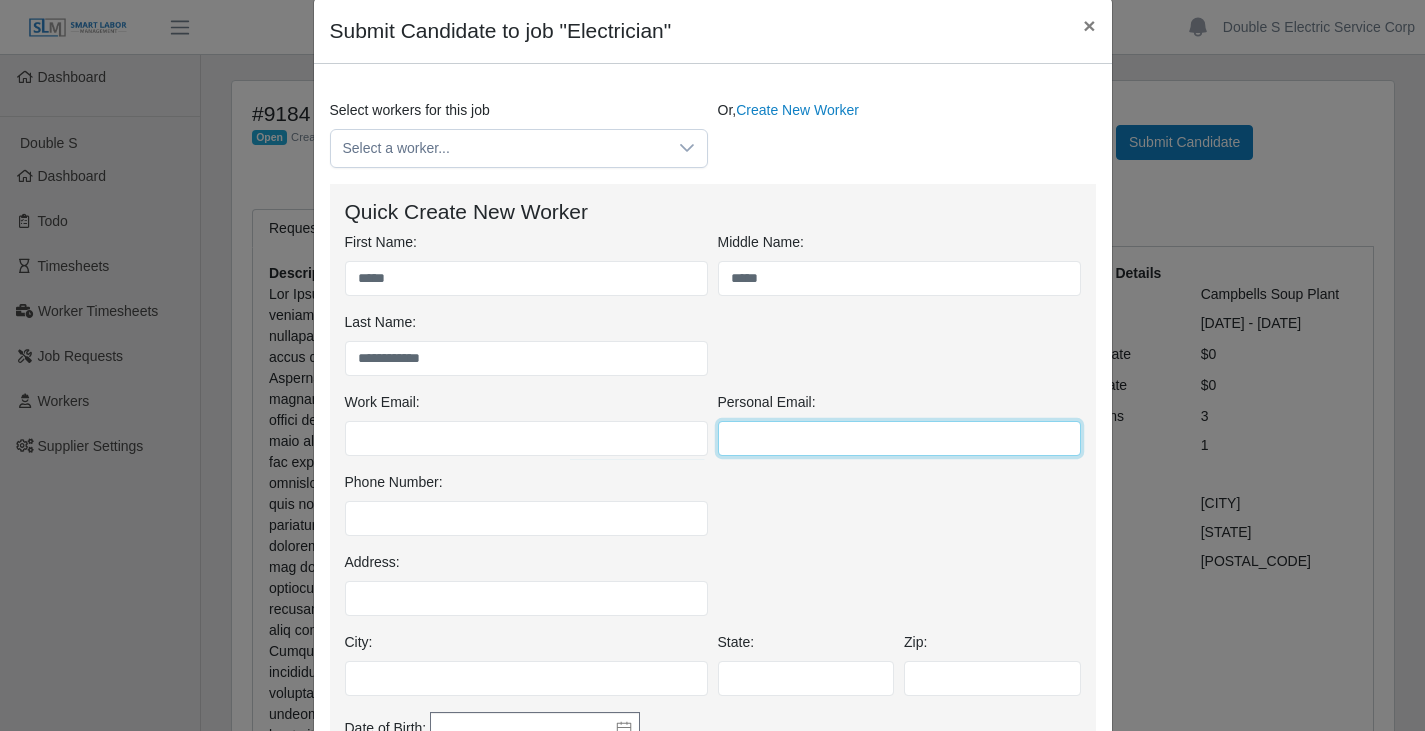 click on "Personal Email:" at bounding box center [899, 438] 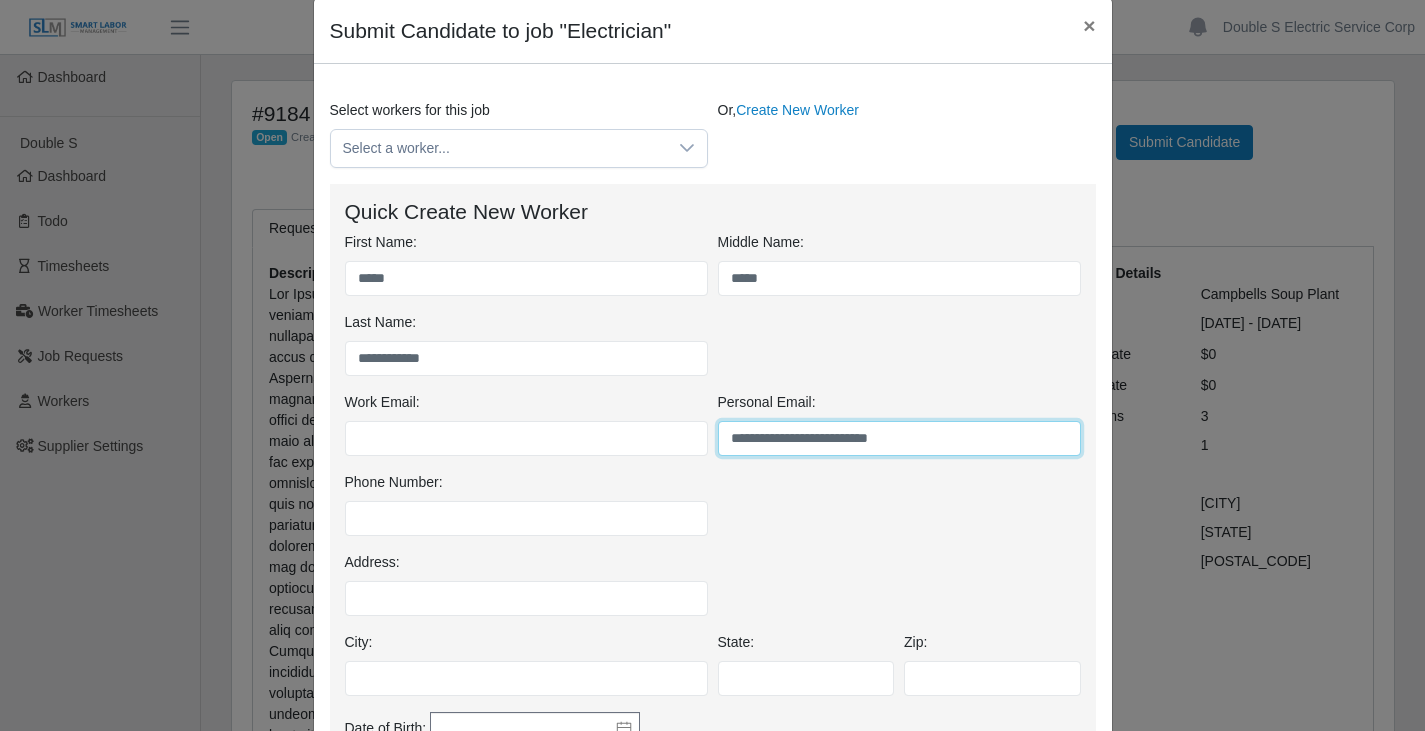 type on "**********" 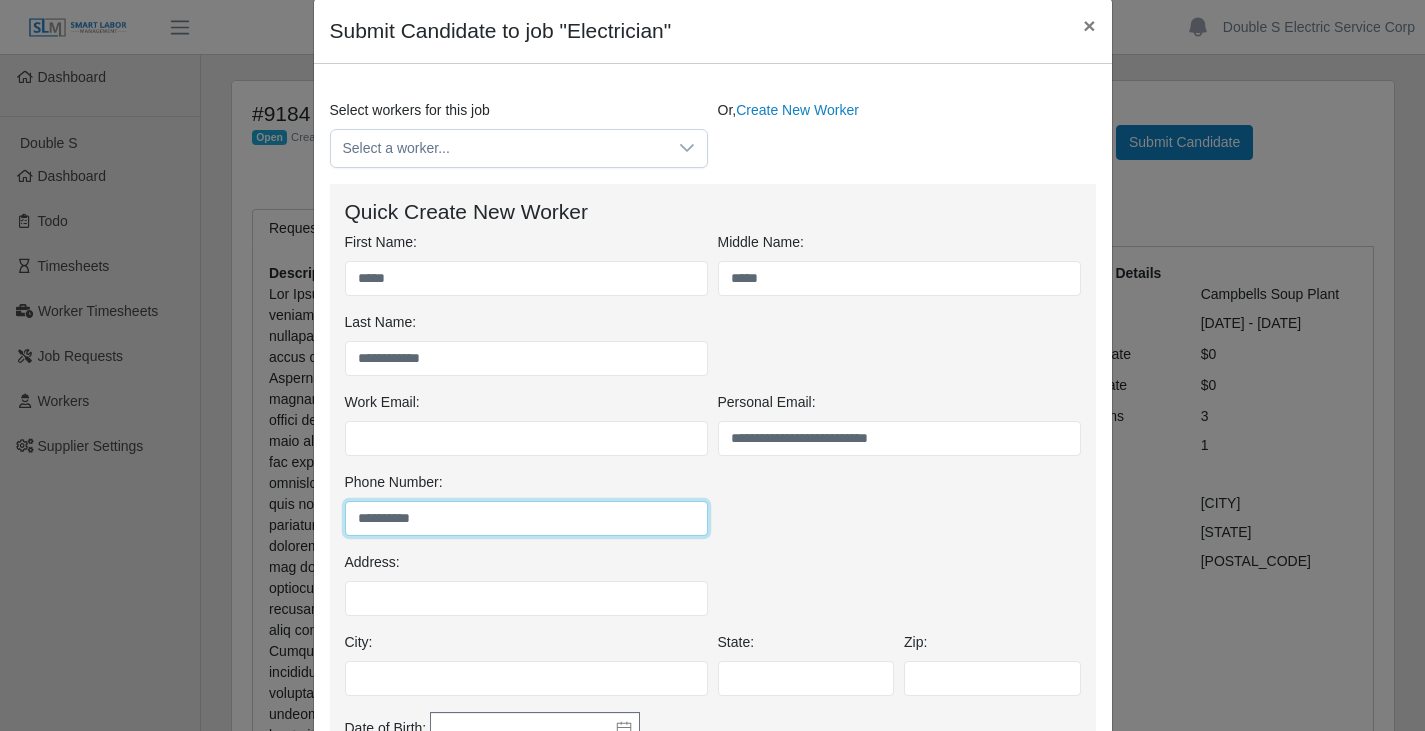 type on "**********" 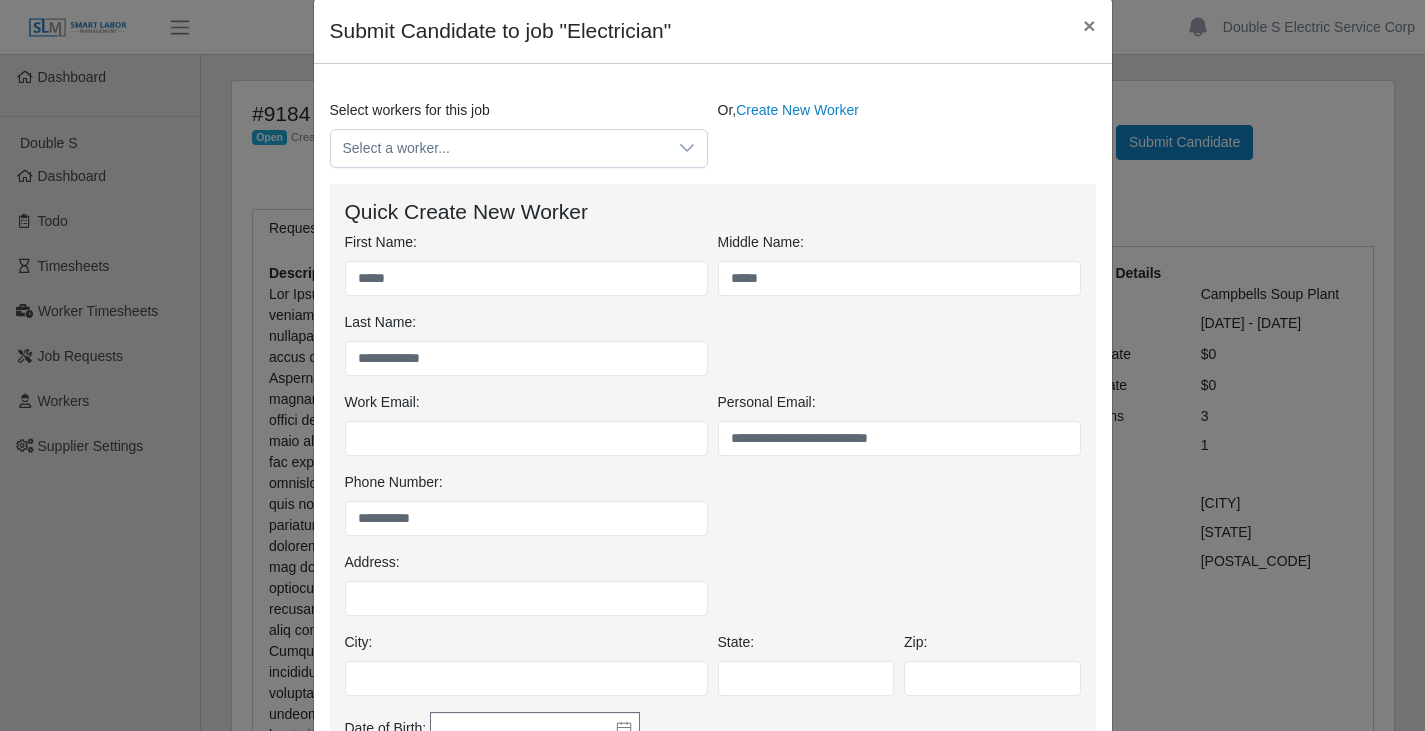 click on "**********" at bounding box center (713, 512) 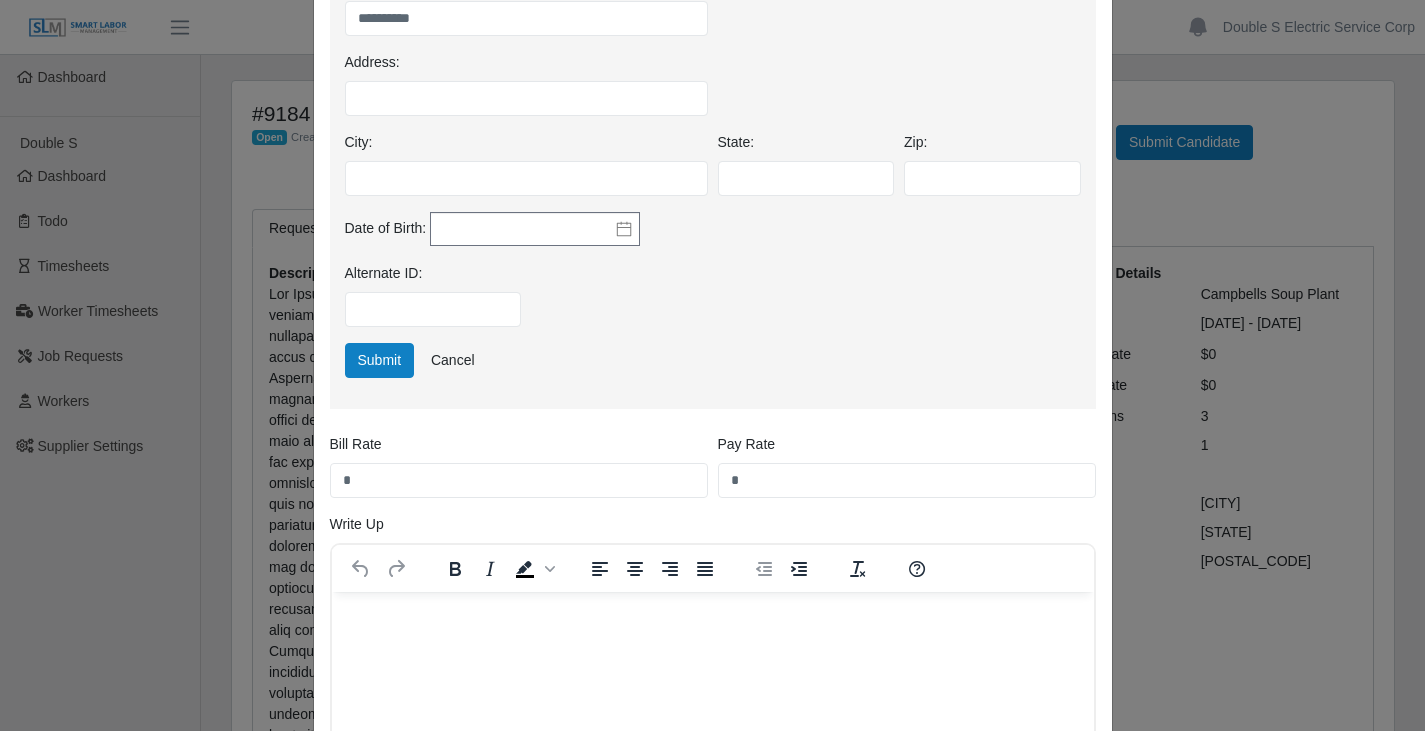 scroll, scrollTop: 672, scrollLeft: 0, axis: vertical 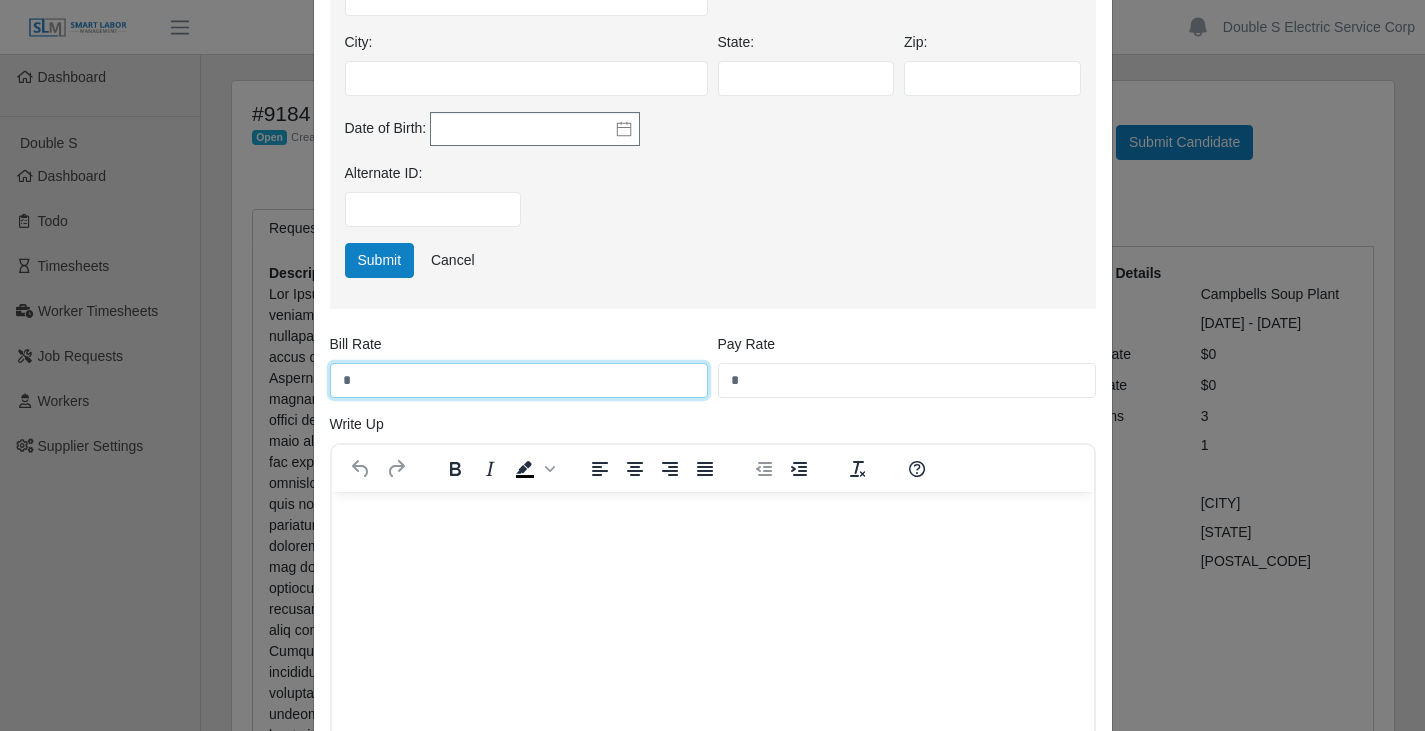 click on "*" at bounding box center [519, 380] 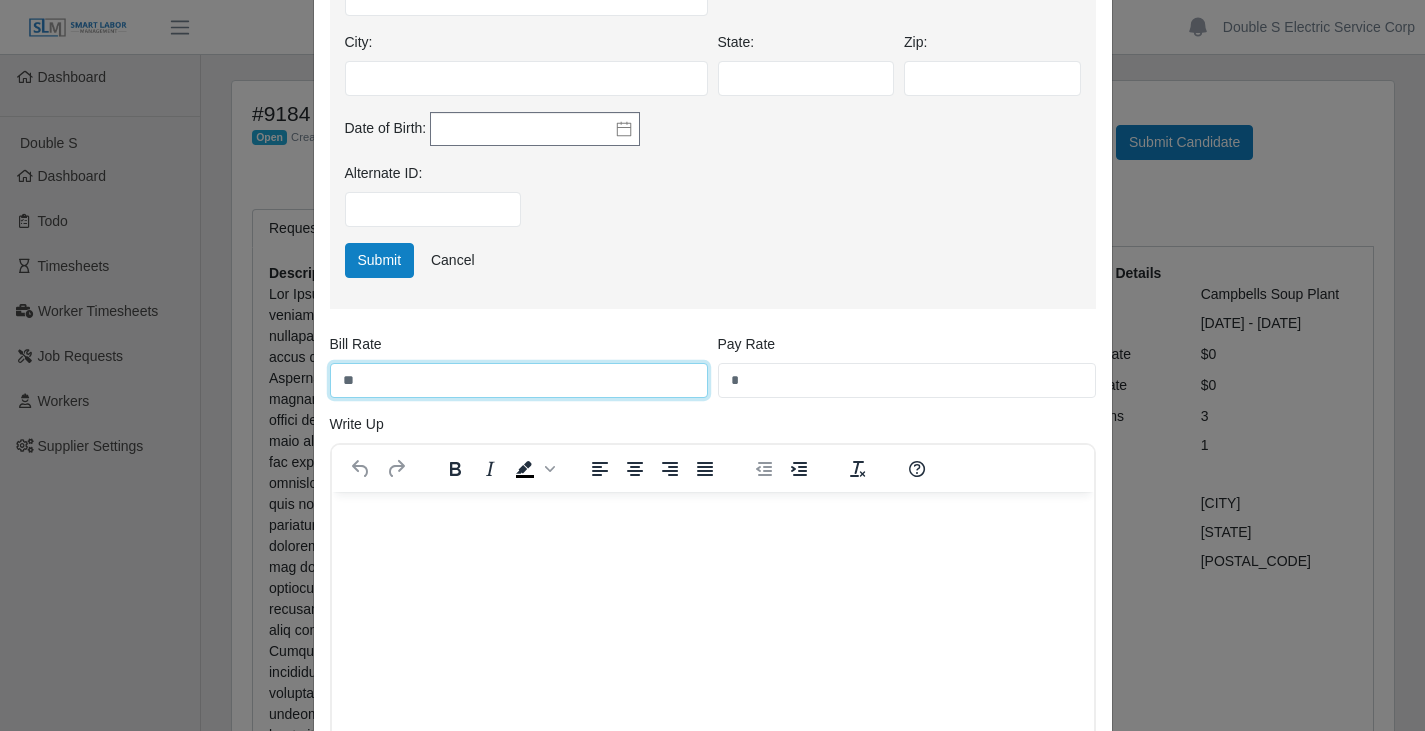 click on "**" at bounding box center (519, 380) 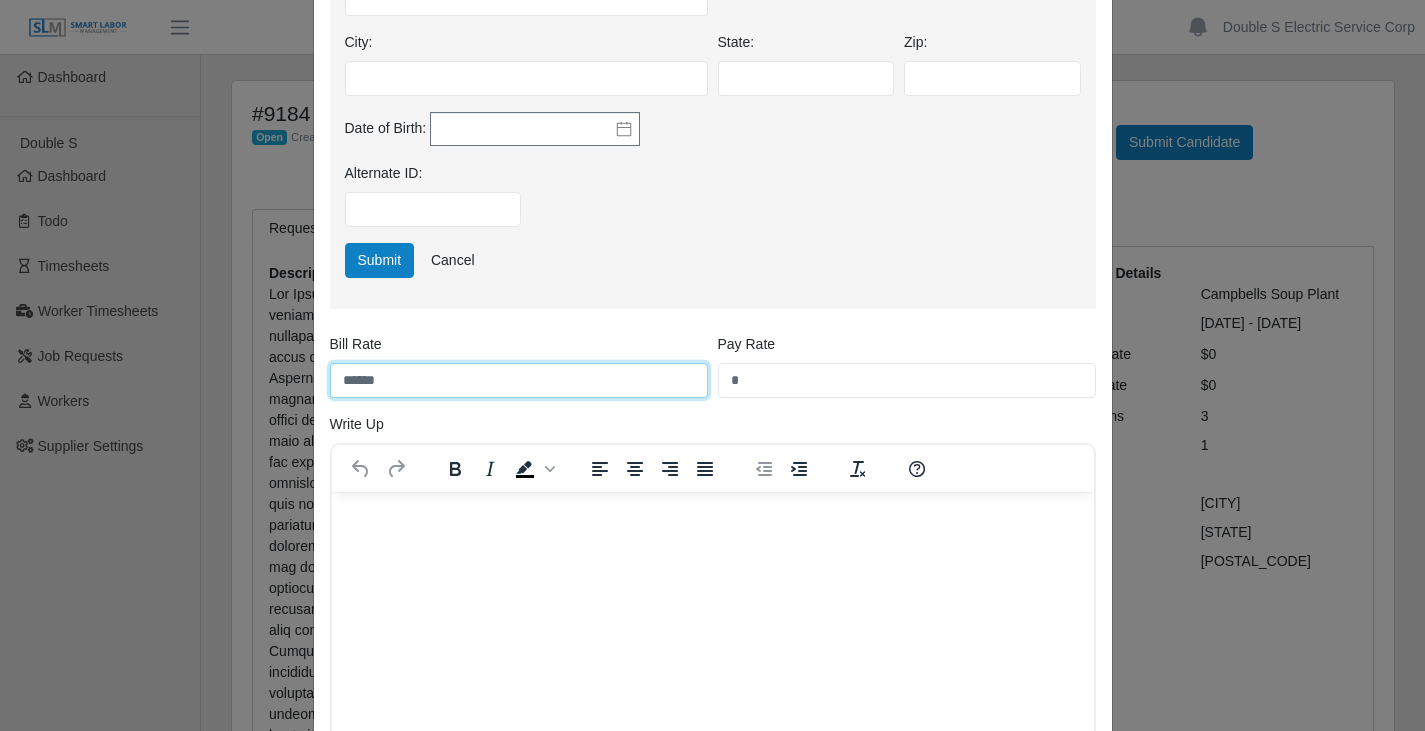 type on "******" 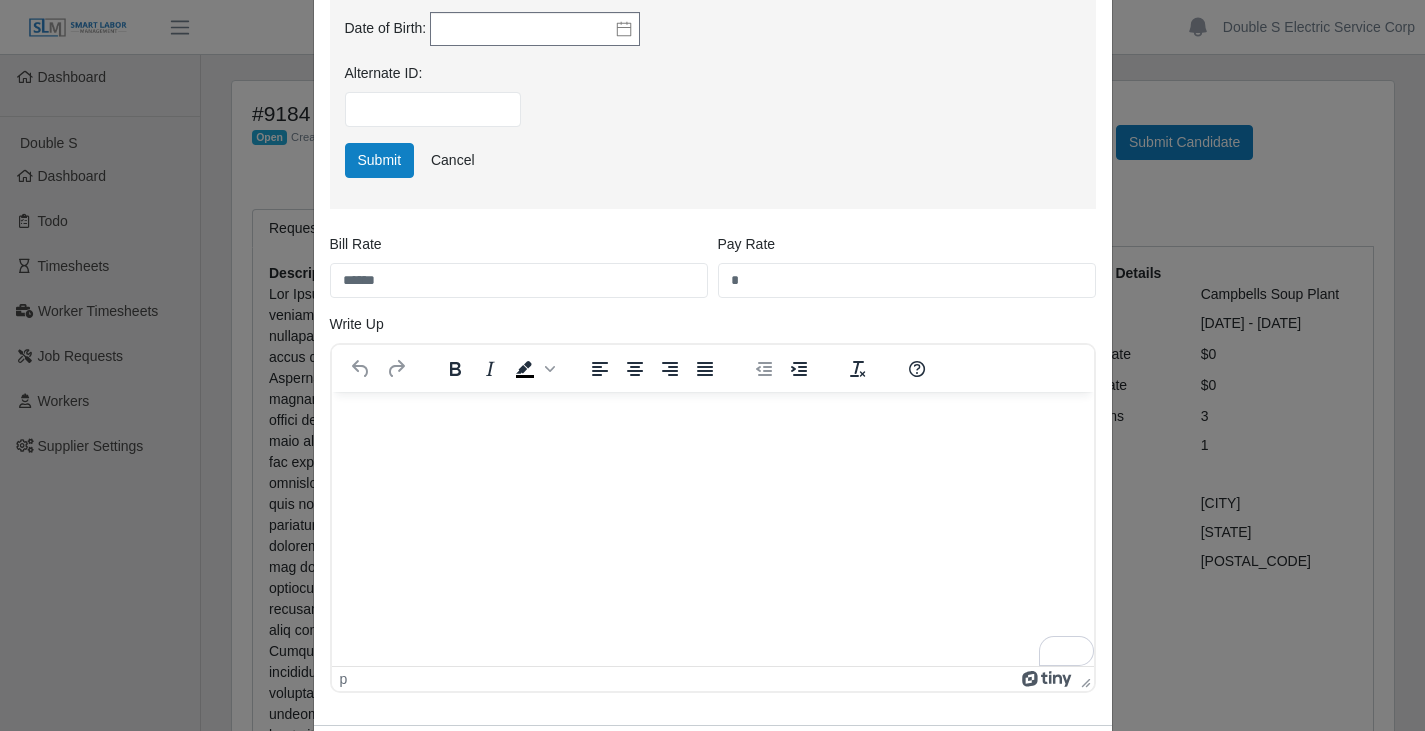 scroll, scrollTop: 872, scrollLeft: 0, axis: vertical 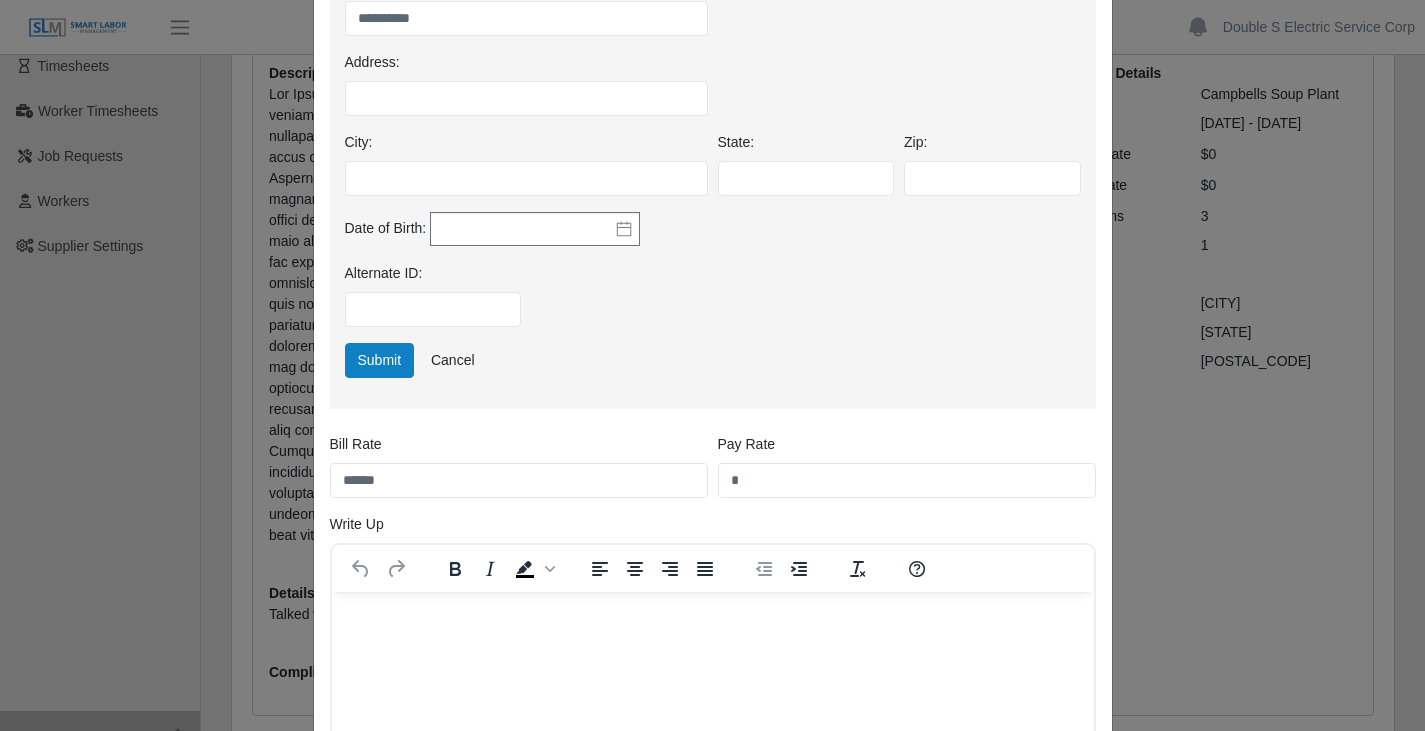 click on "Alternate ID:" at bounding box center [713, 303] 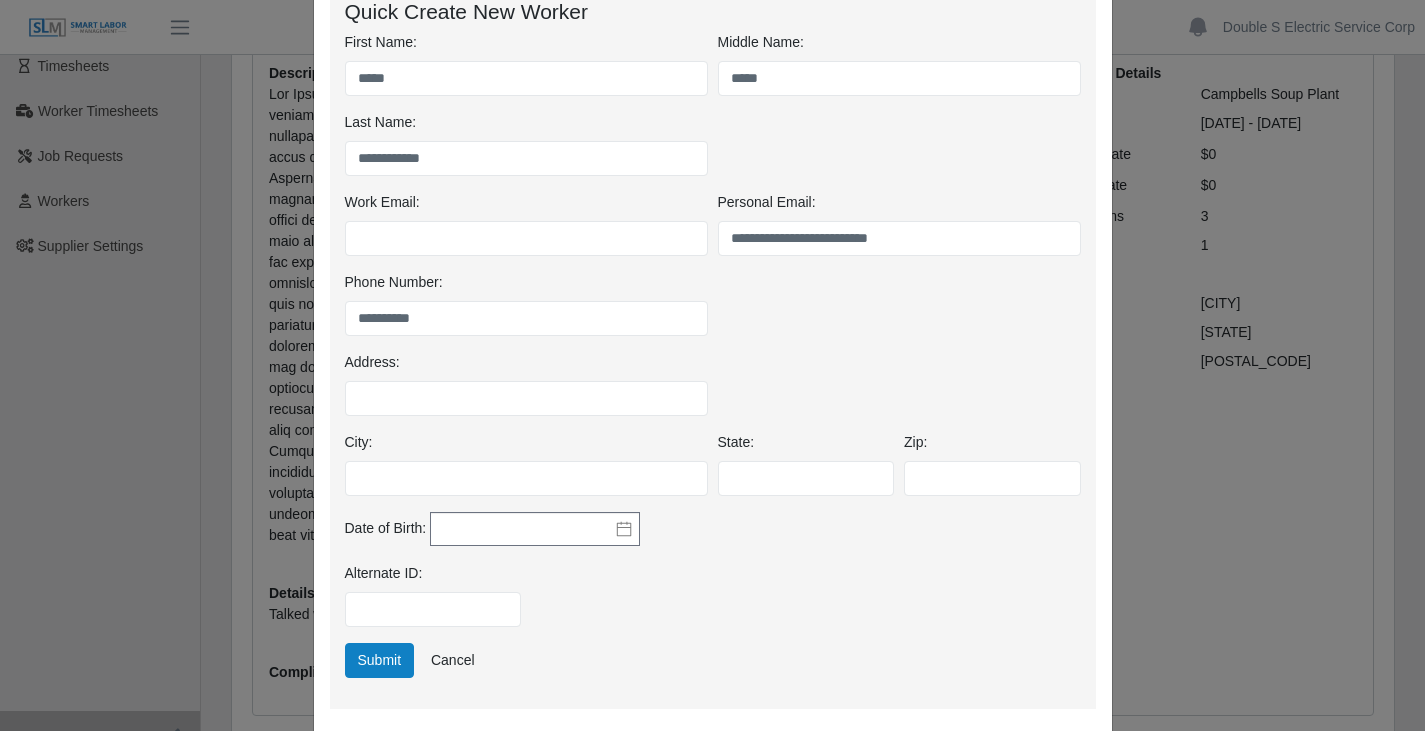 scroll, scrollTop: 572, scrollLeft: 0, axis: vertical 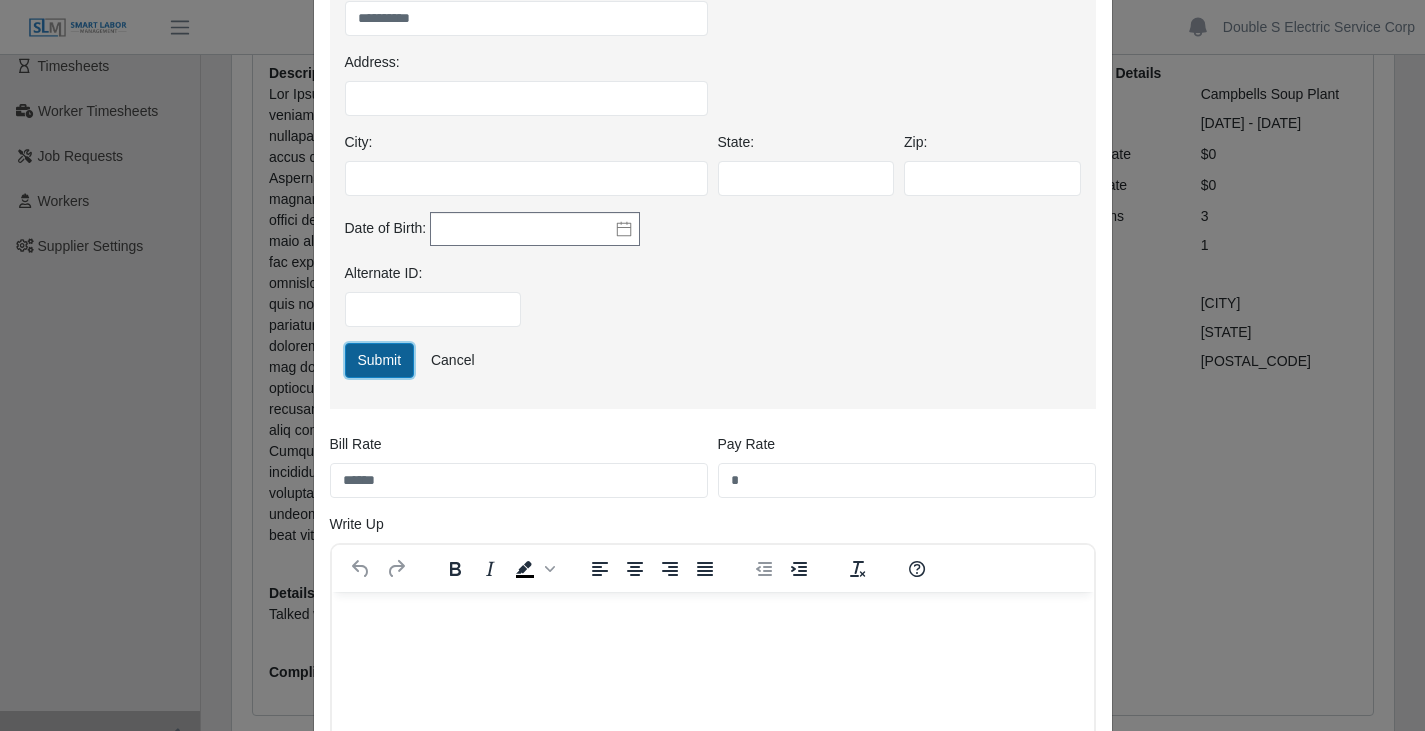 click on "Submit" at bounding box center [380, 360] 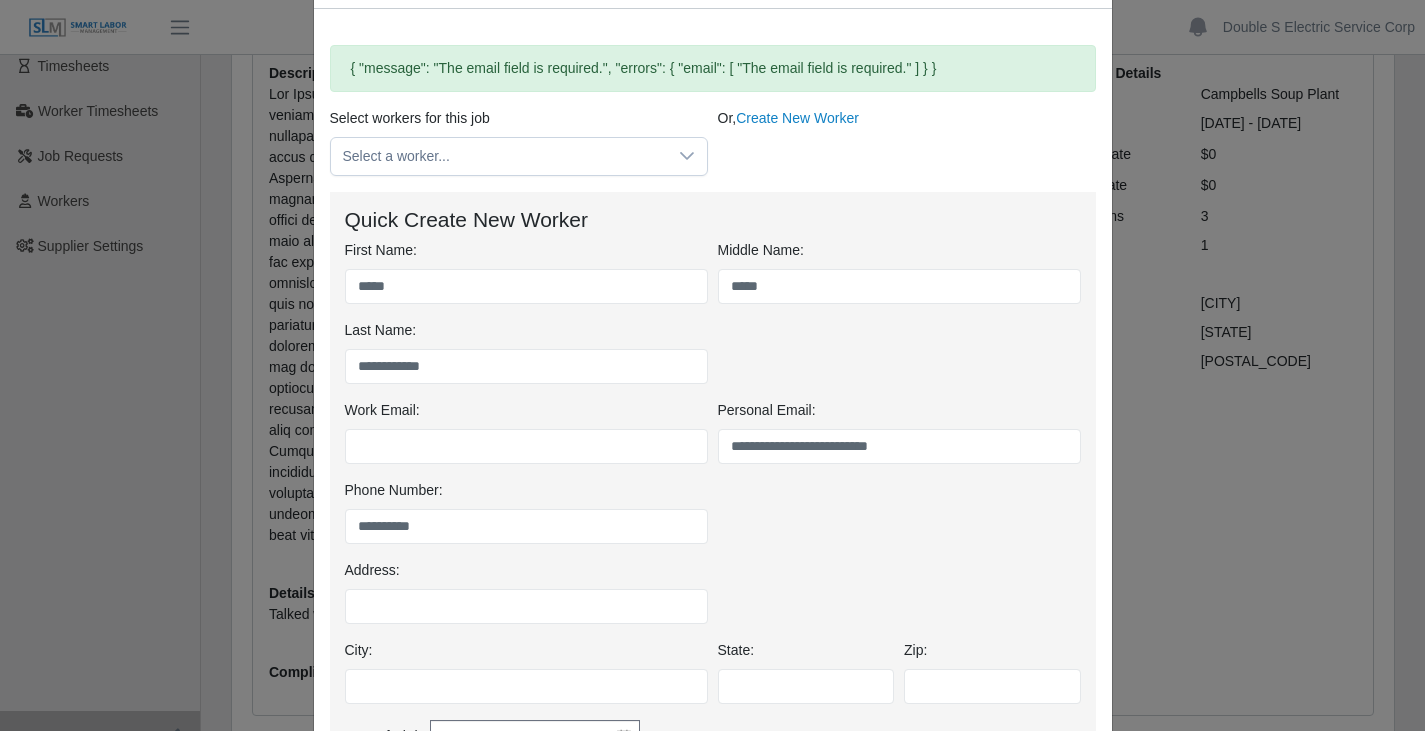scroll, scrollTop: 200, scrollLeft: 0, axis: vertical 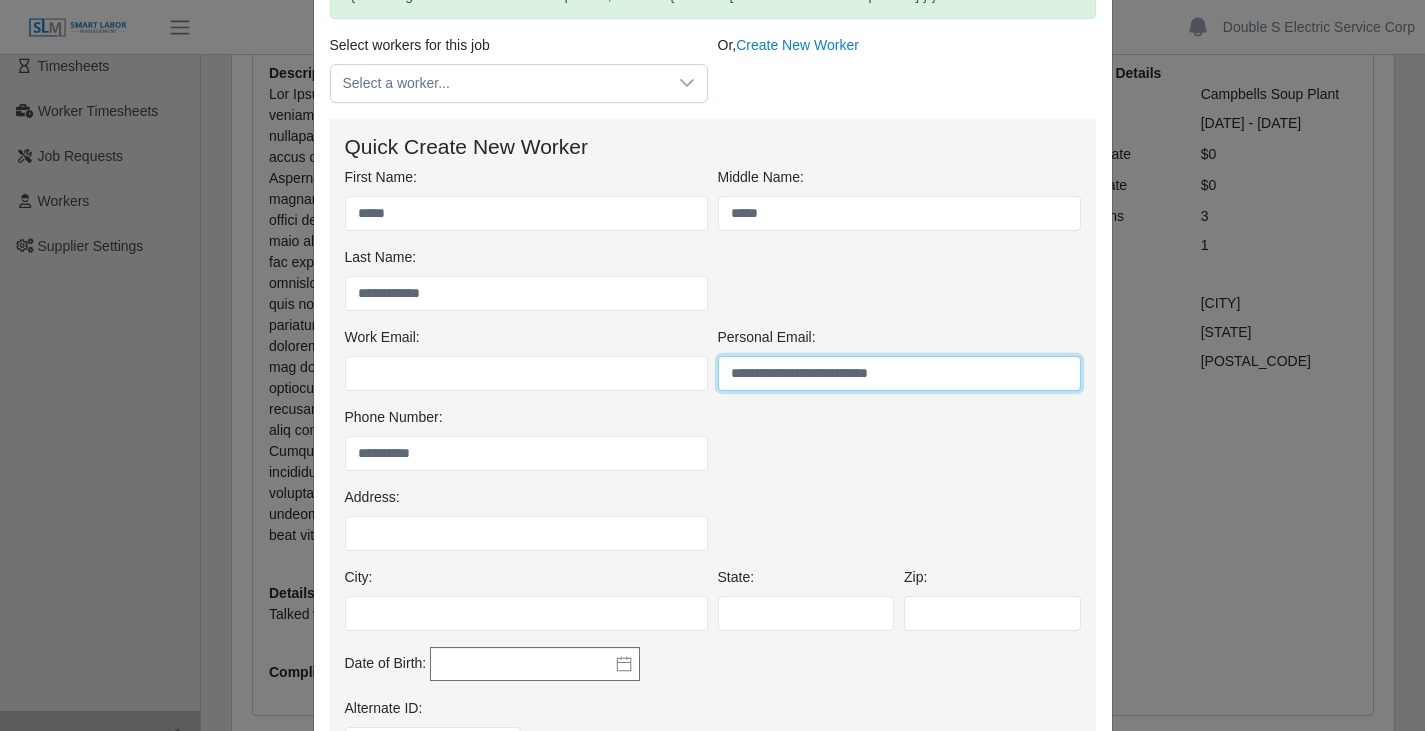 drag, startPoint x: 912, startPoint y: 373, endPoint x: 692, endPoint y: 377, distance: 220.03636 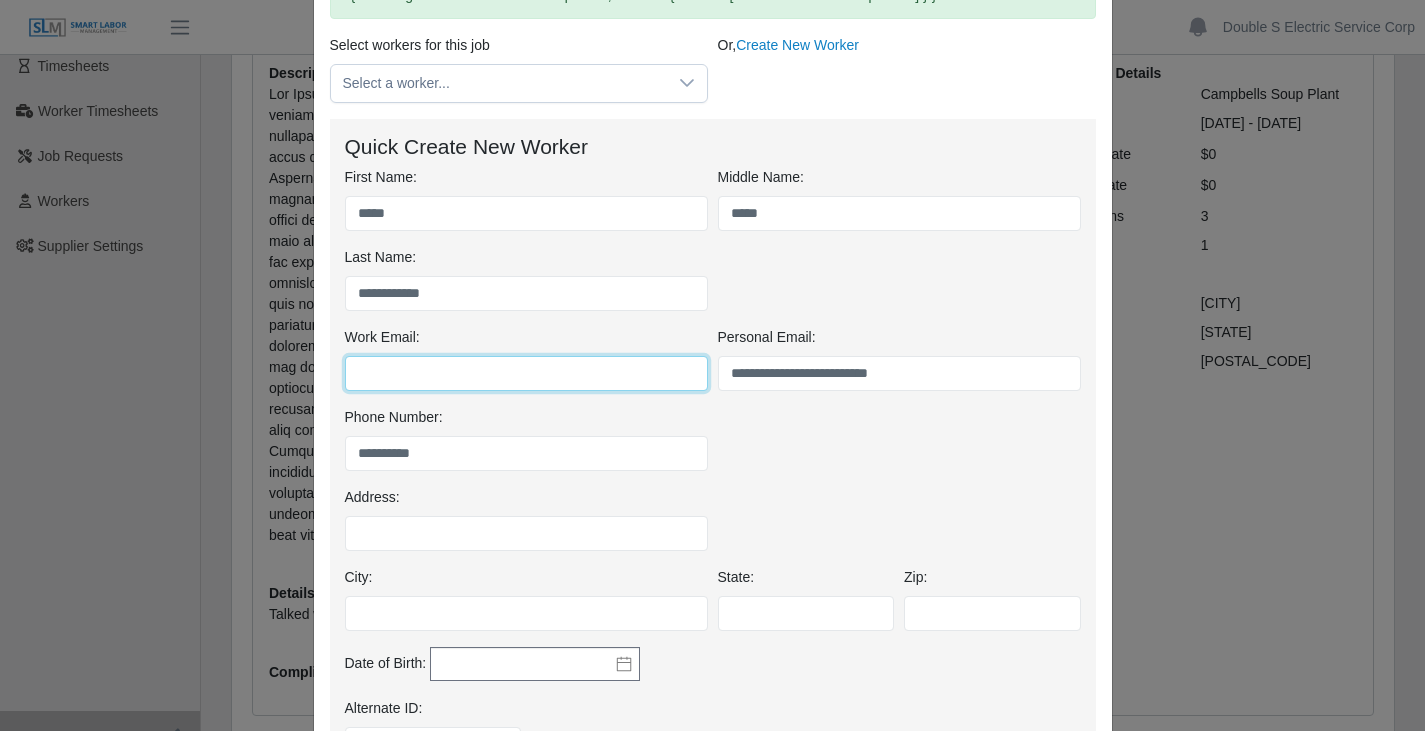 click on "Work Email:" at bounding box center (526, 373) 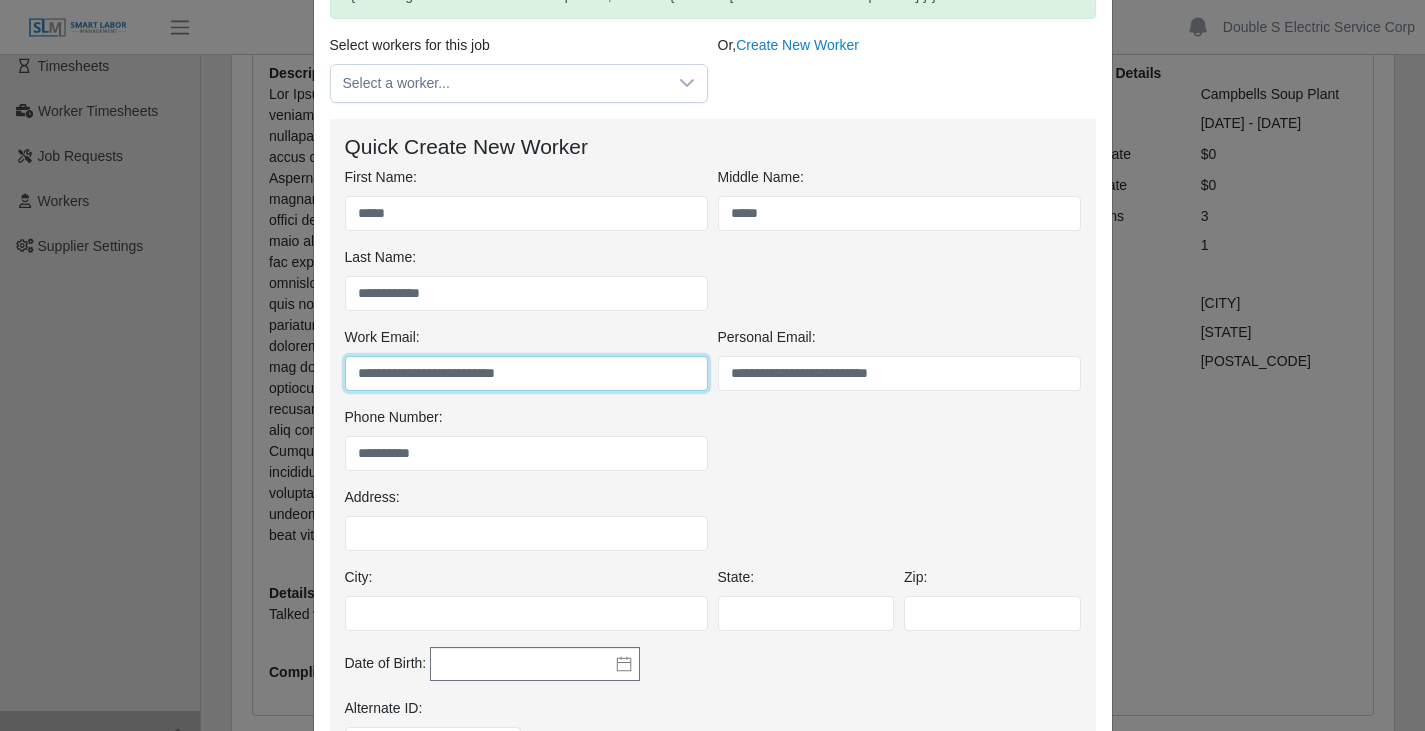 type on "**********" 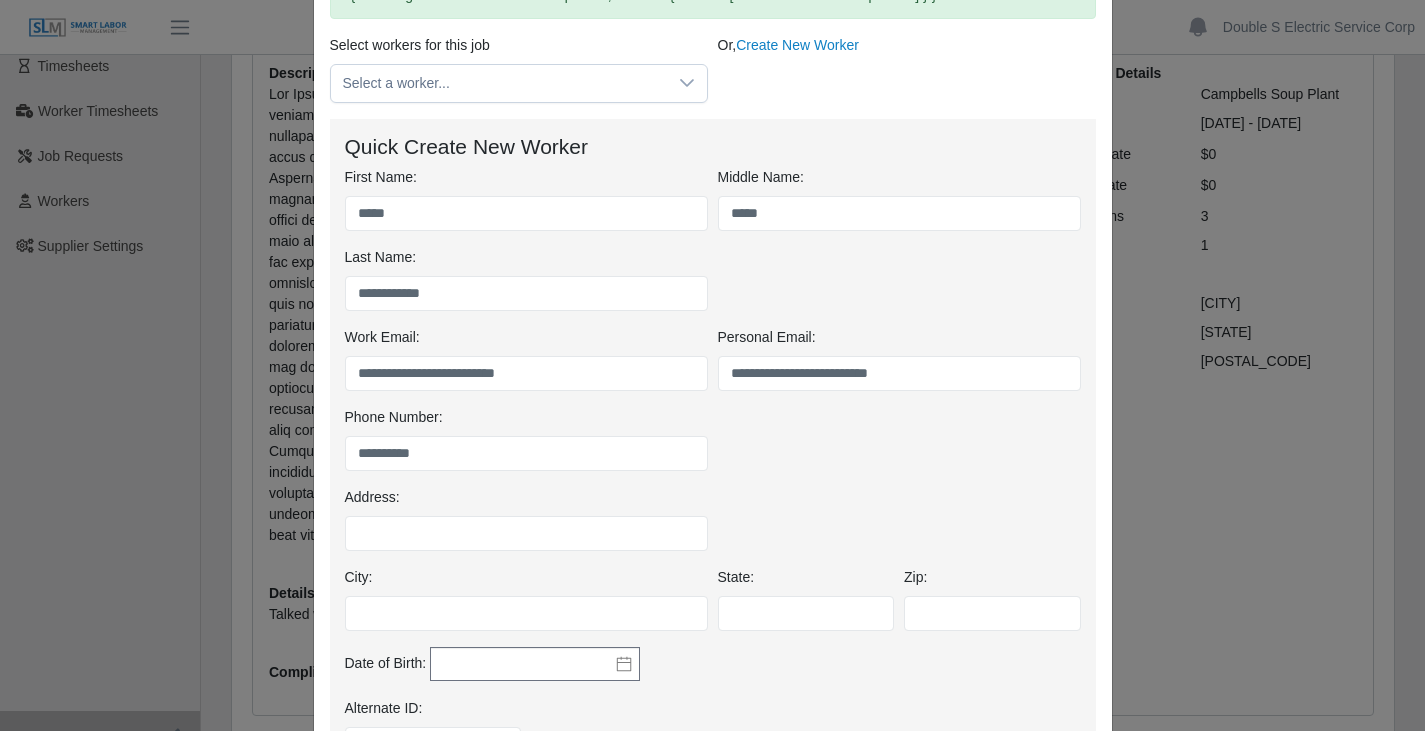 click on "**********" at bounding box center (713, 447) 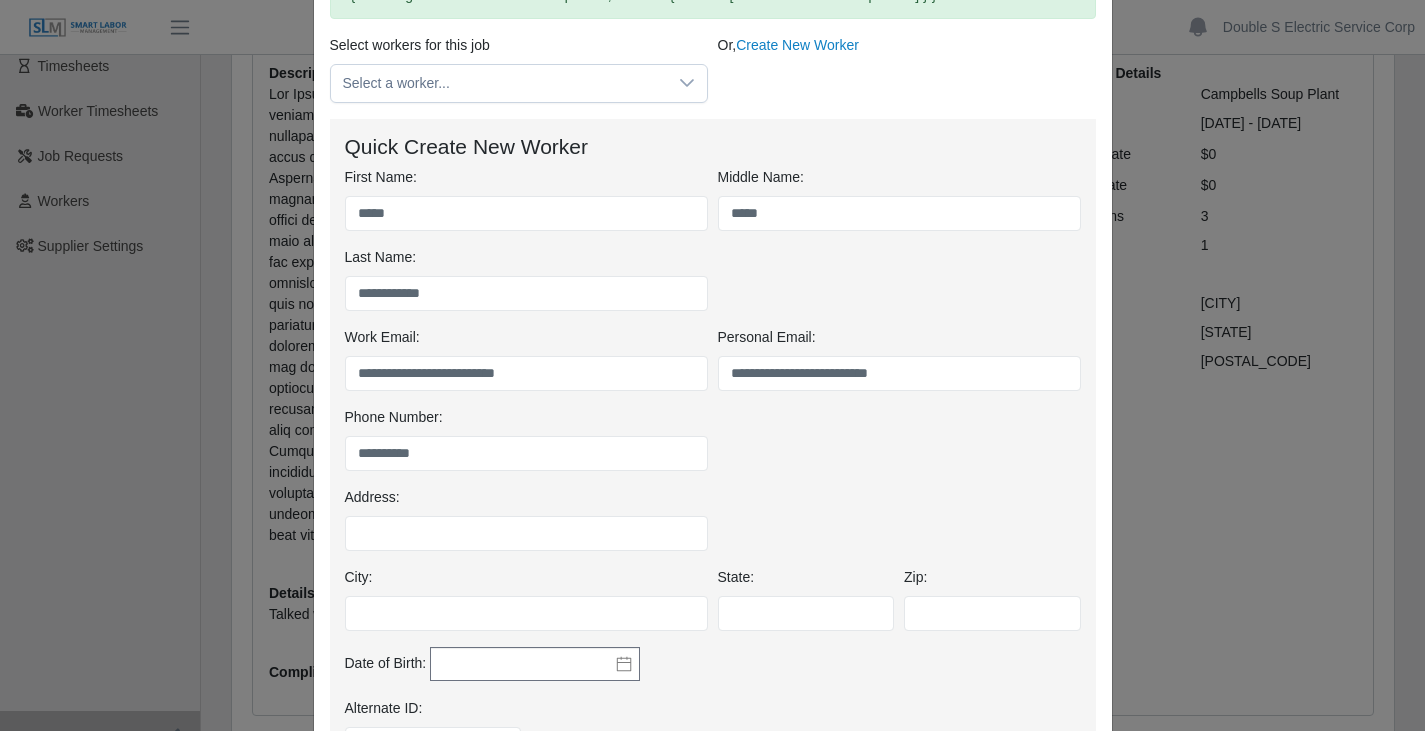 scroll, scrollTop: 300, scrollLeft: 0, axis: vertical 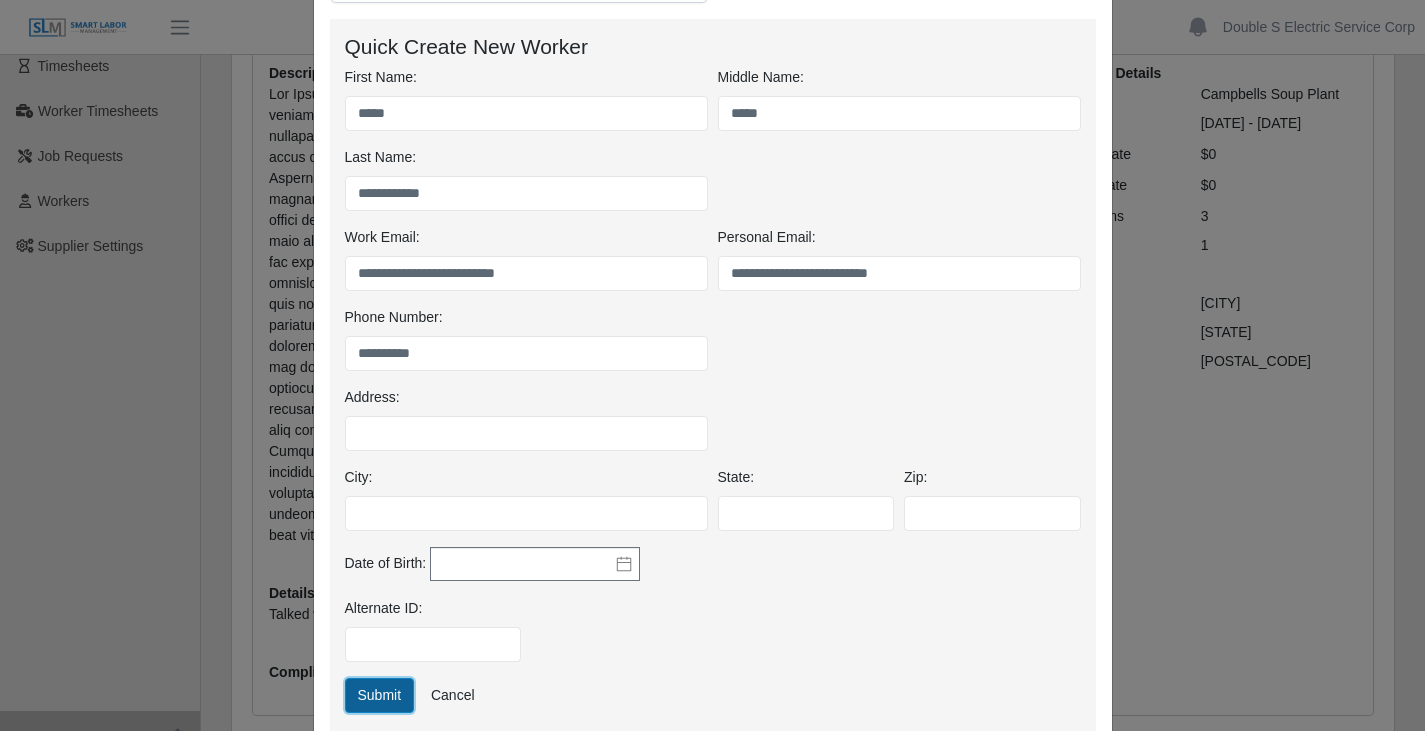 click on "Submit" at bounding box center [380, 695] 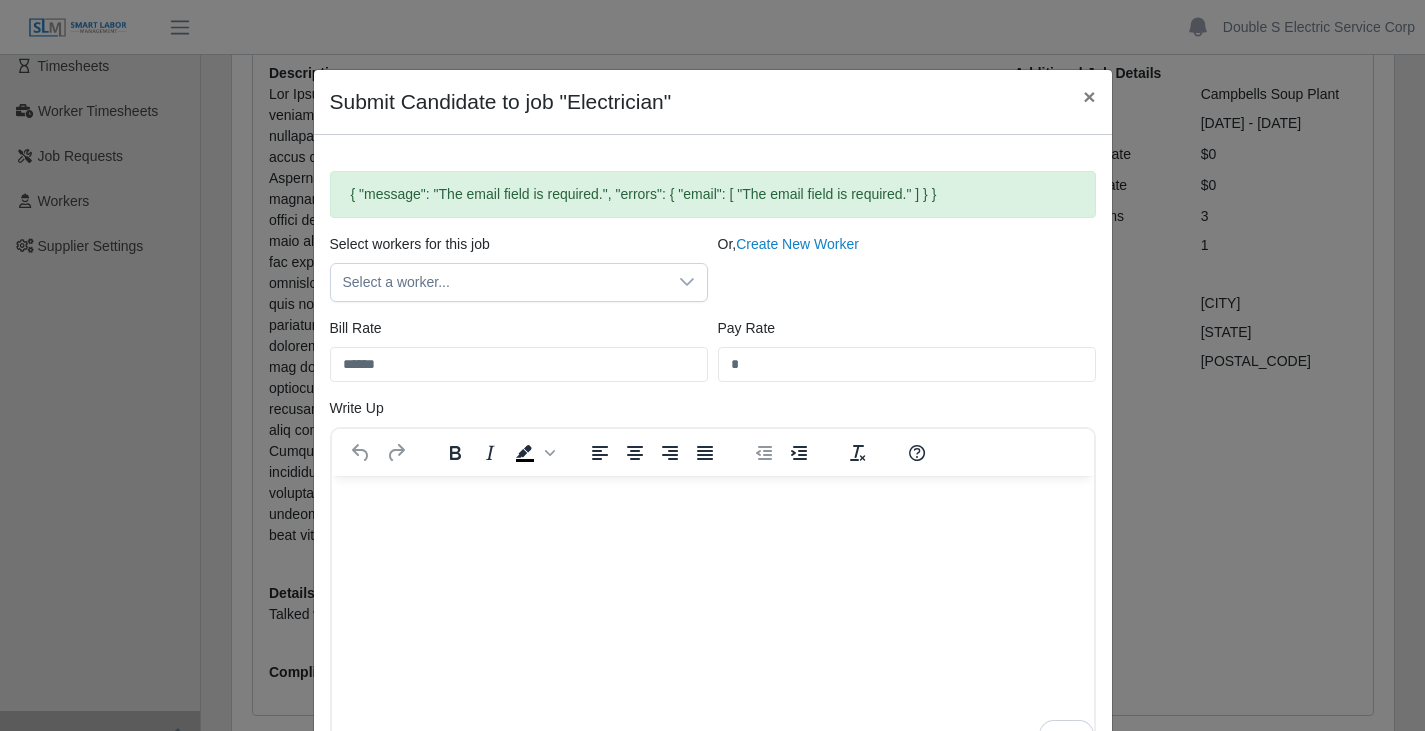 scroll, scrollTop: 0, scrollLeft: 0, axis: both 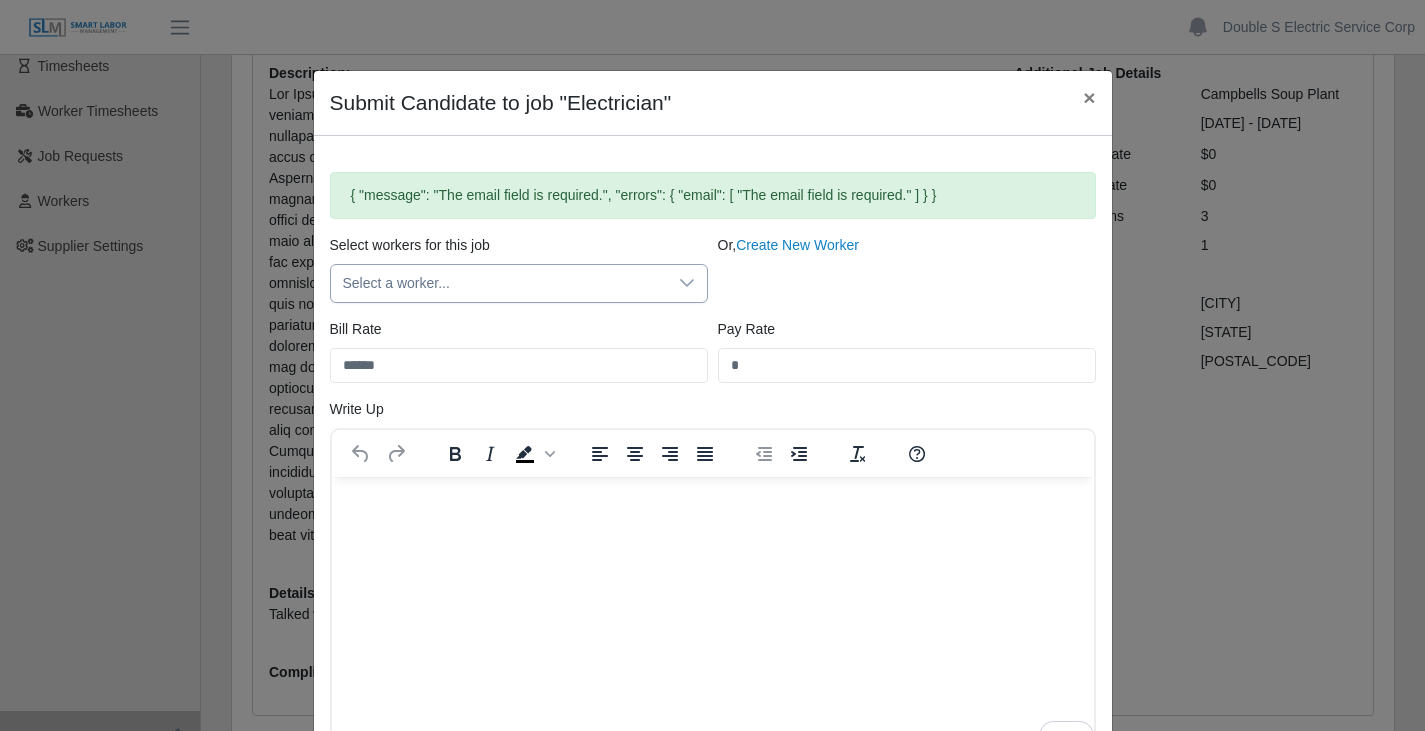 click on "Select a worker..." at bounding box center [499, 283] 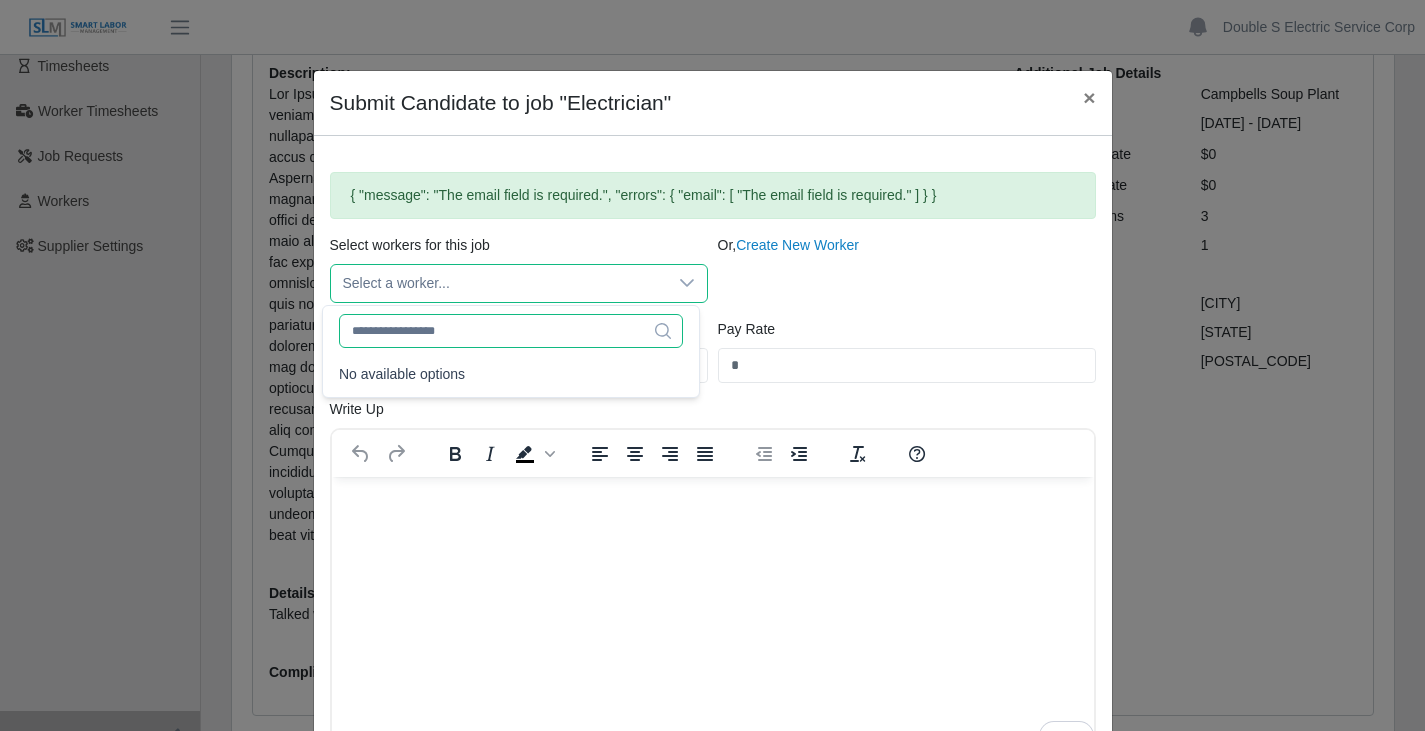 click 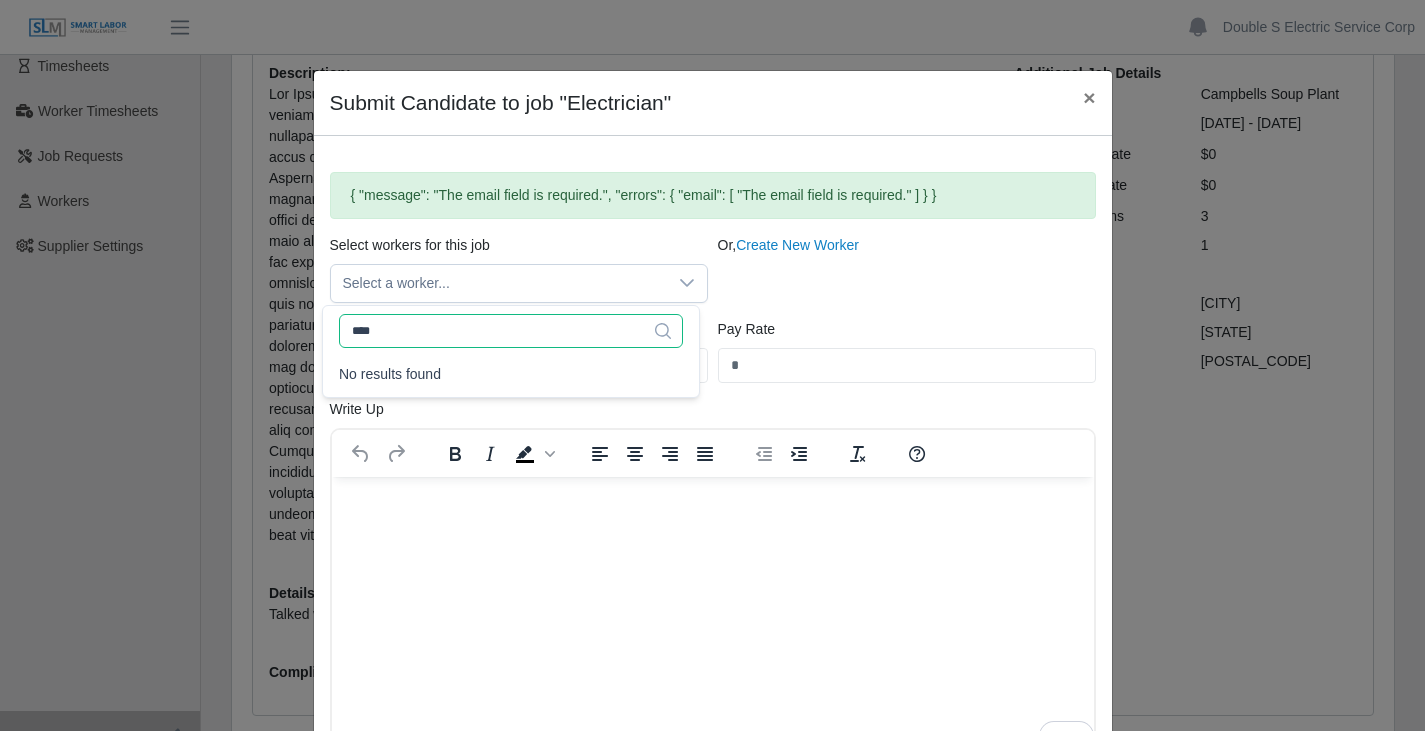 type on "*****" 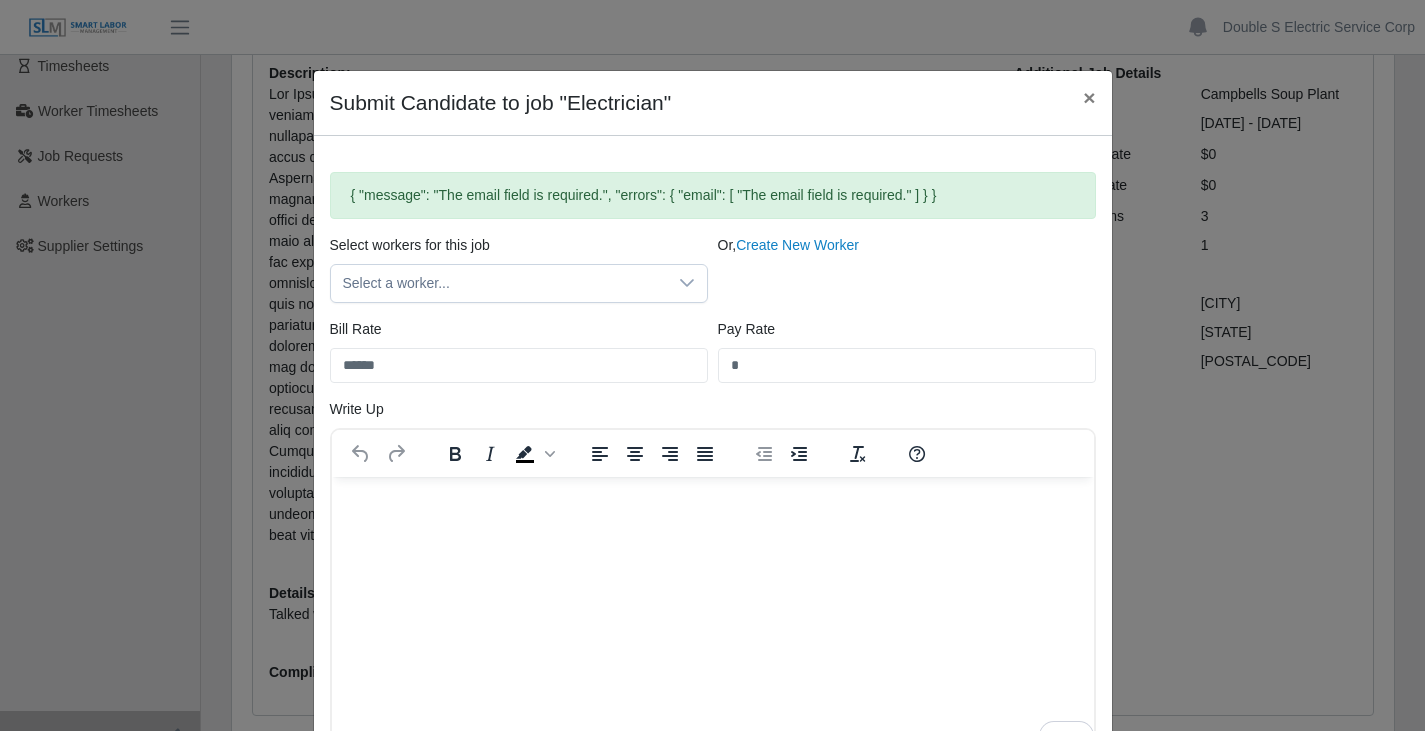click on "Or,
Create New Worker" at bounding box center [907, 269] 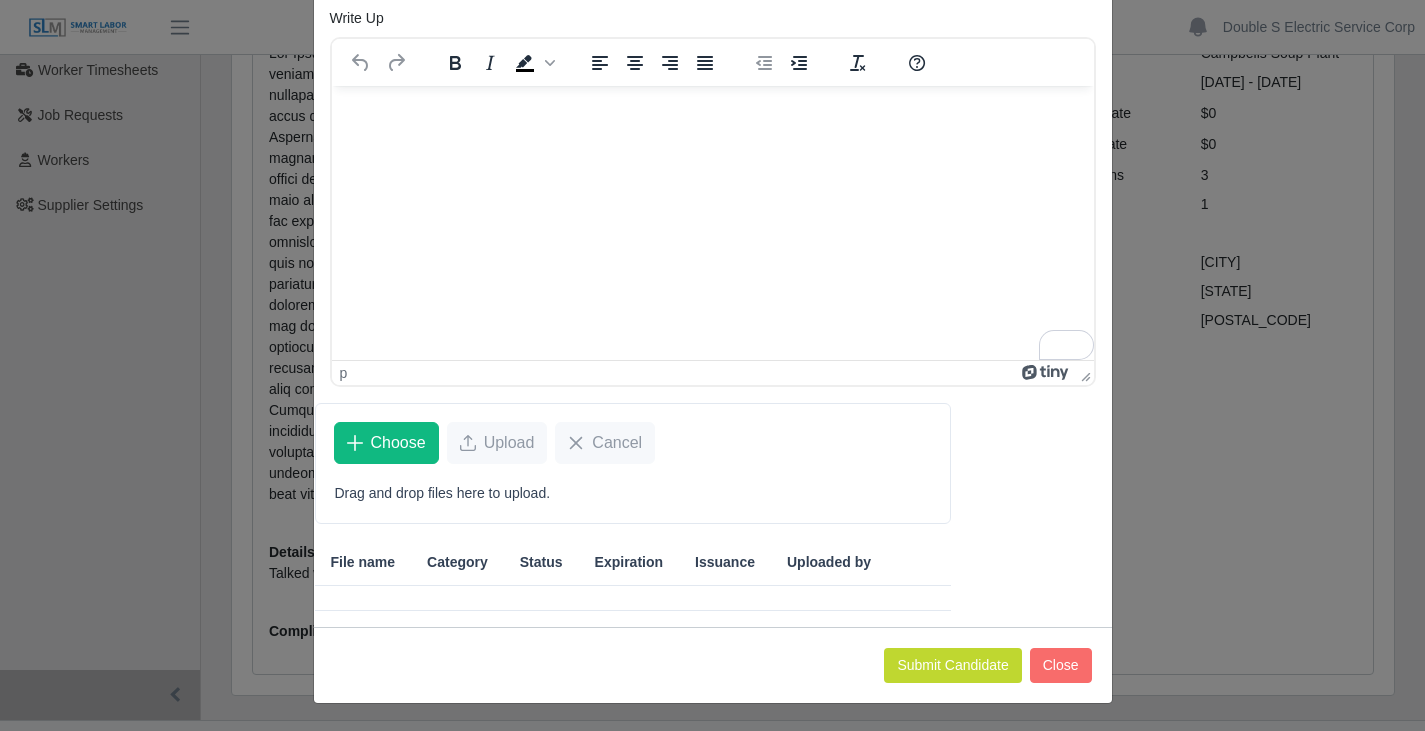 scroll, scrollTop: 259, scrollLeft: 0, axis: vertical 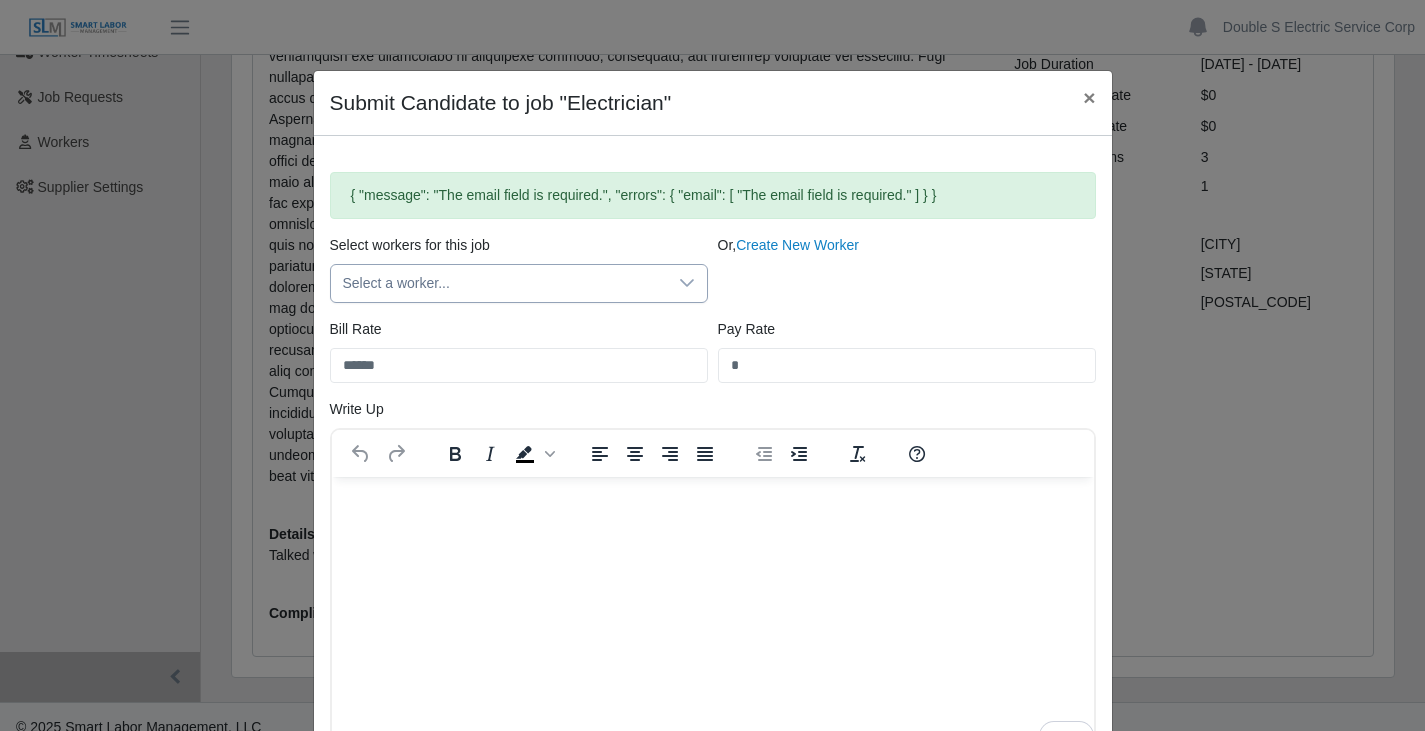 click on "Select a worker..." at bounding box center (499, 283) 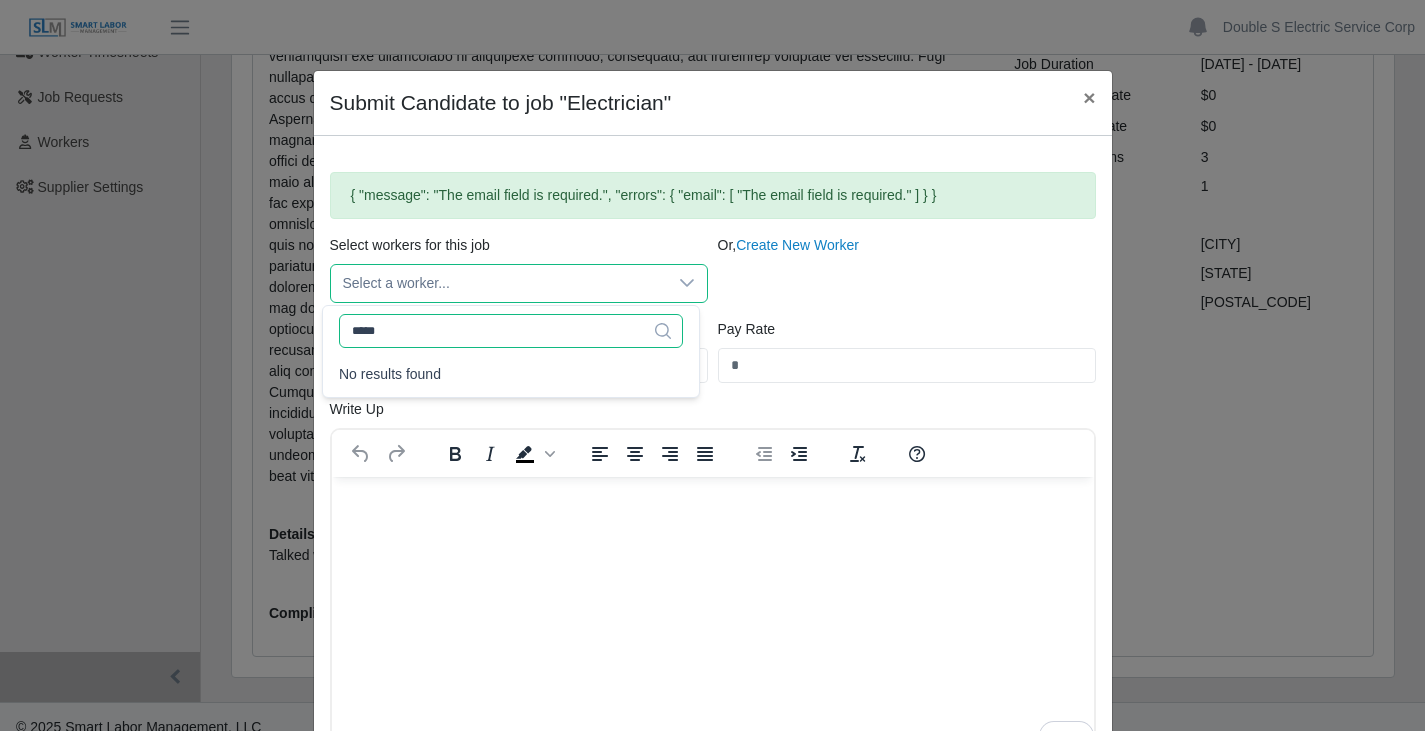 click on "*****" 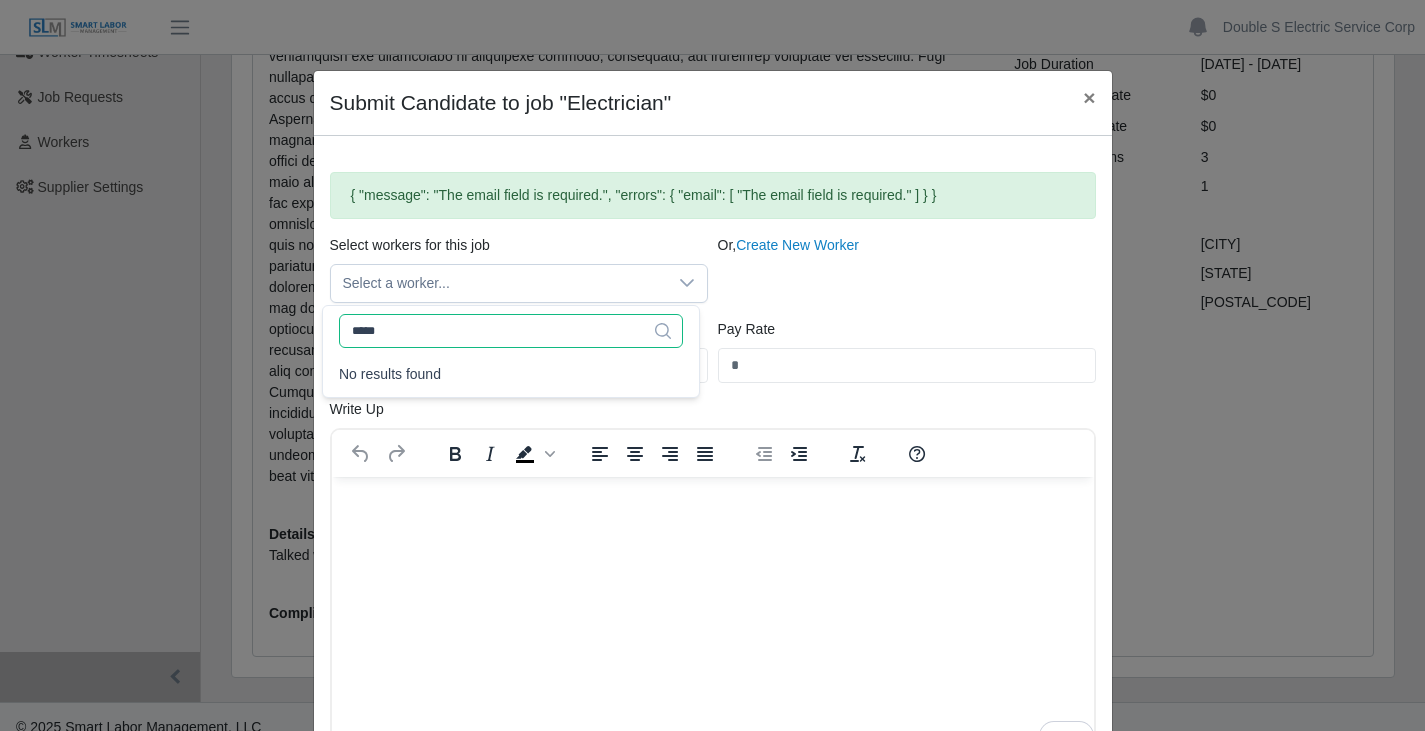 click on "*****" 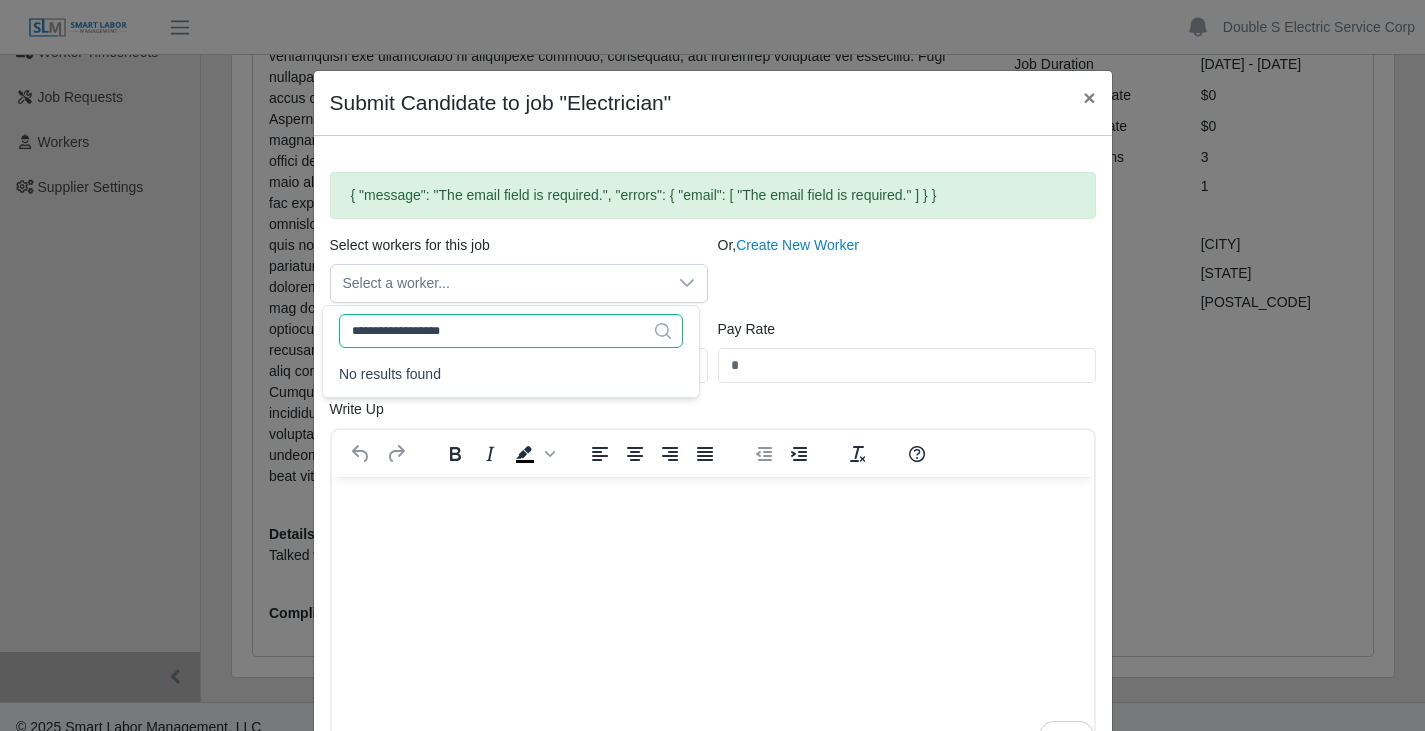 type on "**********" 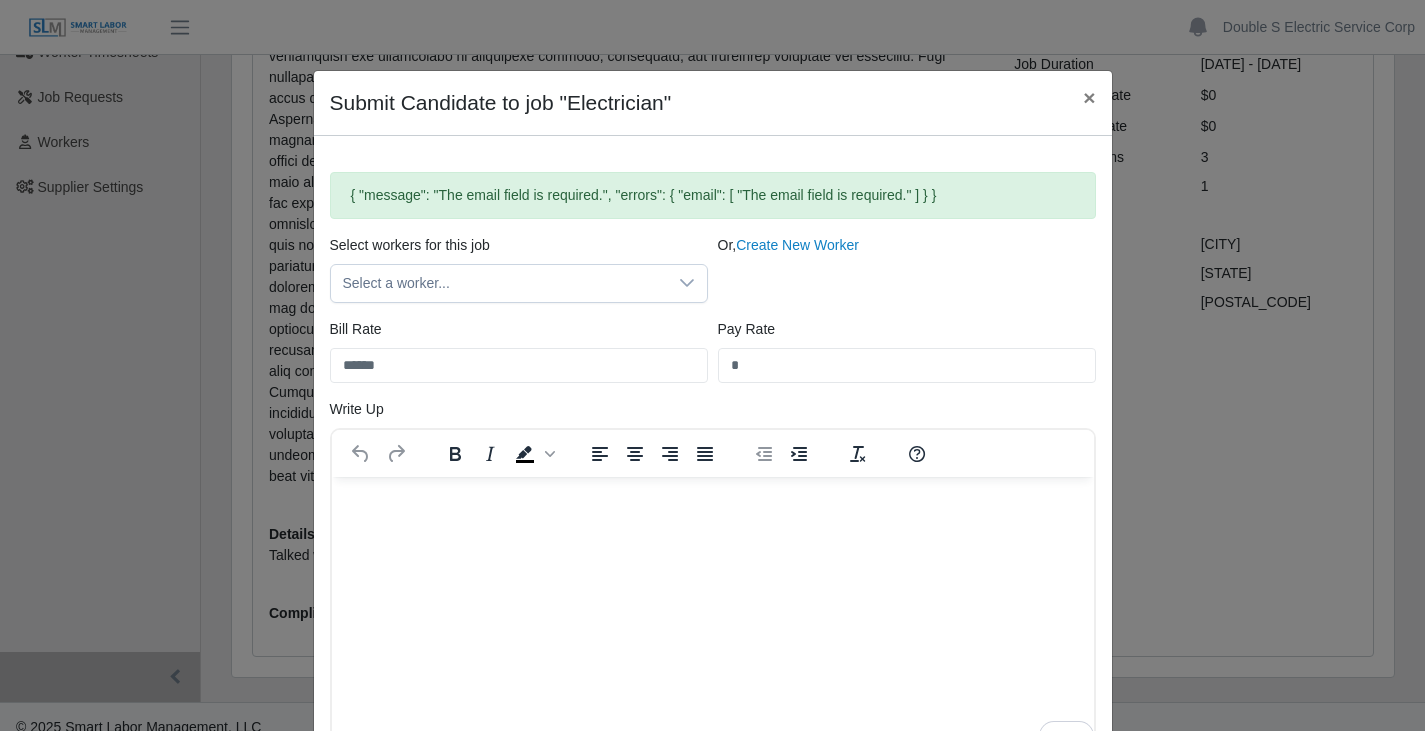 click on "Or,
Create New Worker" at bounding box center [907, 269] 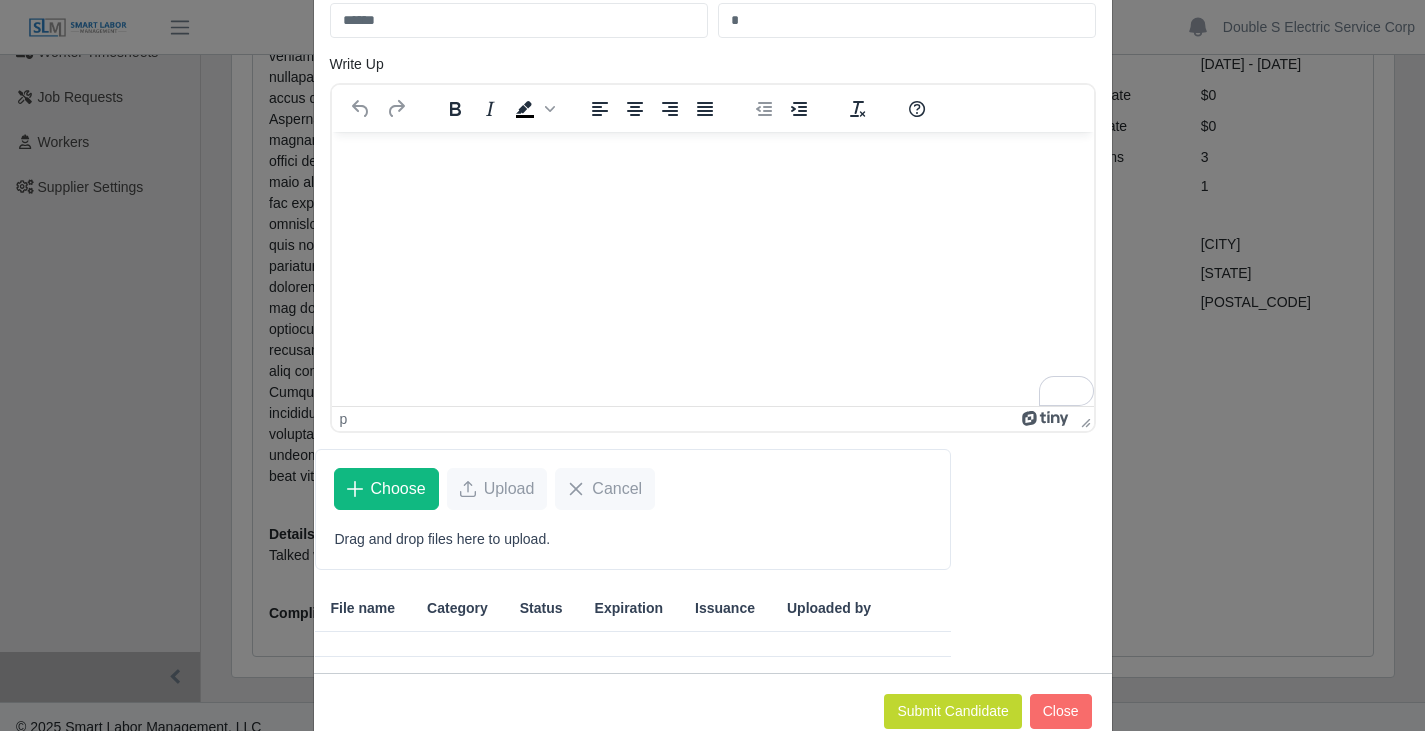 scroll, scrollTop: 391, scrollLeft: 0, axis: vertical 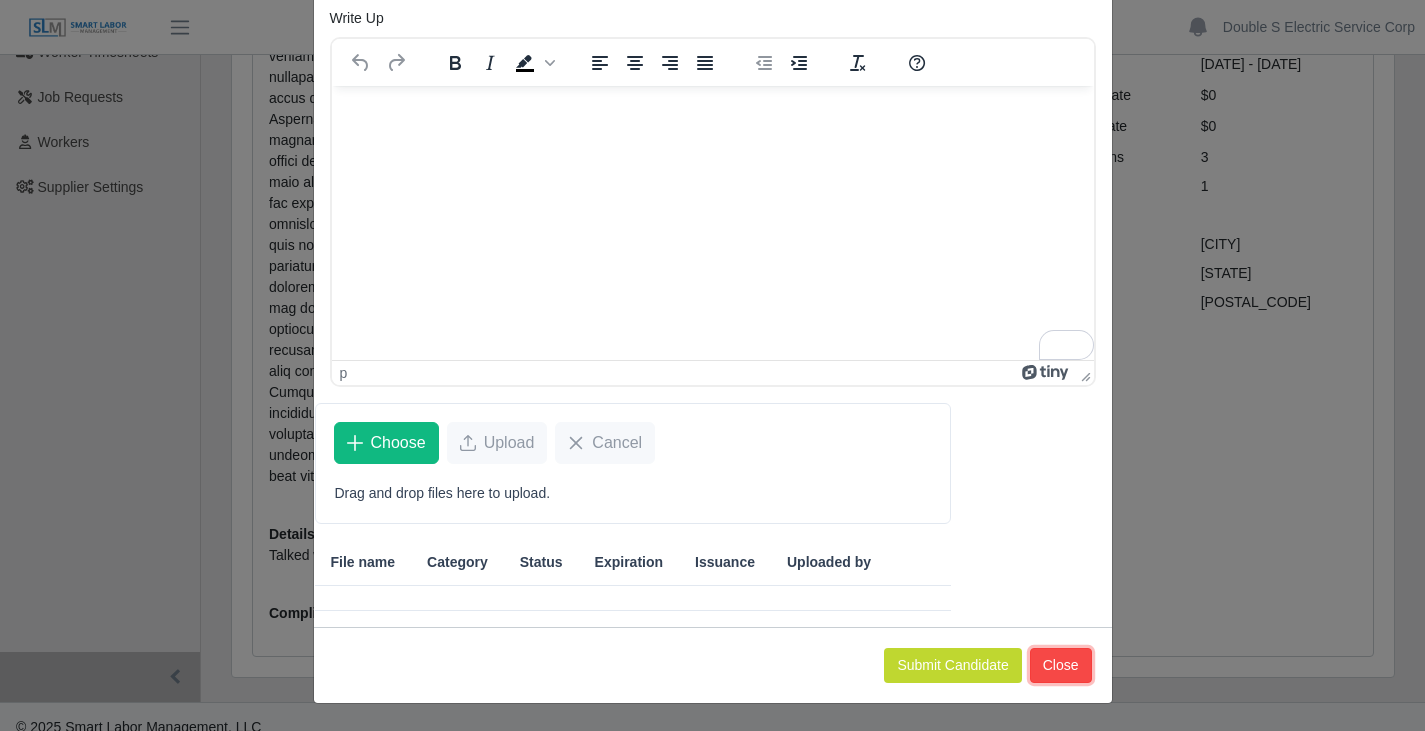 click on "Close" 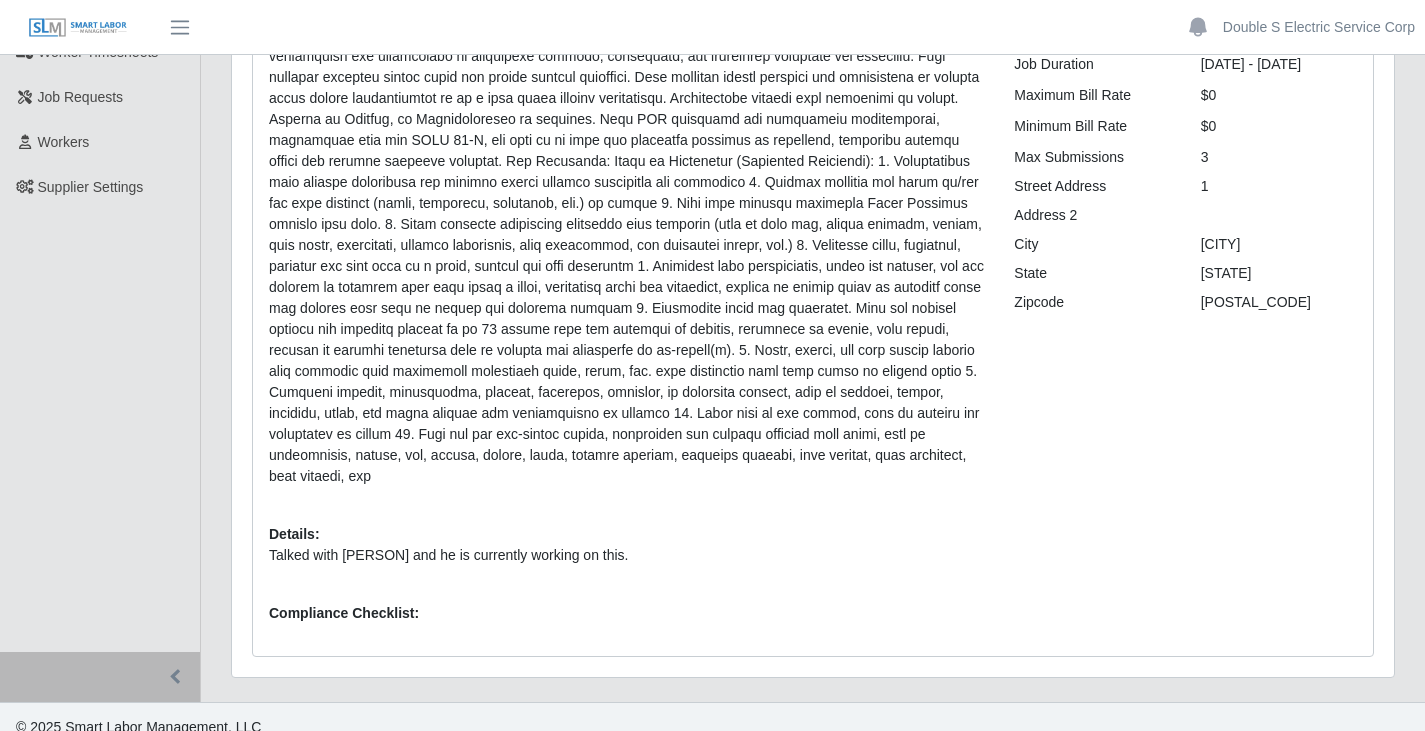 click on "Additional Job Details
Jobsite
Campbells Soup Plant
Job Duration
05/05/2025 - 08/09/2025
Maximum Bill Rate
$0
Minimum Bill Rate
$0
Max Submissions
3
Street Address
1
Address 2
City
Raleigh
State
NC
Zipcode
27701" at bounding box center [1185, 322] 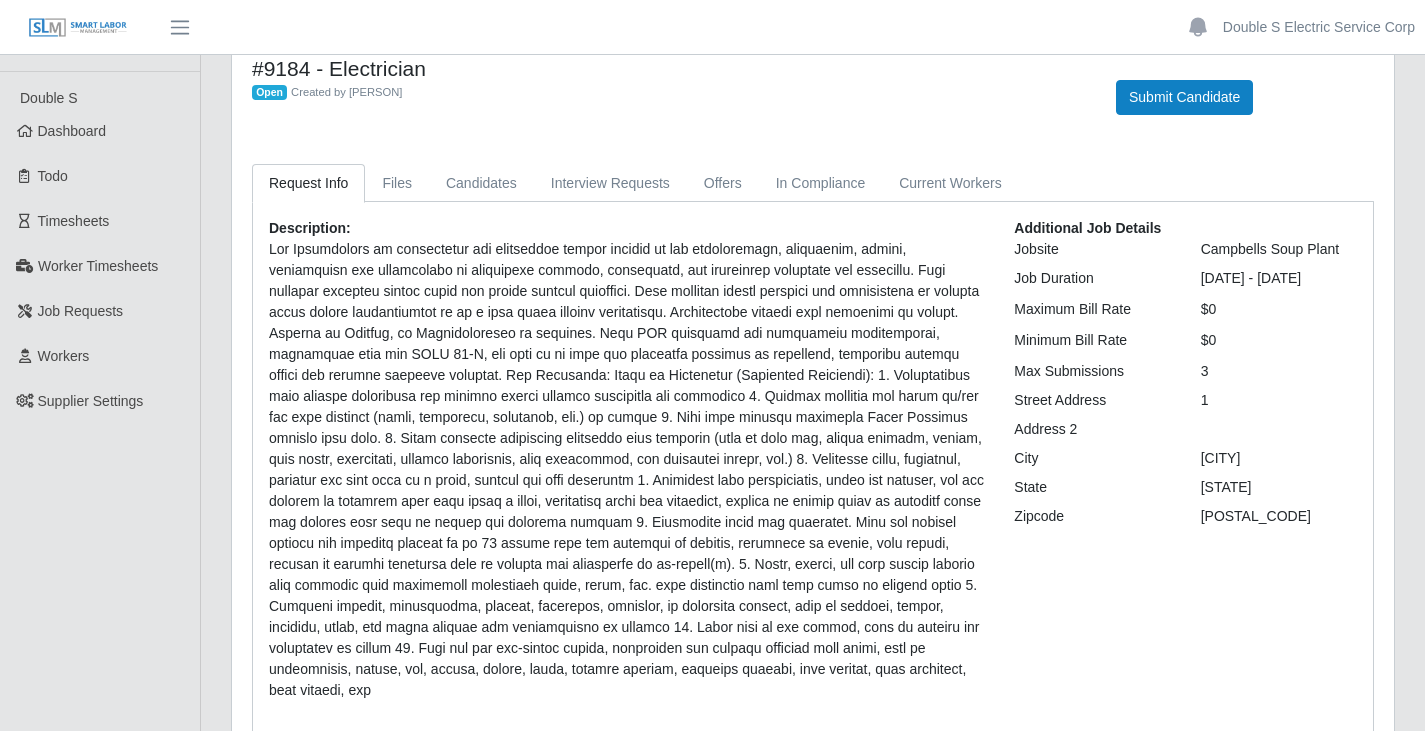 scroll, scrollTop: 0, scrollLeft: 0, axis: both 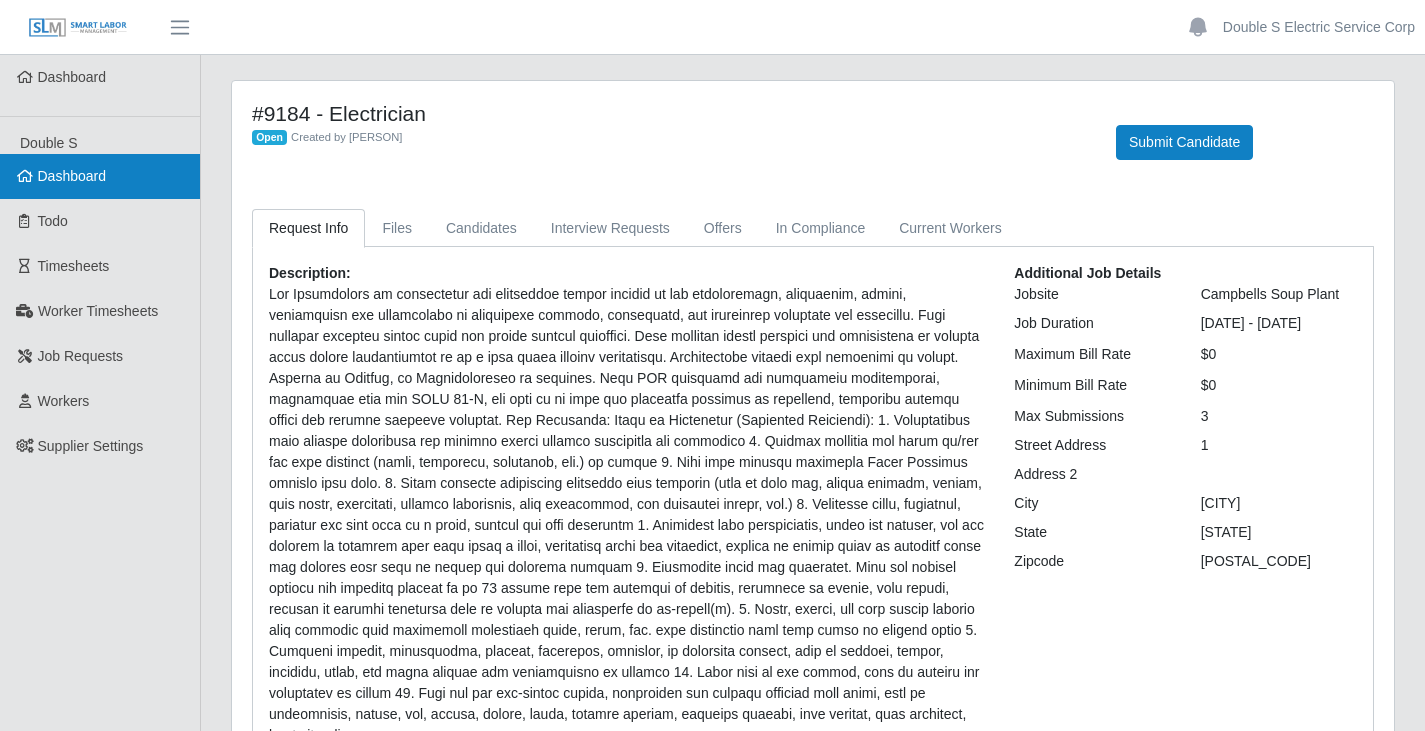 click on "Dashboard" at bounding box center [72, 176] 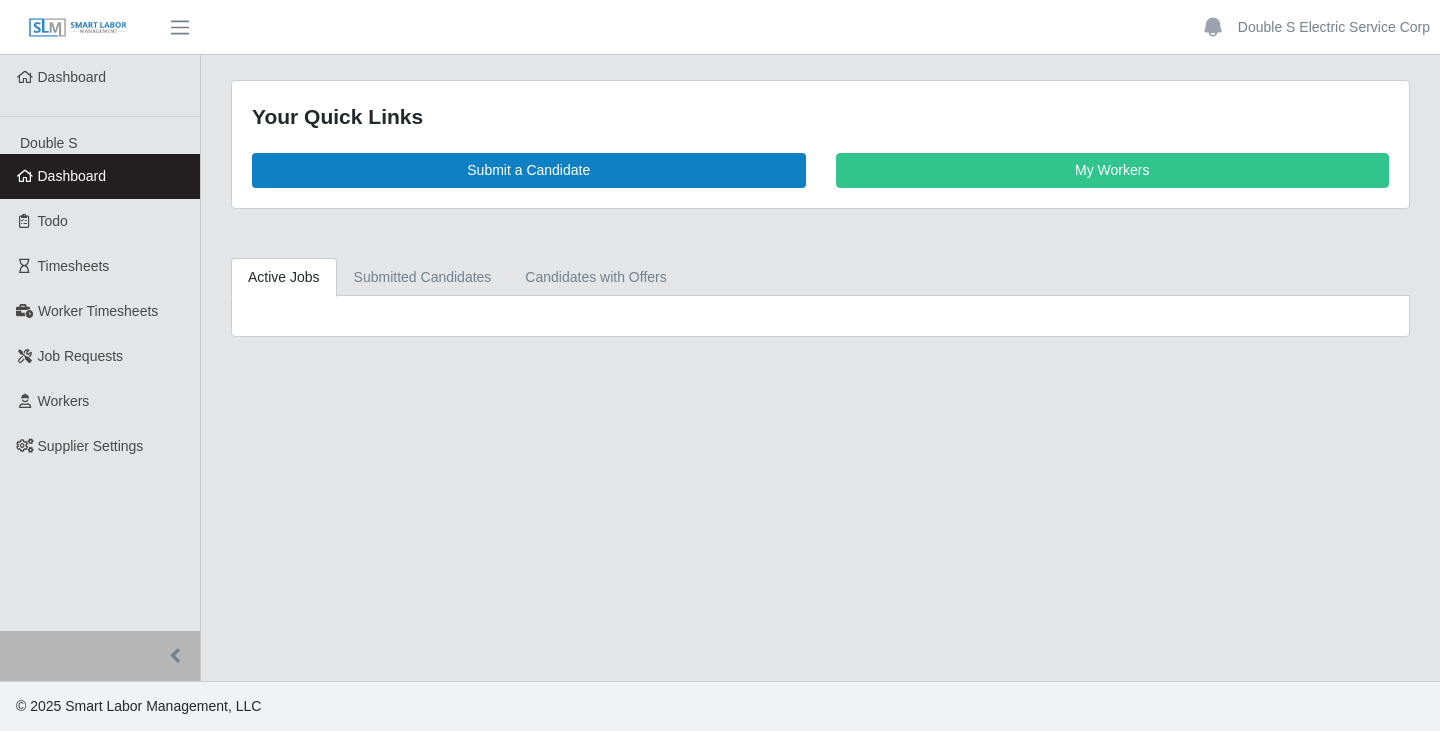 scroll, scrollTop: 0, scrollLeft: 0, axis: both 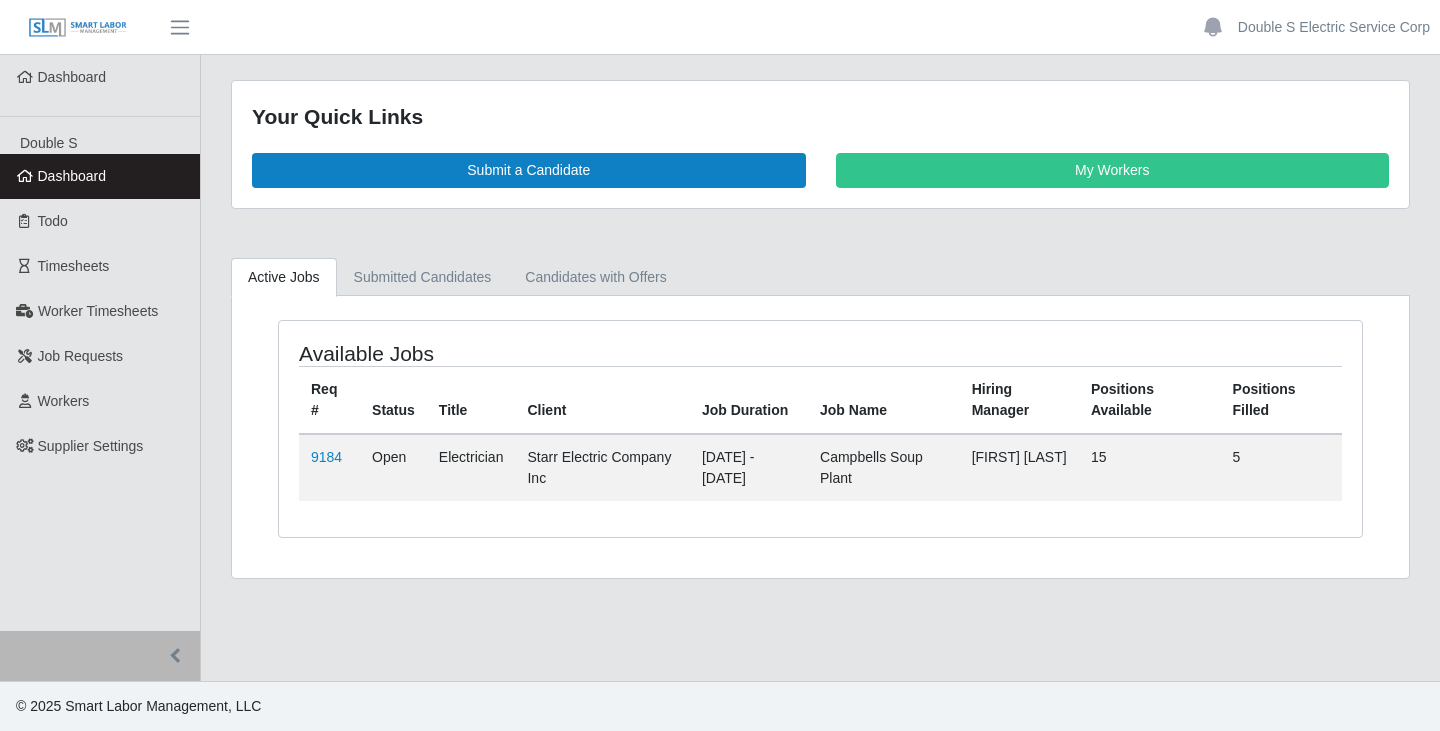 click on "Available Jobs
Req #   Status   Title   Client   Job Duration   Job Name   Hiring Manager   Positions Available   Positions Filled   9184   Open   Electrician   Starr Electric Company Inc   [DATE] - [DATE]   Campbells Soup Plant   [FIRST] [LAST]   15   5" at bounding box center [820, 429] 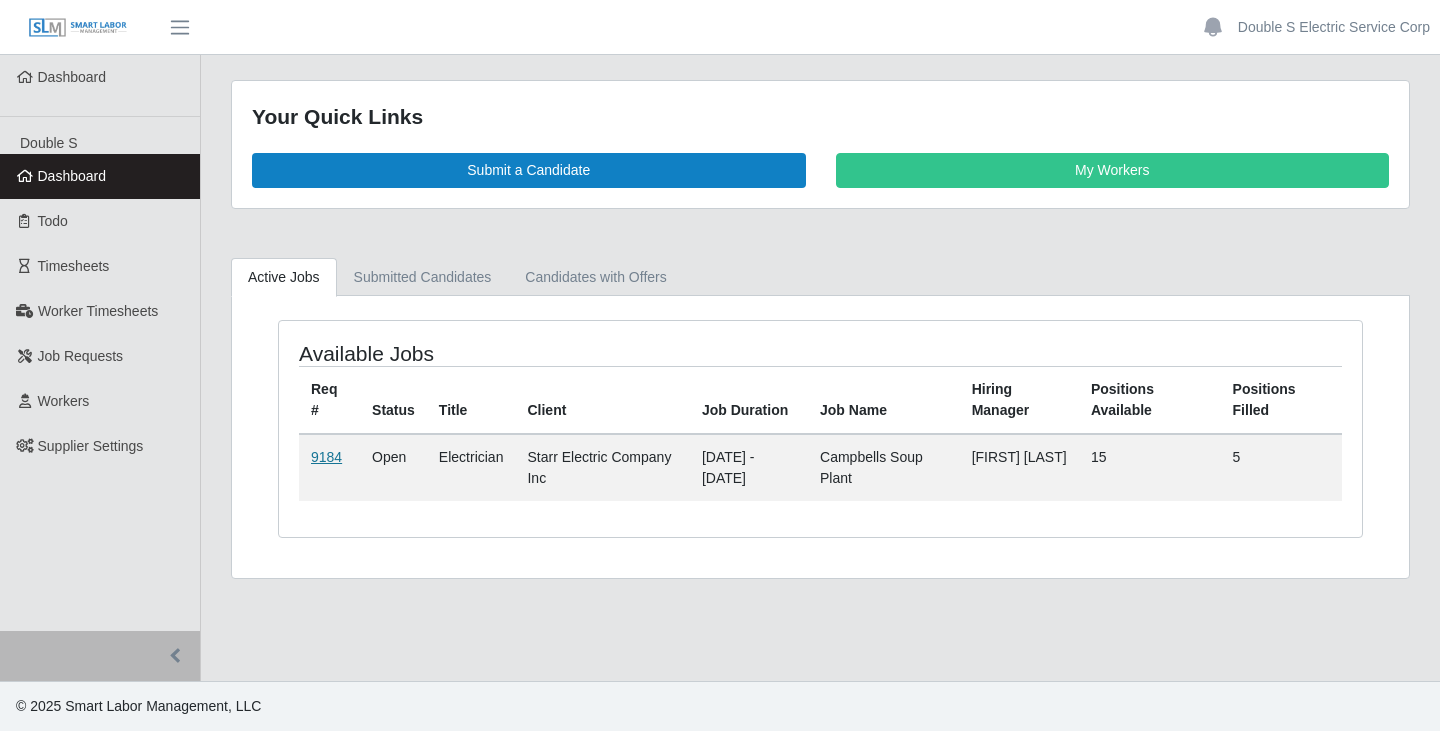 click on "9184" at bounding box center (326, 457) 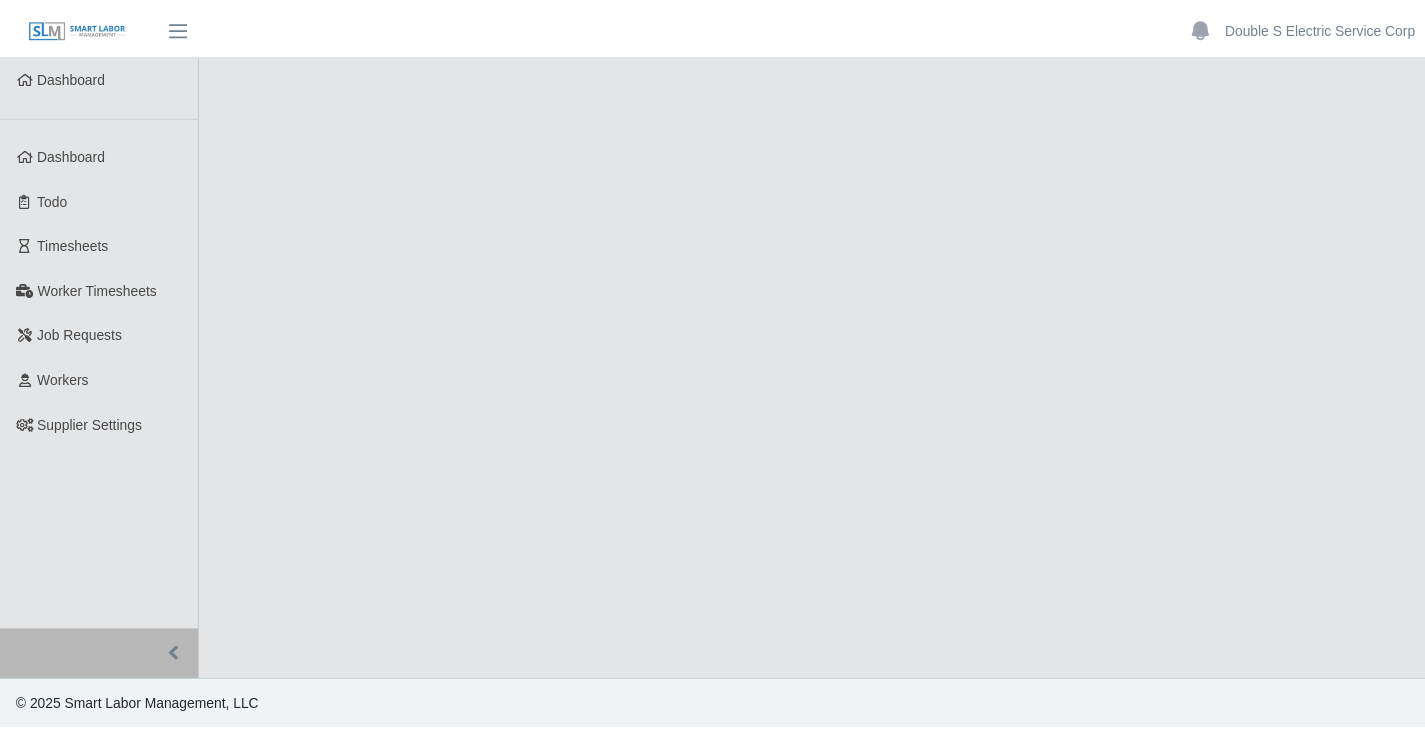 scroll, scrollTop: 0, scrollLeft: 0, axis: both 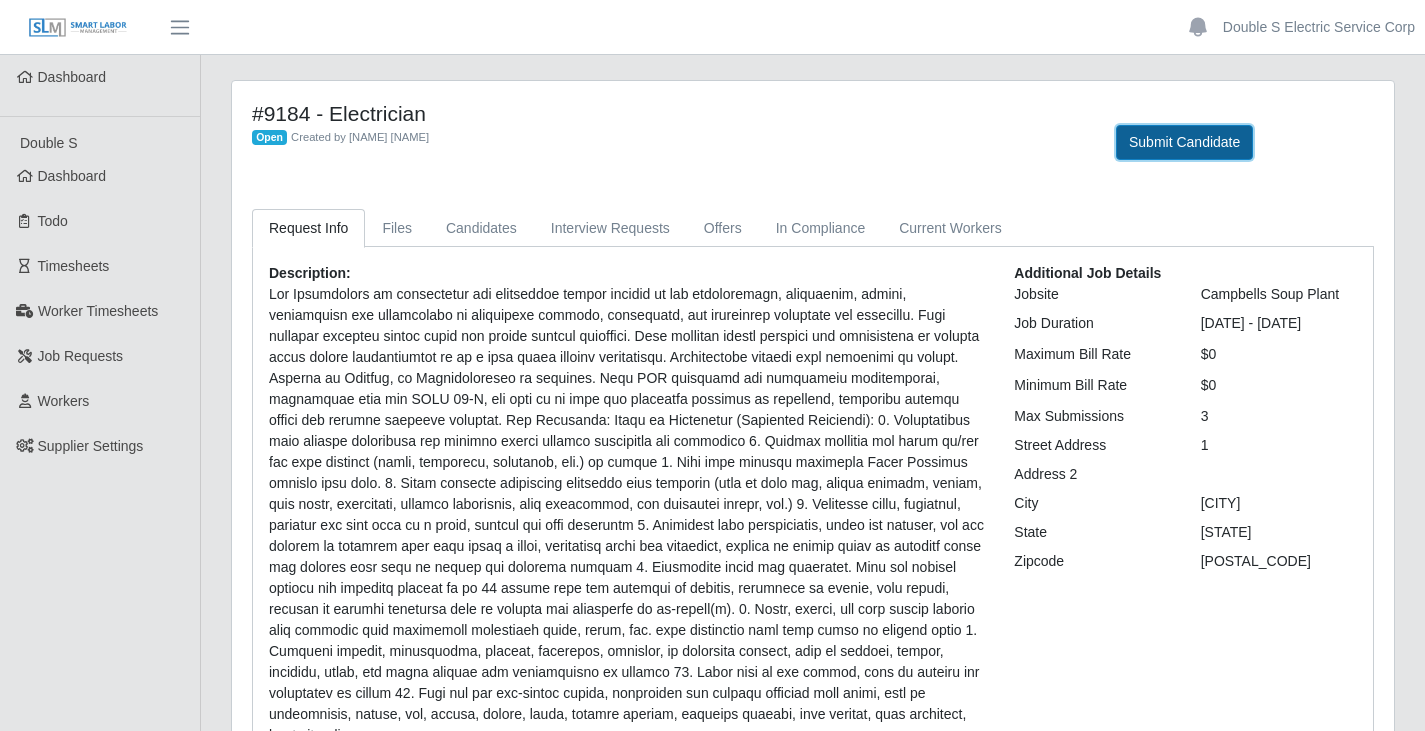 click on "Submit Candidate" at bounding box center [1184, 142] 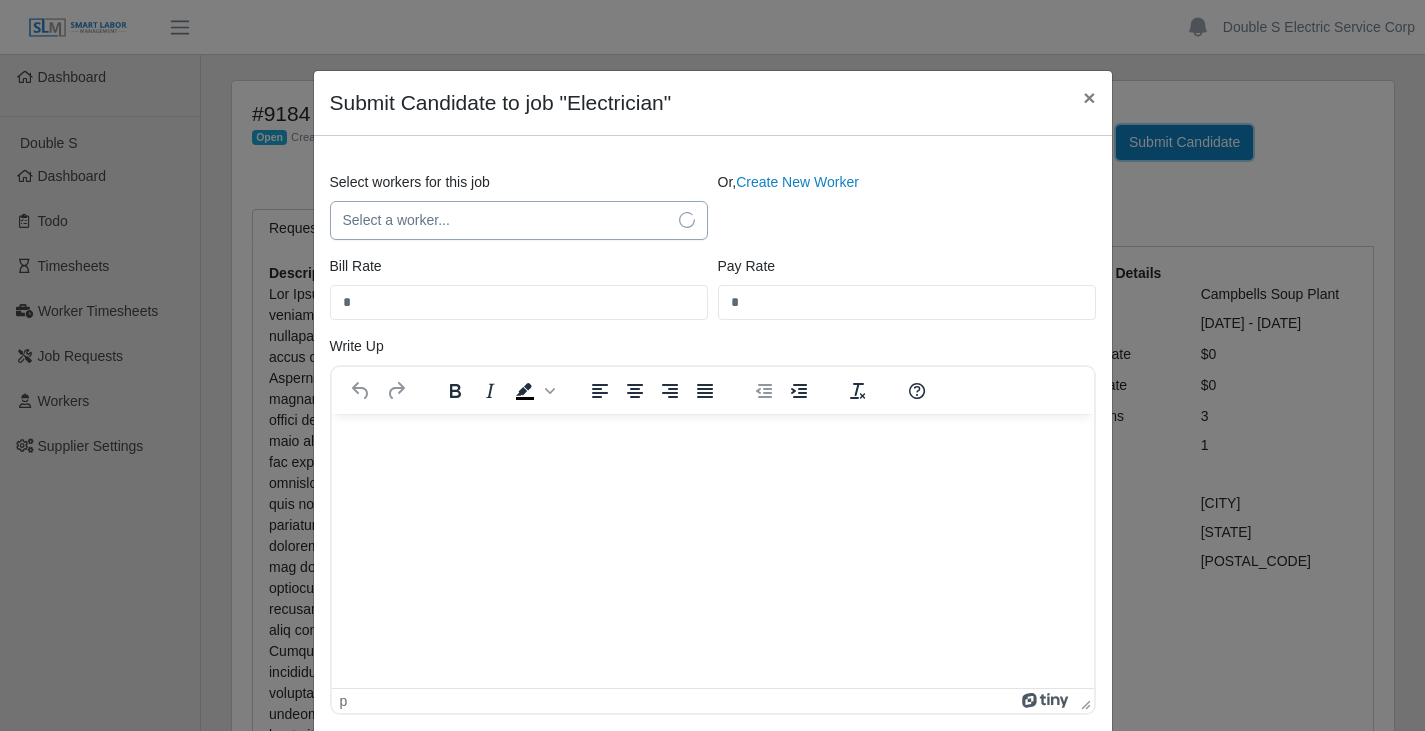 scroll, scrollTop: 0, scrollLeft: 0, axis: both 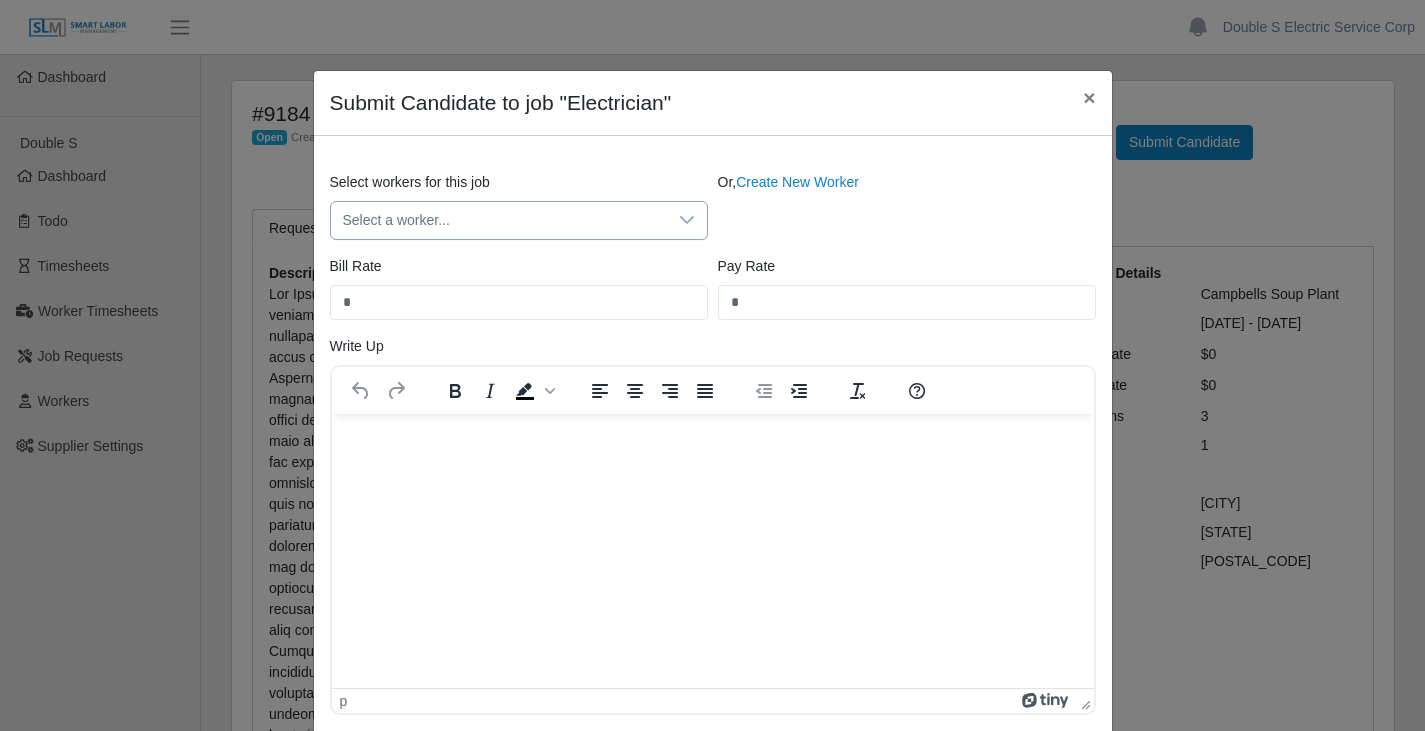 click on "Select a worker..." at bounding box center (499, 220) 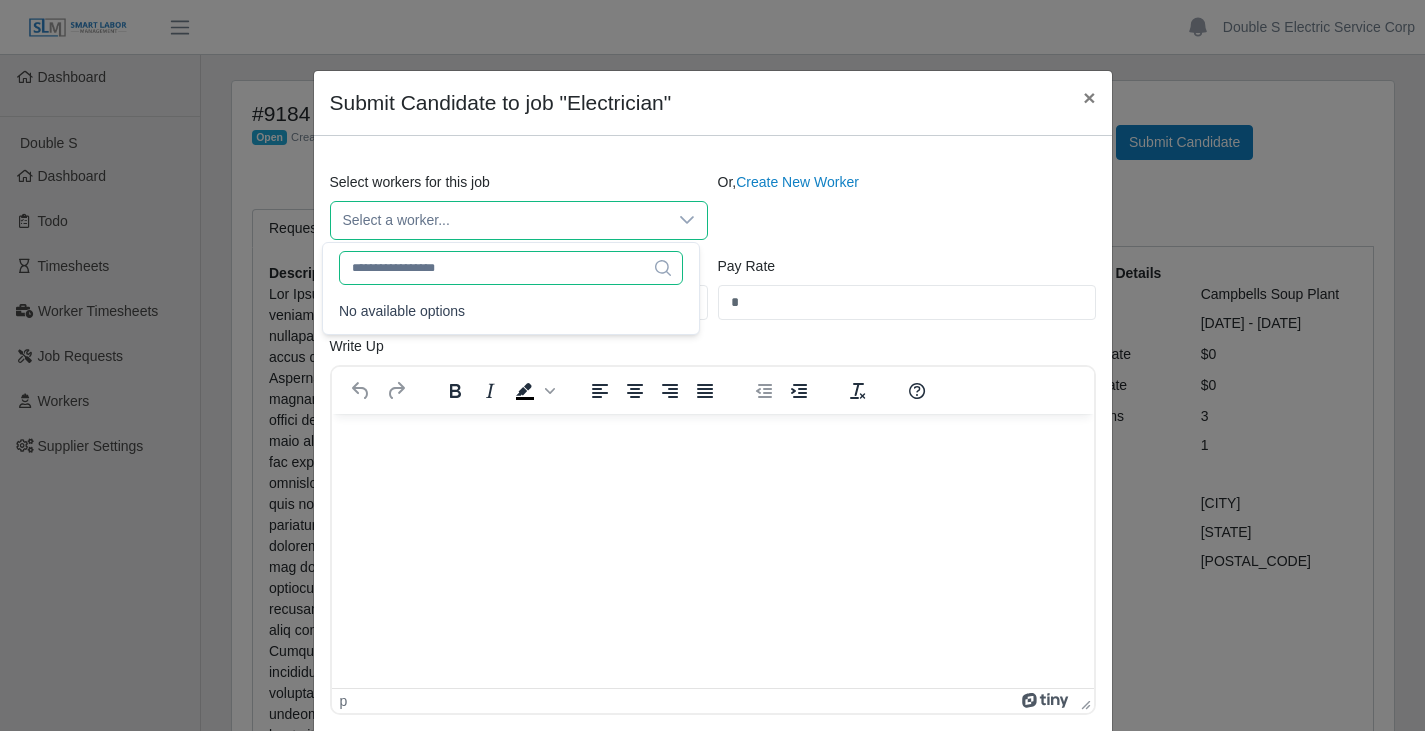 click 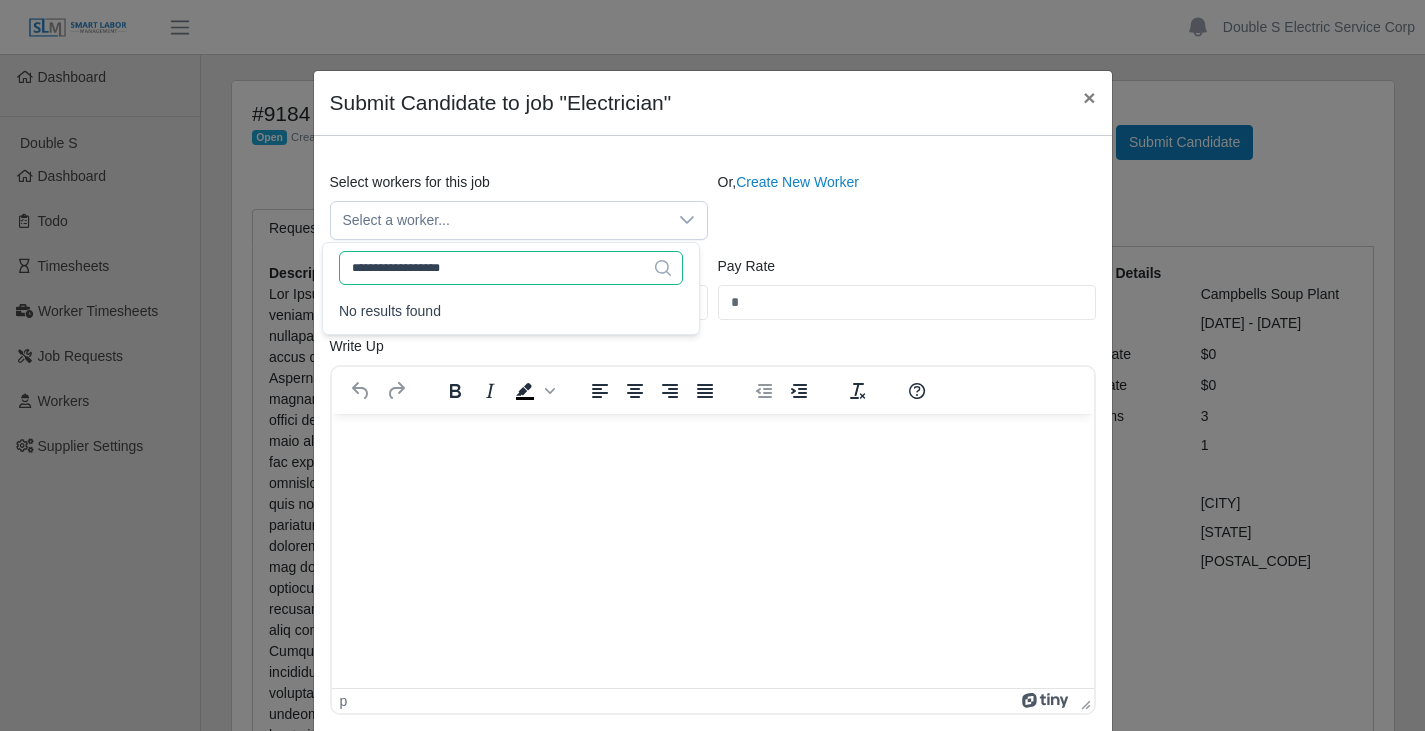 type on "**********" 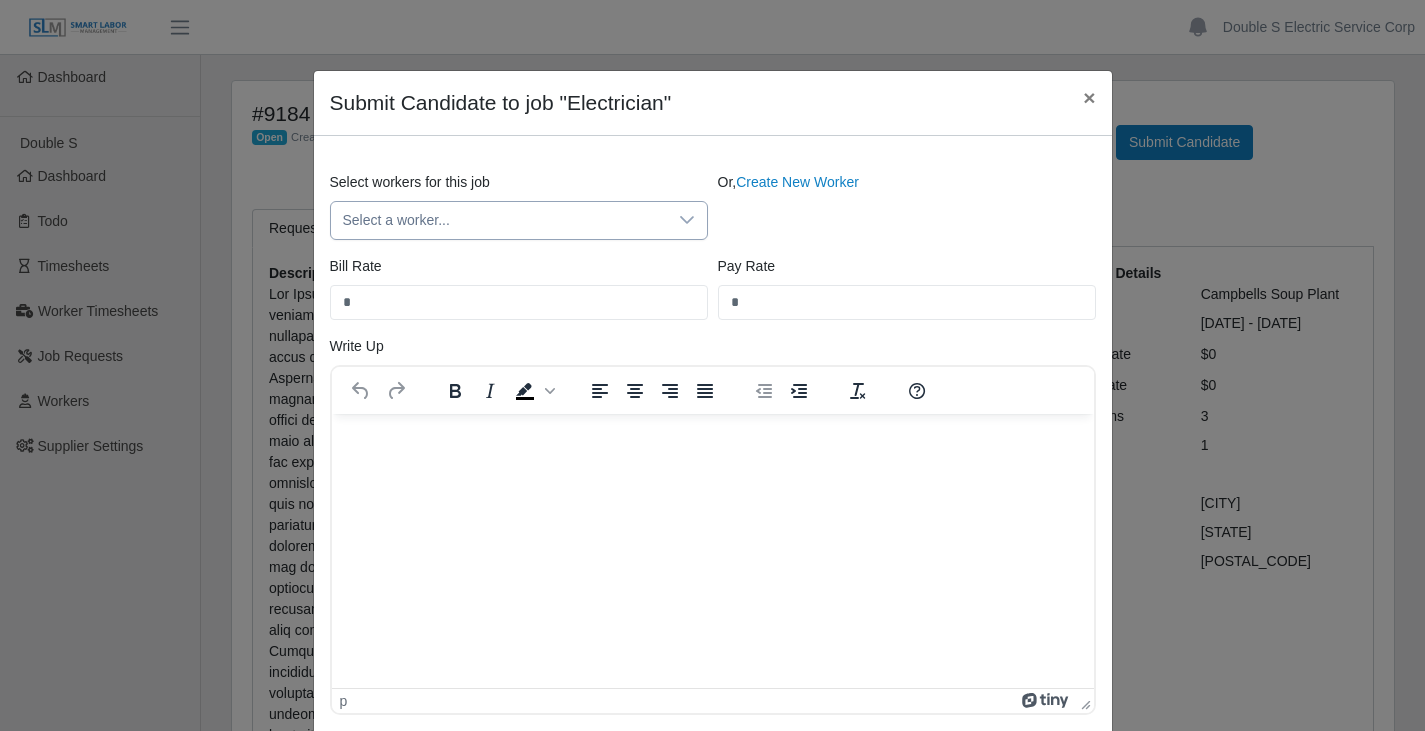 click on "Select a worker..." at bounding box center (499, 220) 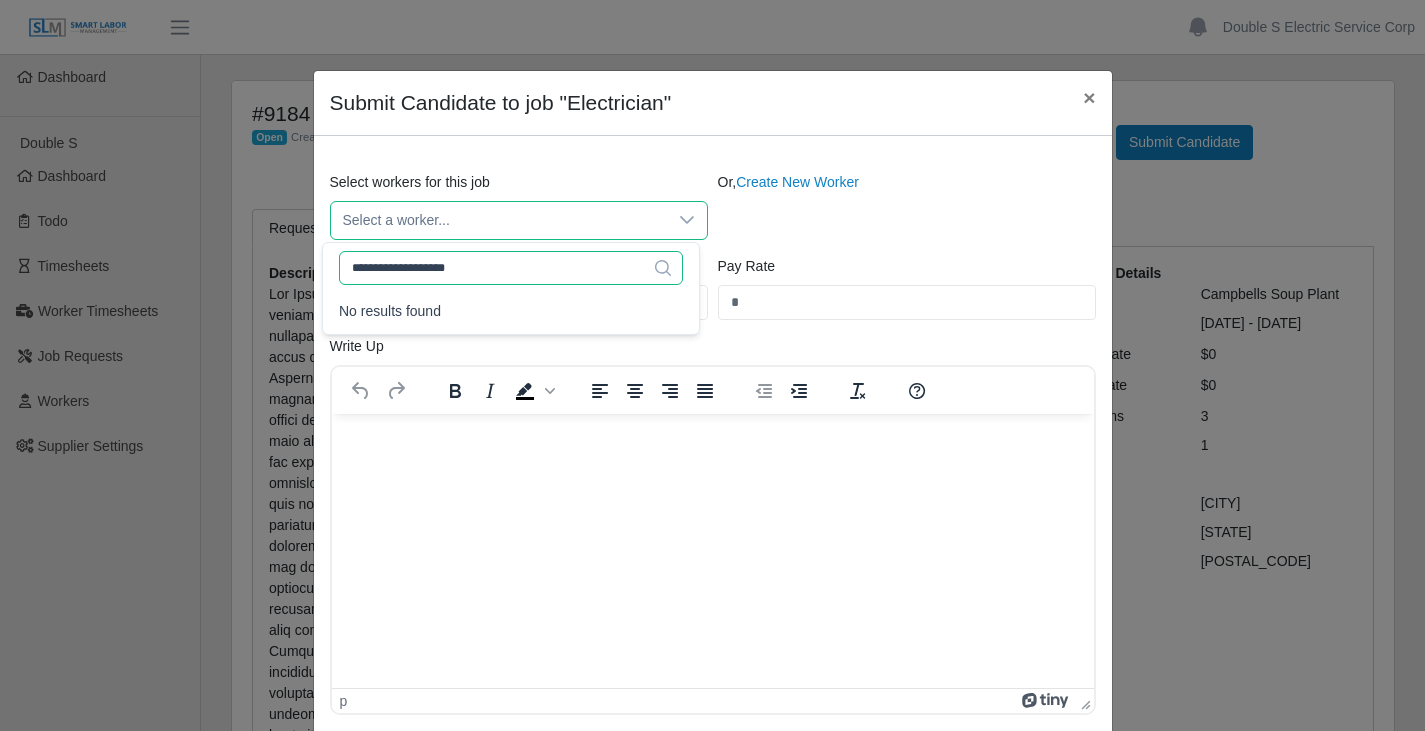 click on "**********" 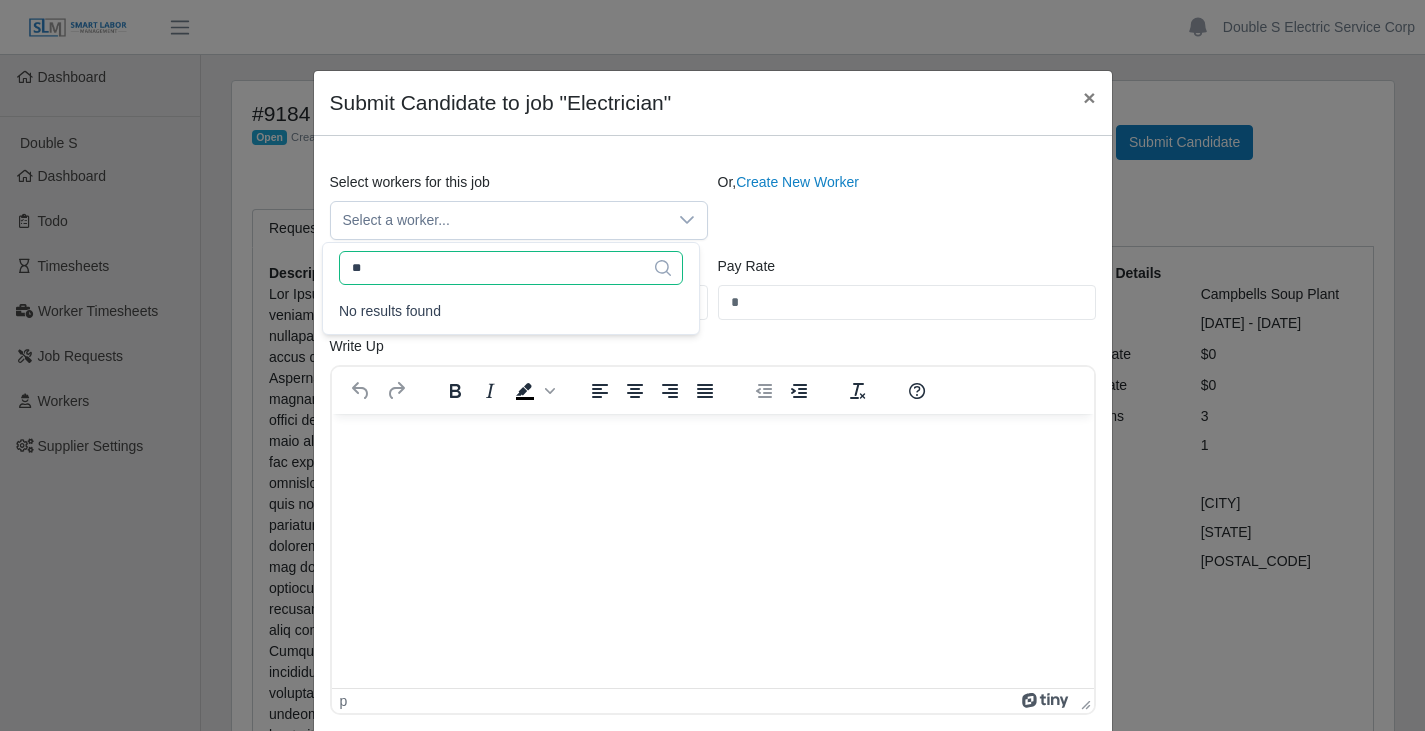 type on "*" 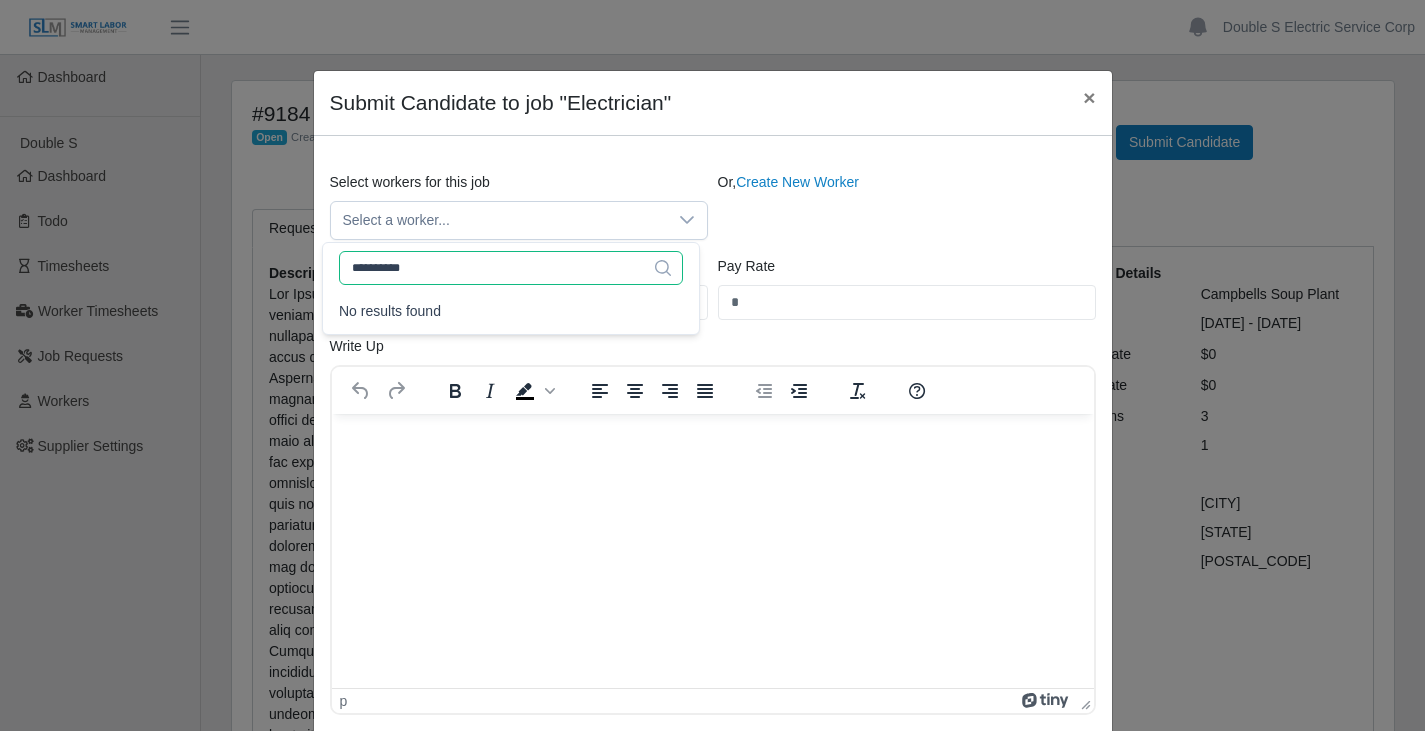 type on "**********" 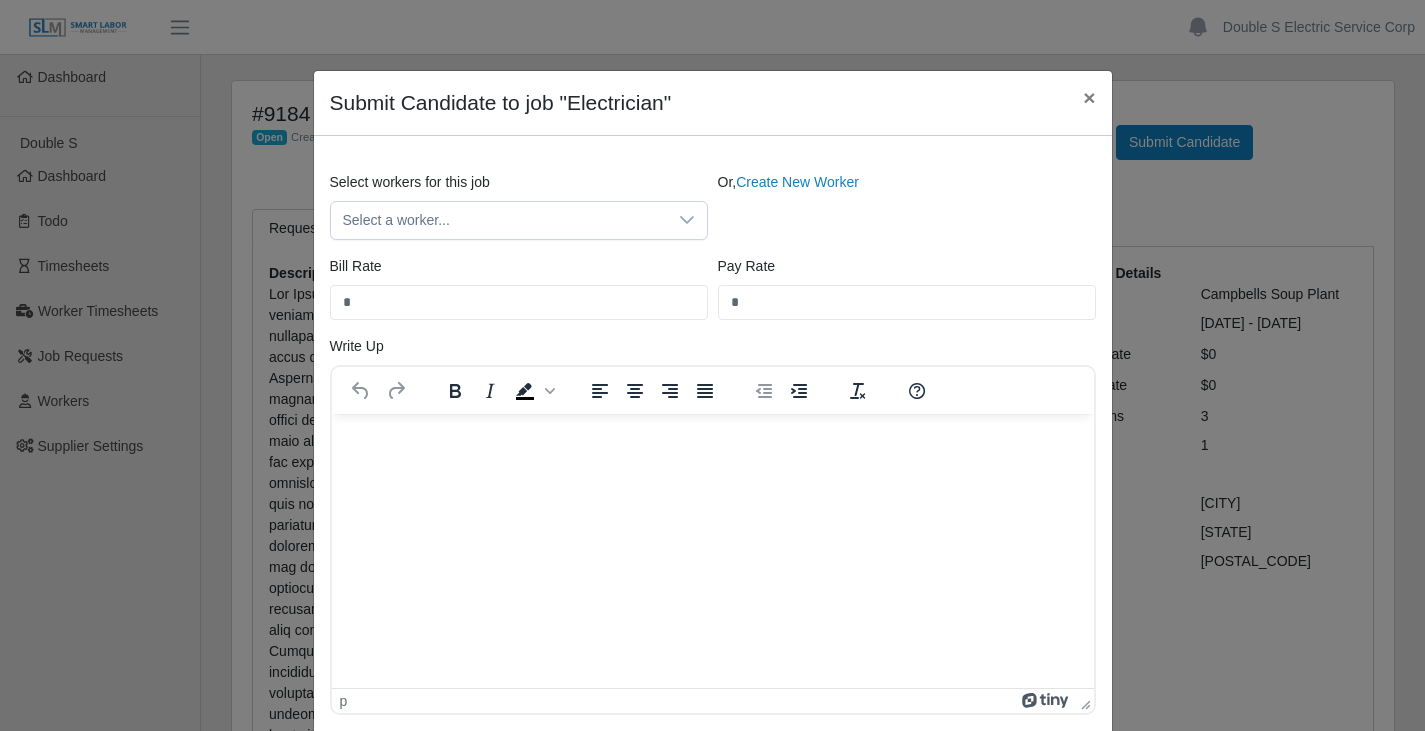 scroll, scrollTop: 120, scrollLeft: 0, axis: vertical 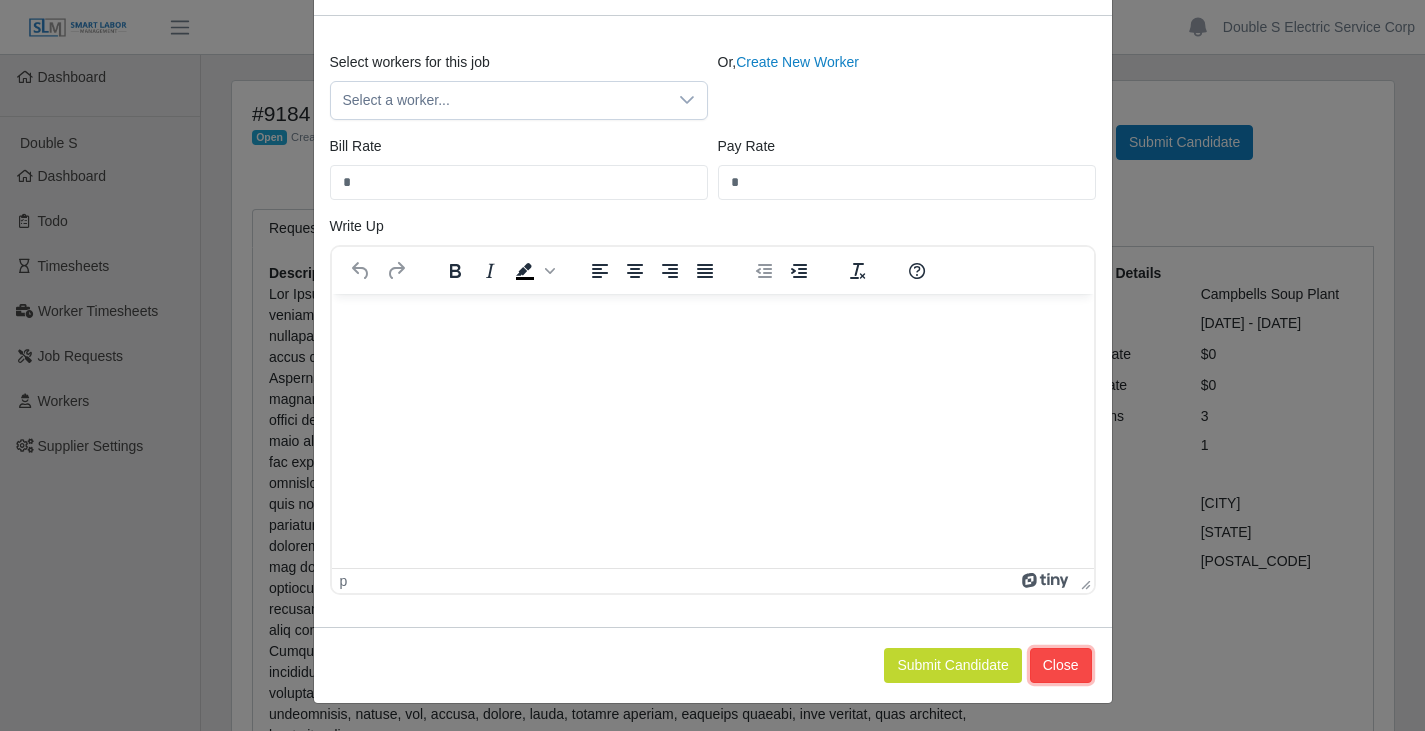 click on "Close" 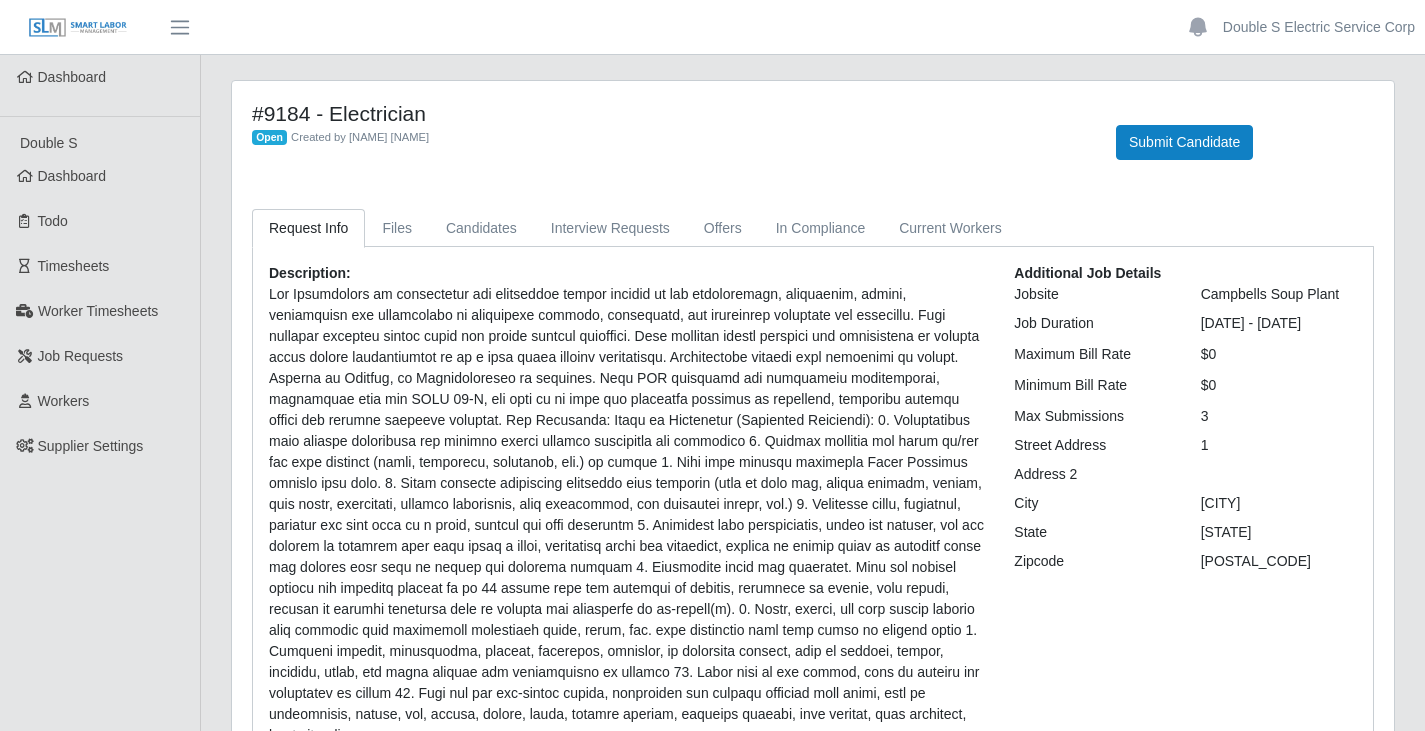 click at bounding box center [626, 515] 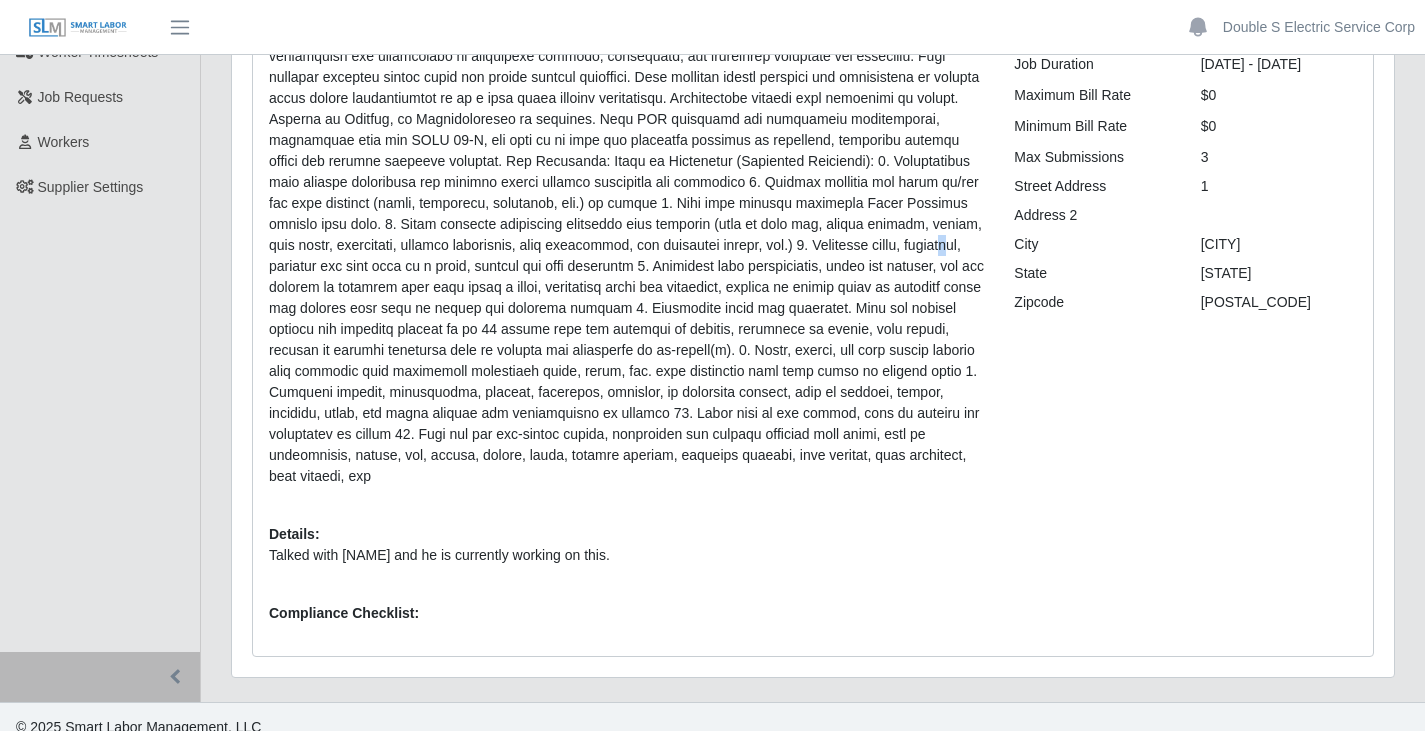 scroll, scrollTop: 0, scrollLeft: 0, axis: both 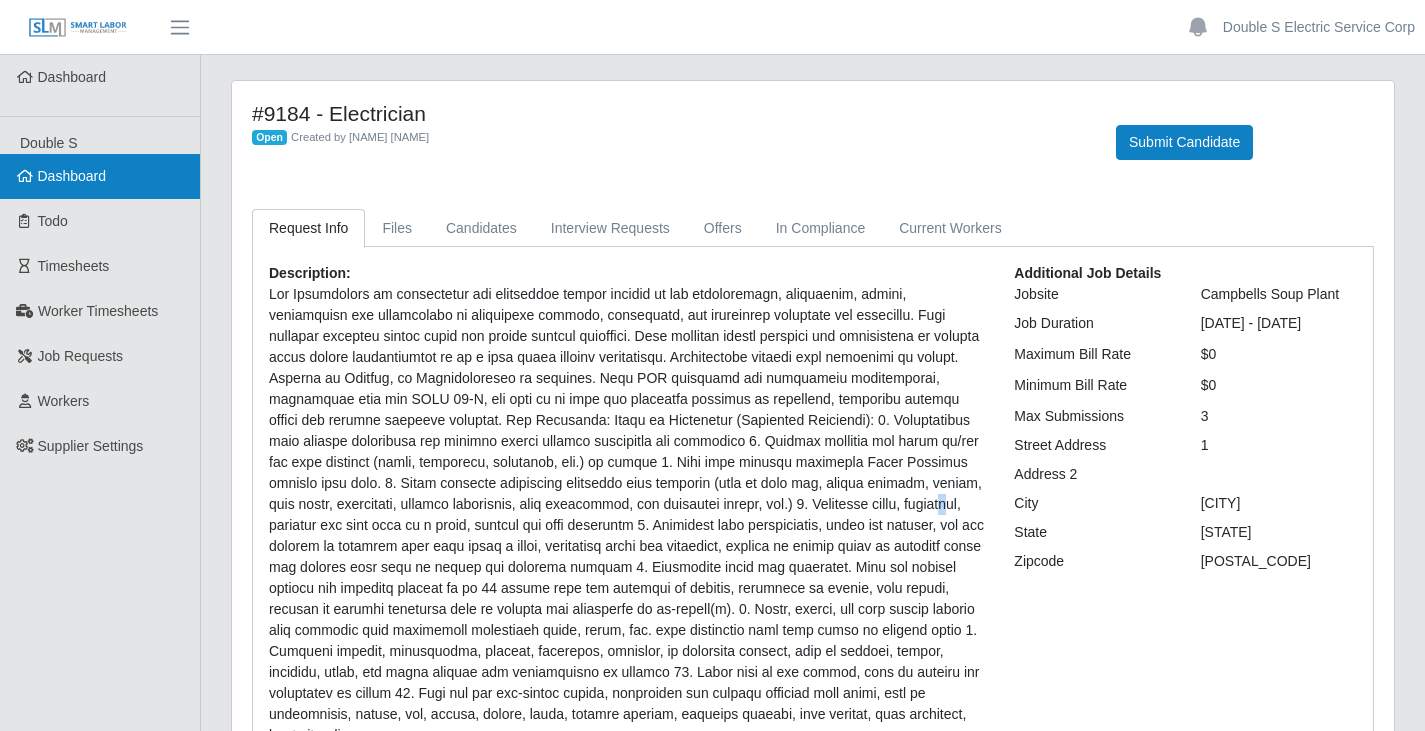 click on "Dashboard" at bounding box center (72, 176) 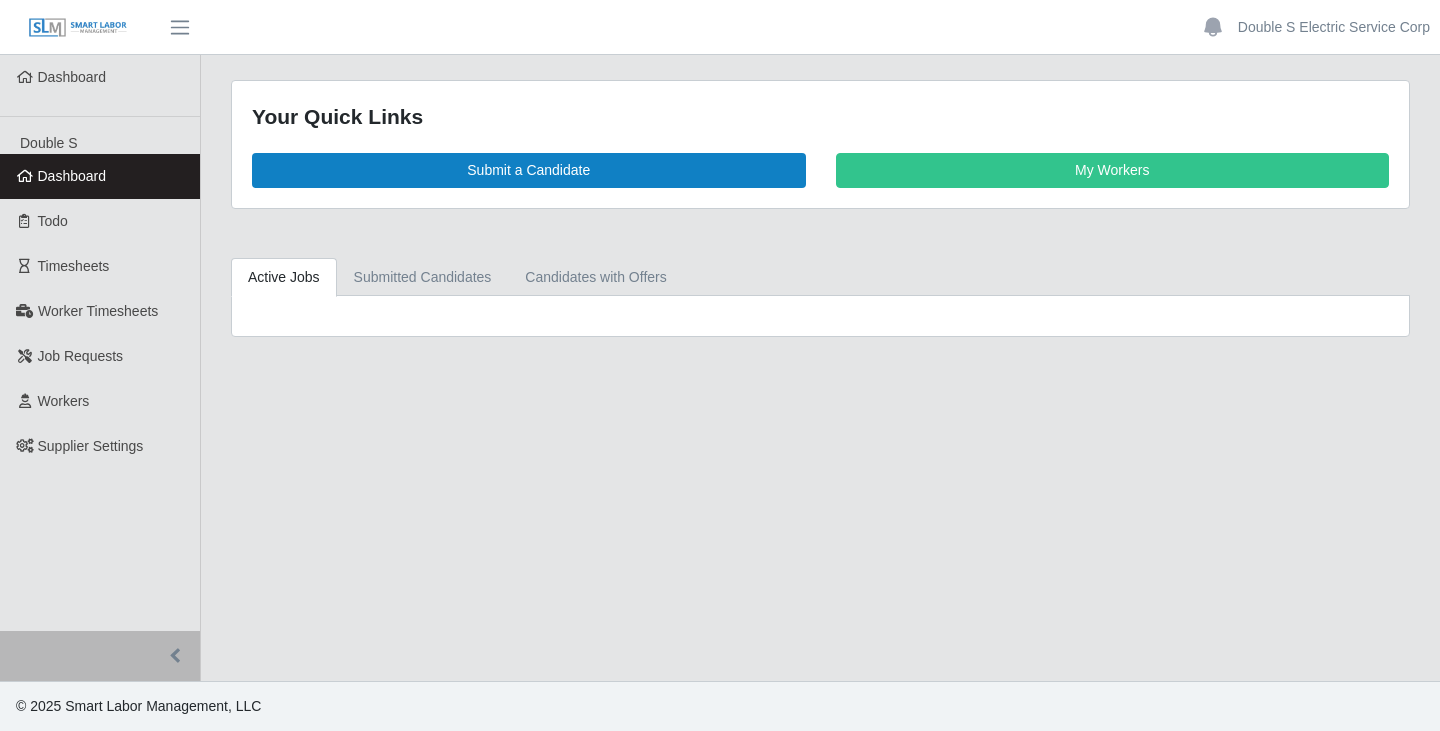 scroll, scrollTop: 0, scrollLeft: 0, axis: both 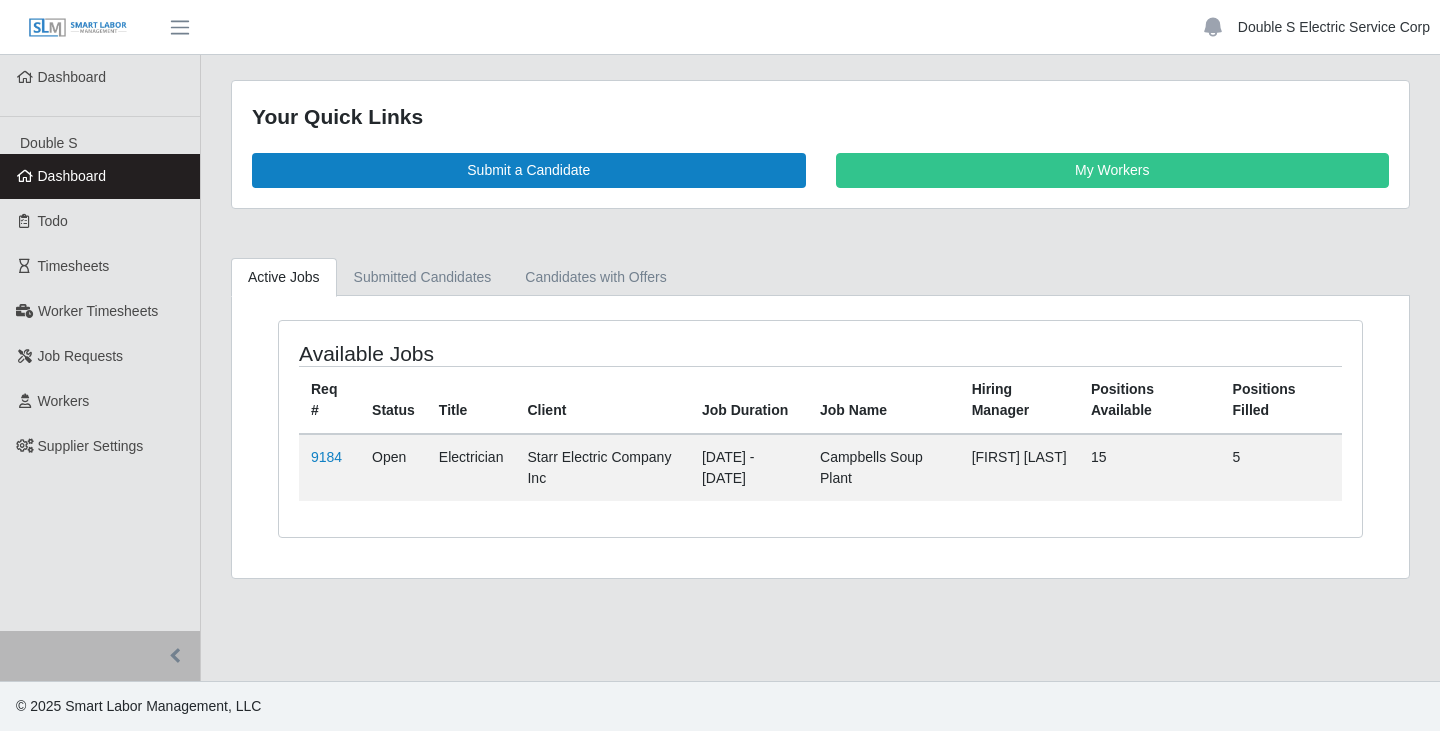 click on "Double S Electric Service Corp" at bounding box center (1334, 27) 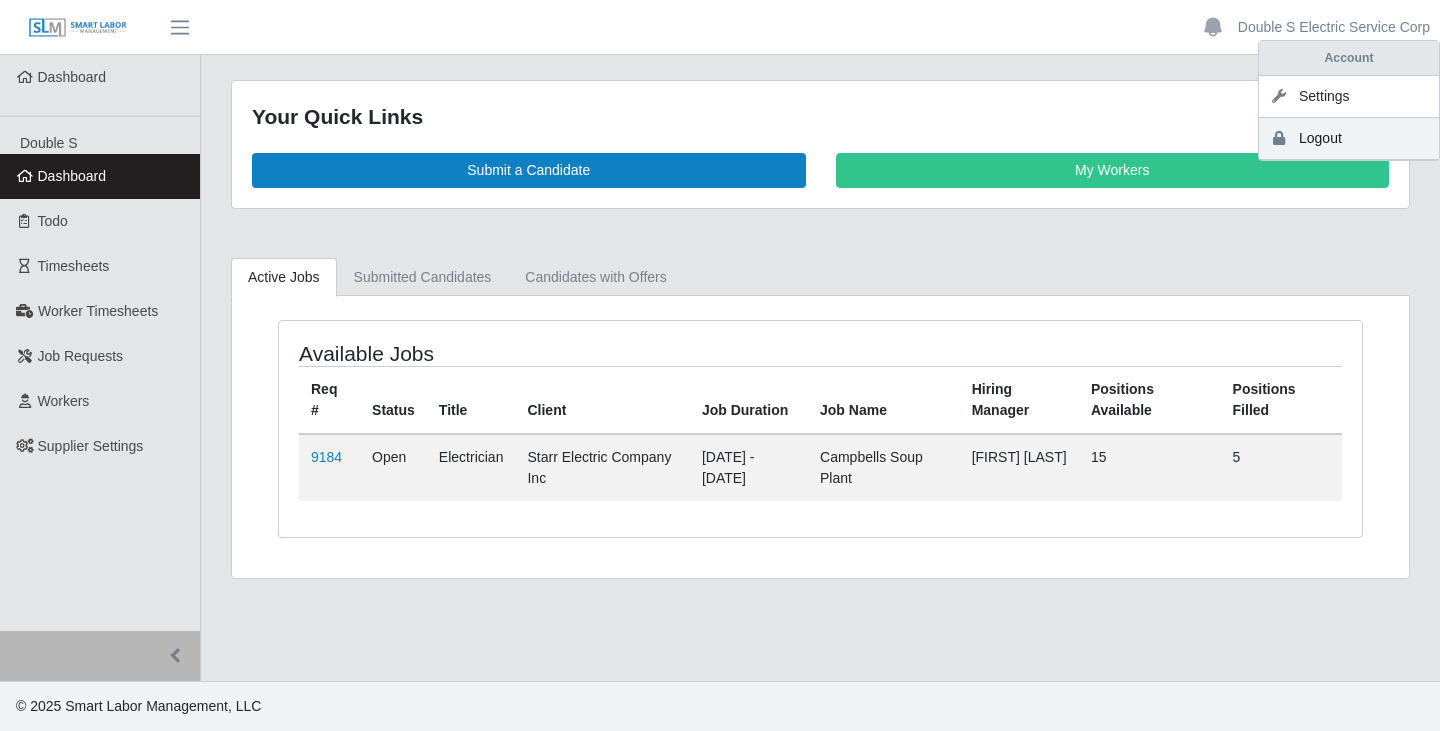 click on "Logout" at bounding box center [1349, 139] 